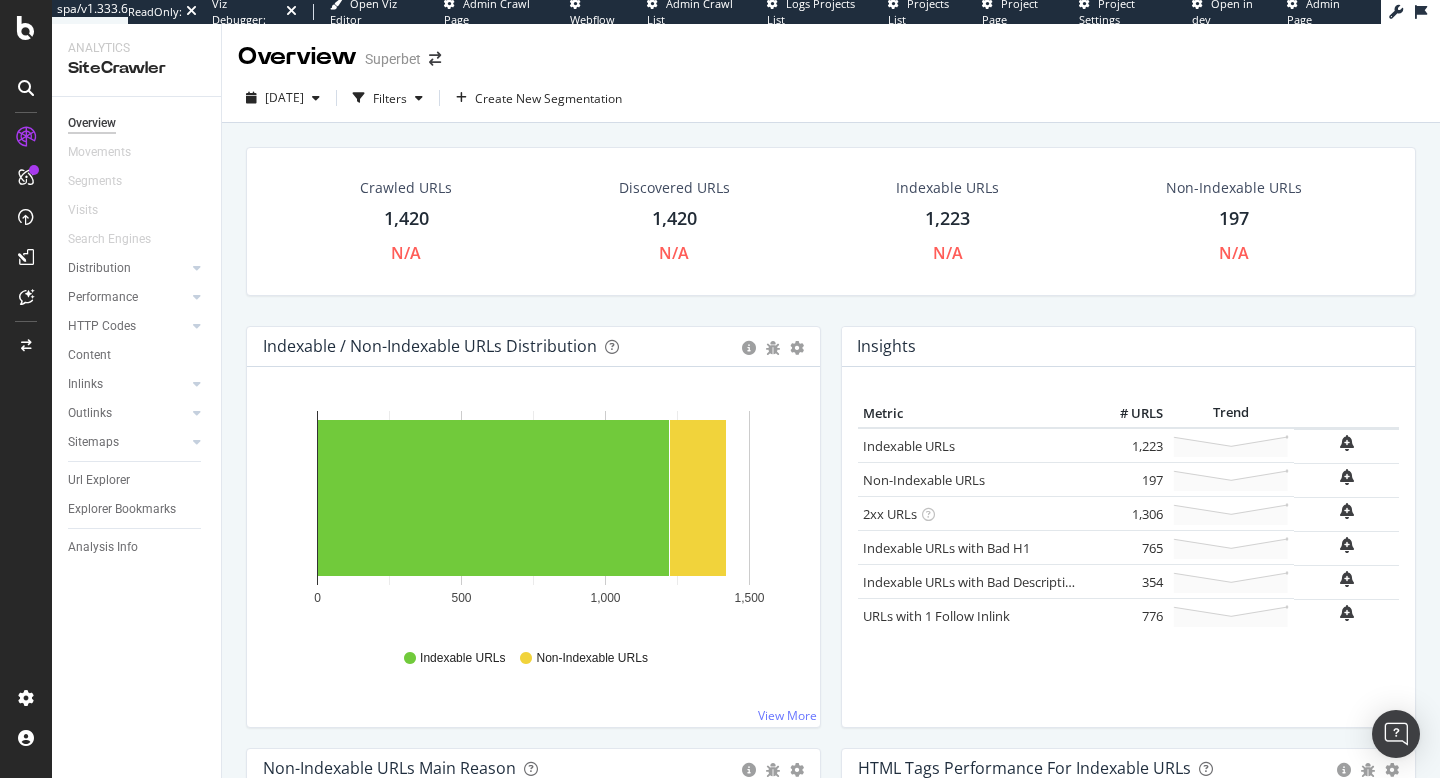 scroll, scrollTop: 0, scrollLeft: 0, axis: both 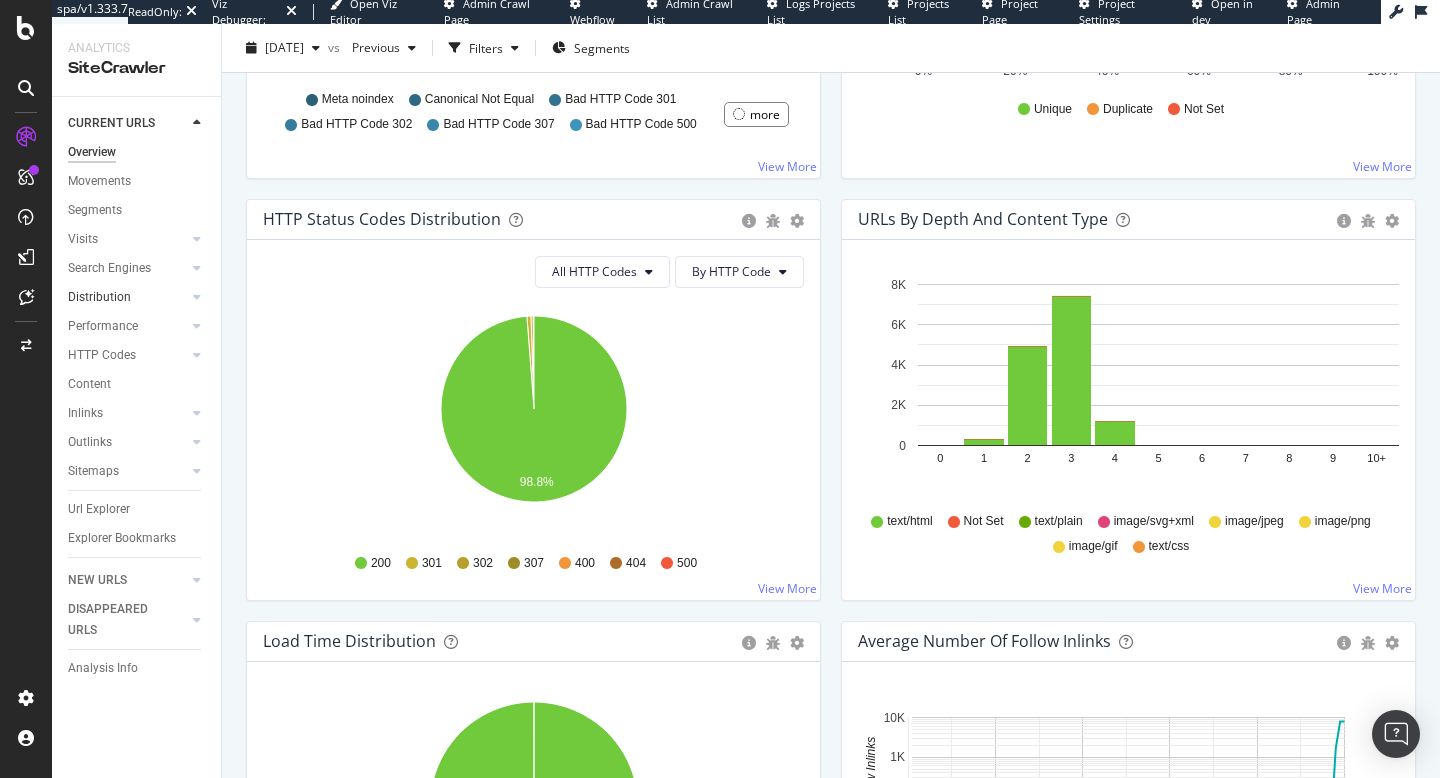 click on "Distribution" at bounding box center (99, 297) 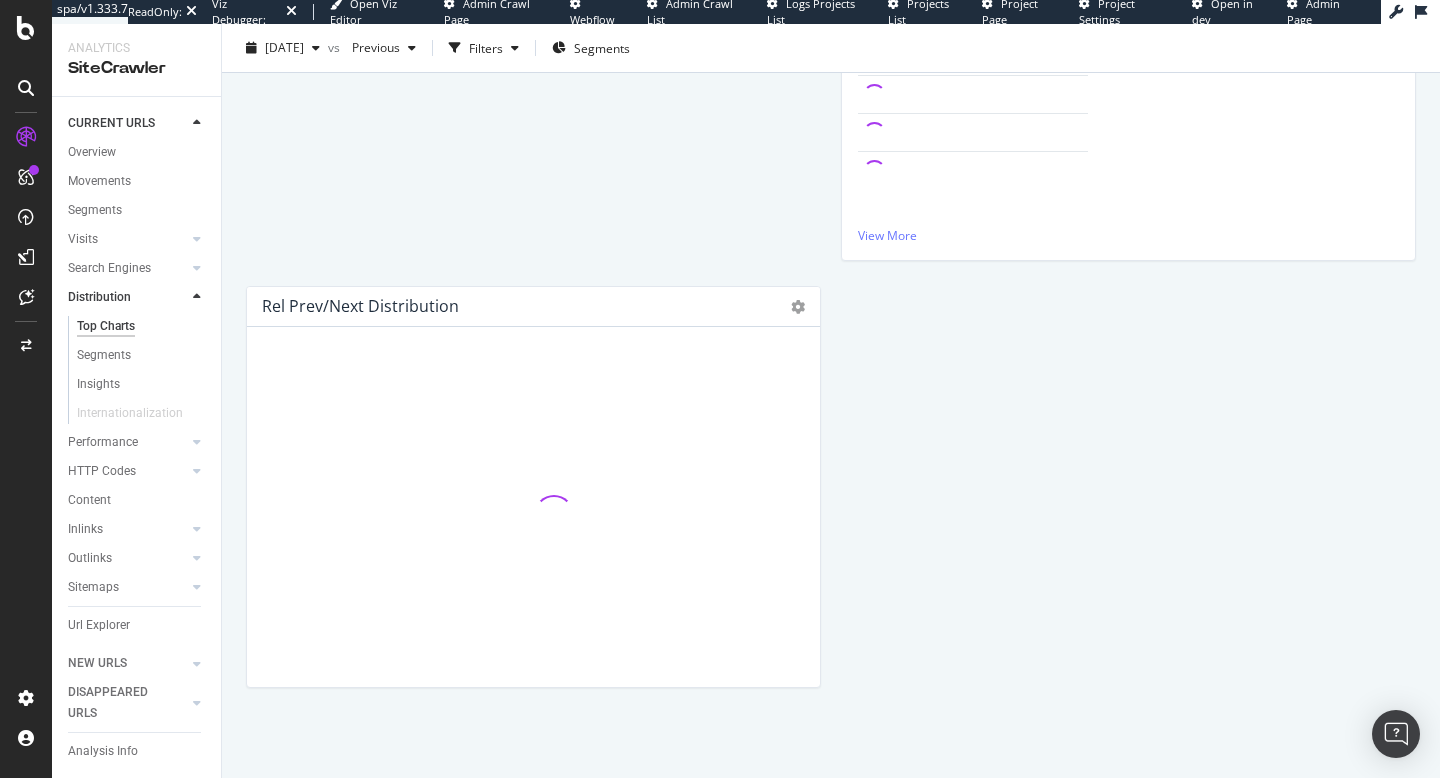 scroll, scrollTop: 968, scrollLeft: 0, axis: vertical 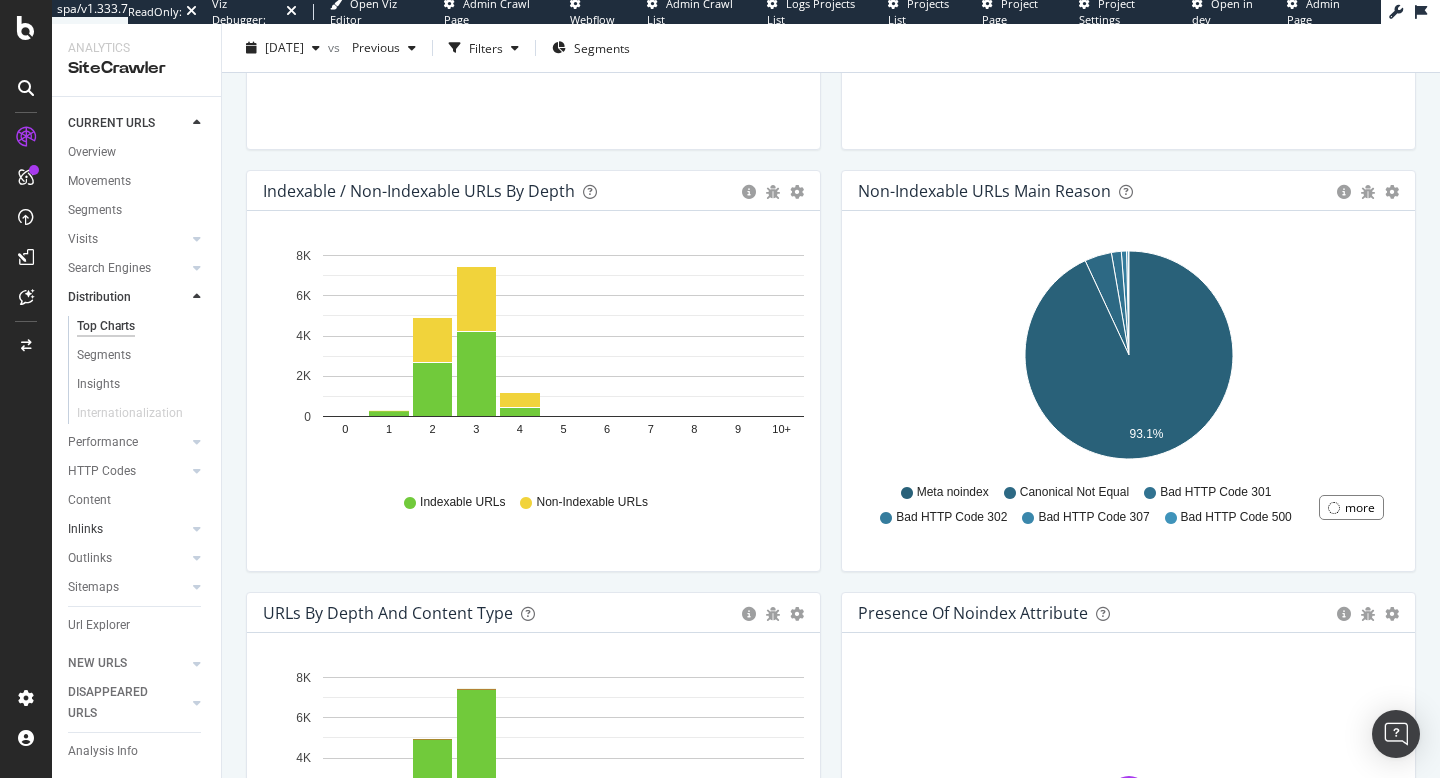 click on "Inlinks" at bounding box center (127, 529) 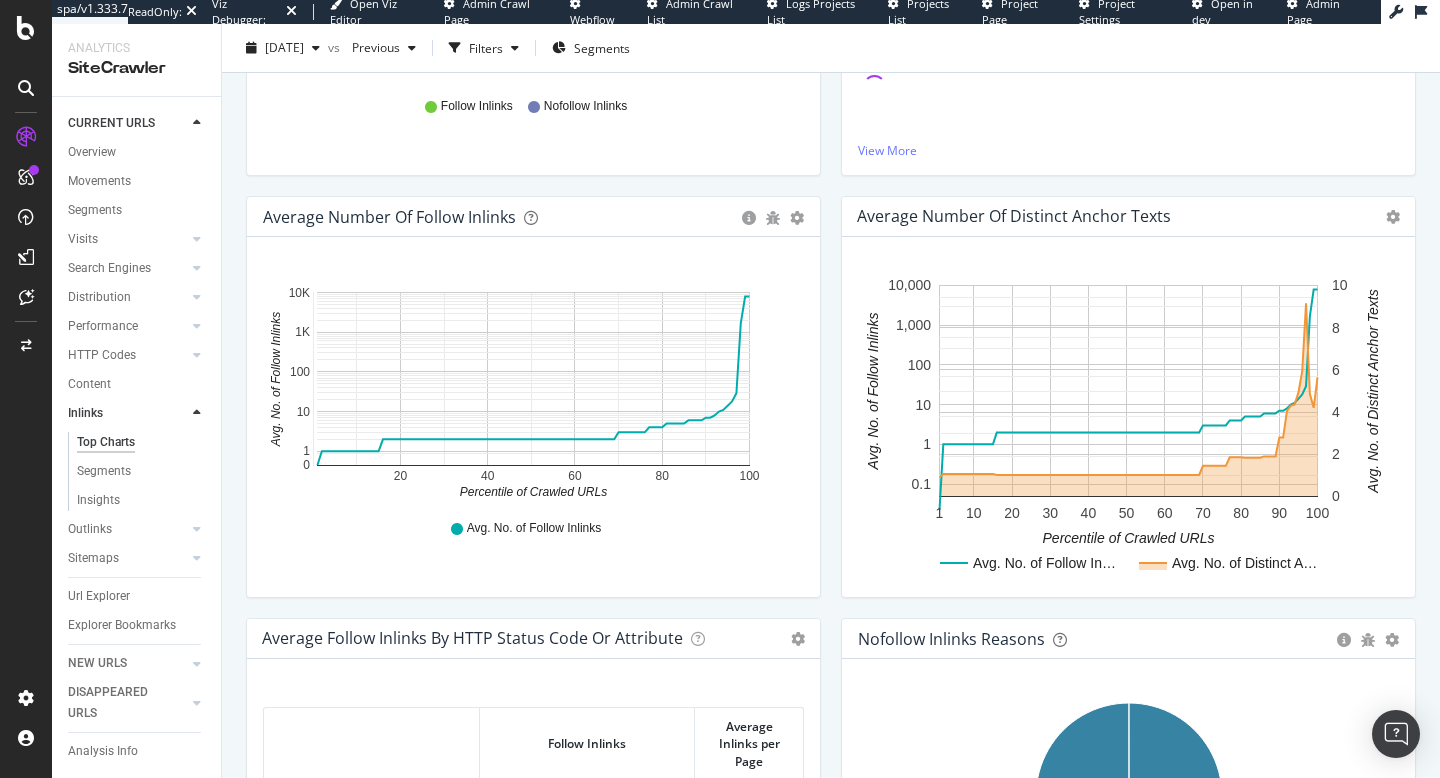 scroll, scrollTop: 522, scrollLeft: 0, axis: vertical 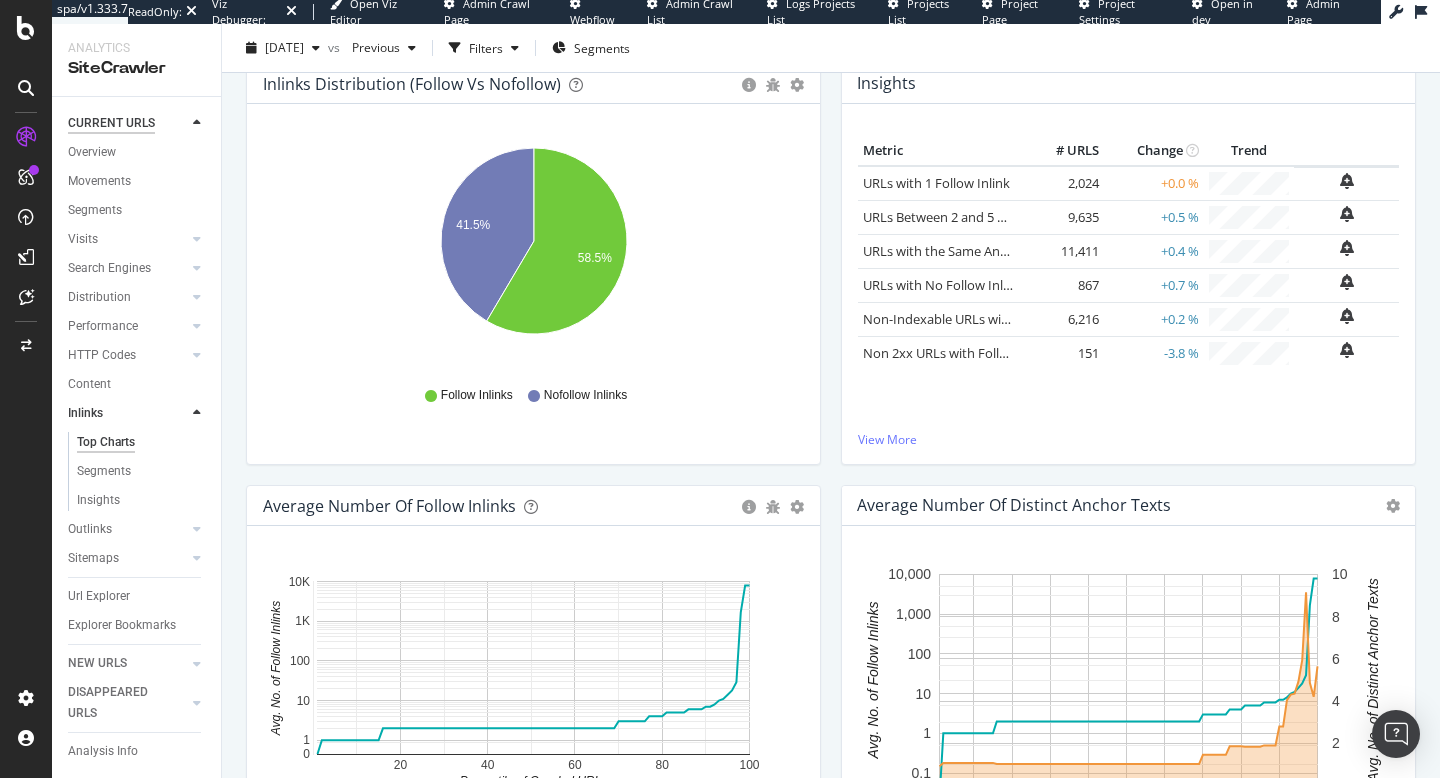 click on "CURRENT URLS" at bounding box center [111, 123] 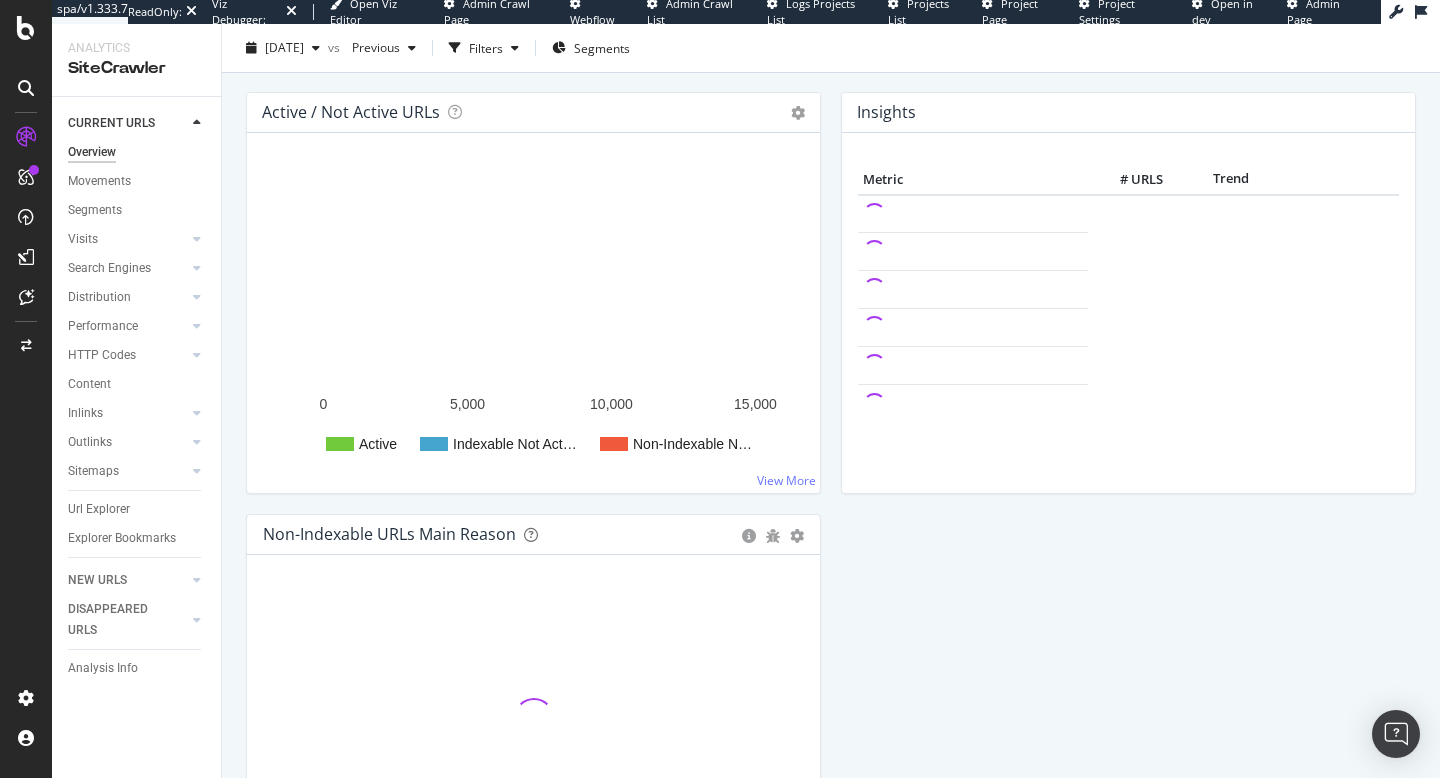 scroll, scrollTop: 0, scrollLeft: 0, axis: both 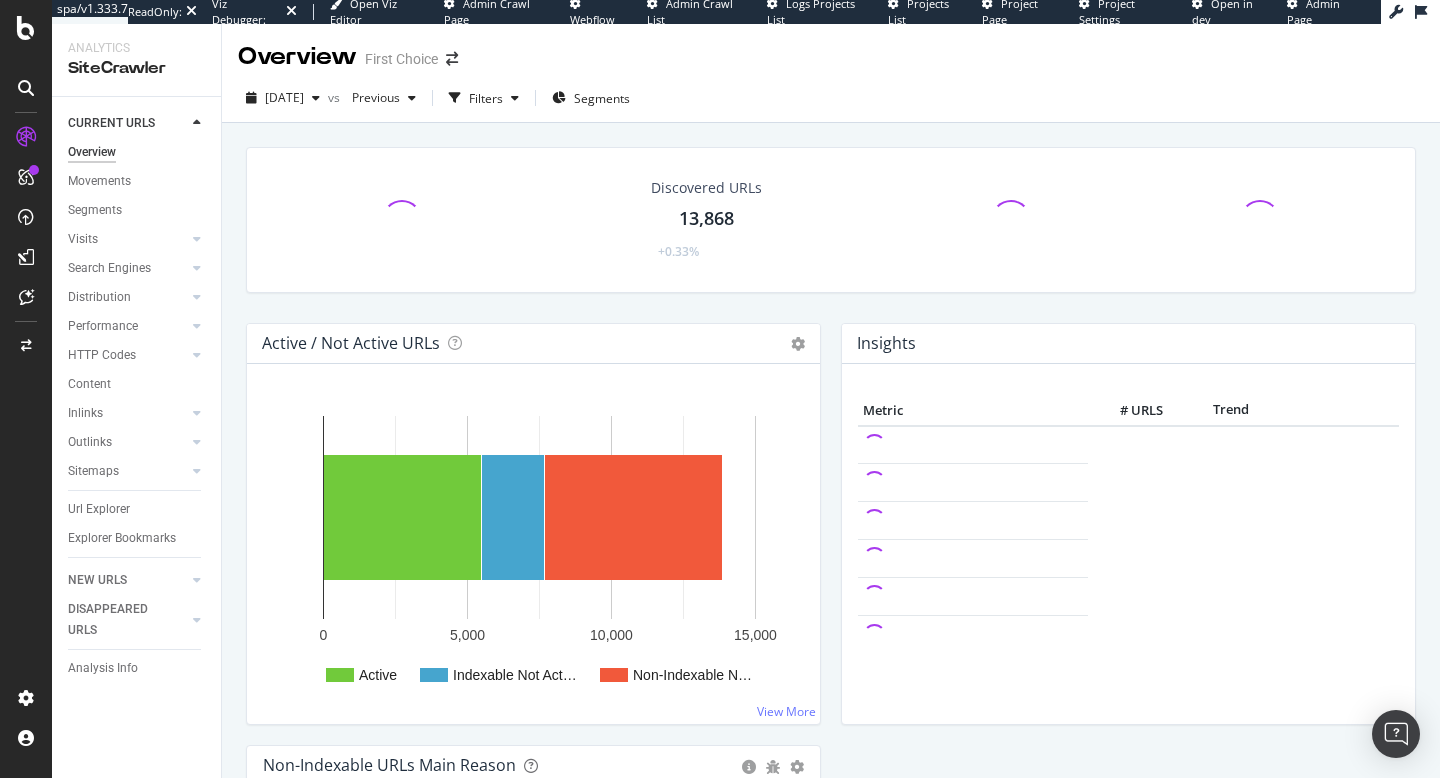 click on "Overview" at bounding box center (92, 152) 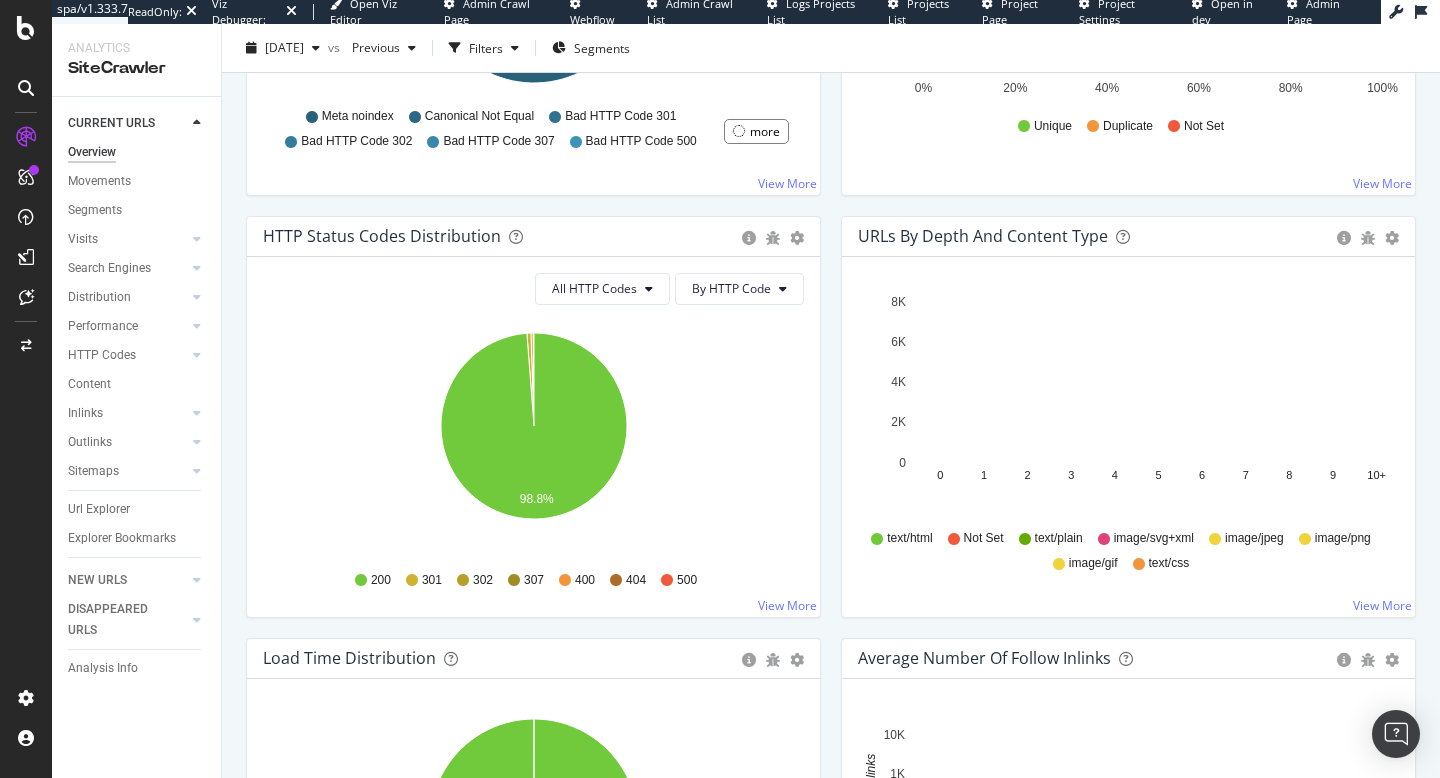 scroll, scrollTop: 910, scrollLeft: 0, axis: vertical 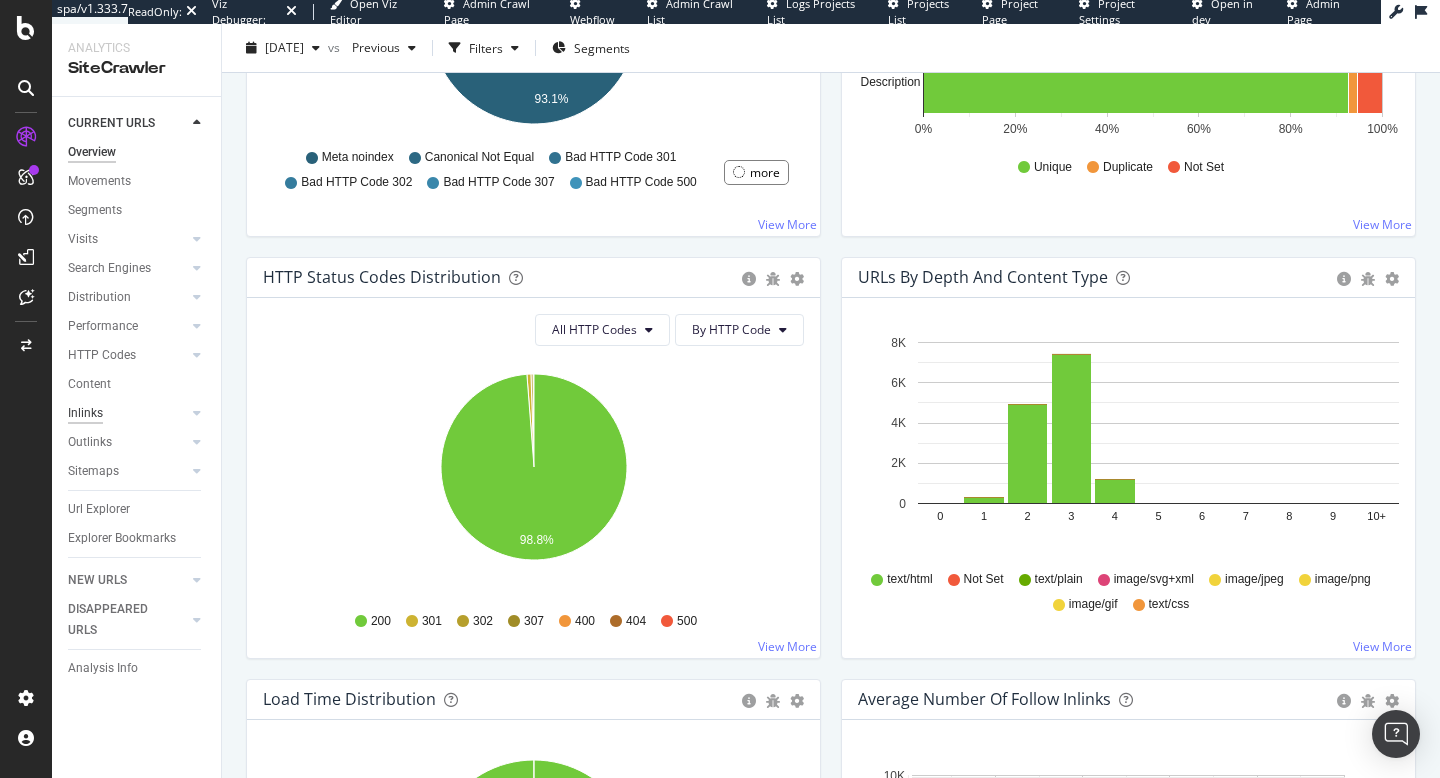 click on "Inlinks" at bounding box center [85, 413] 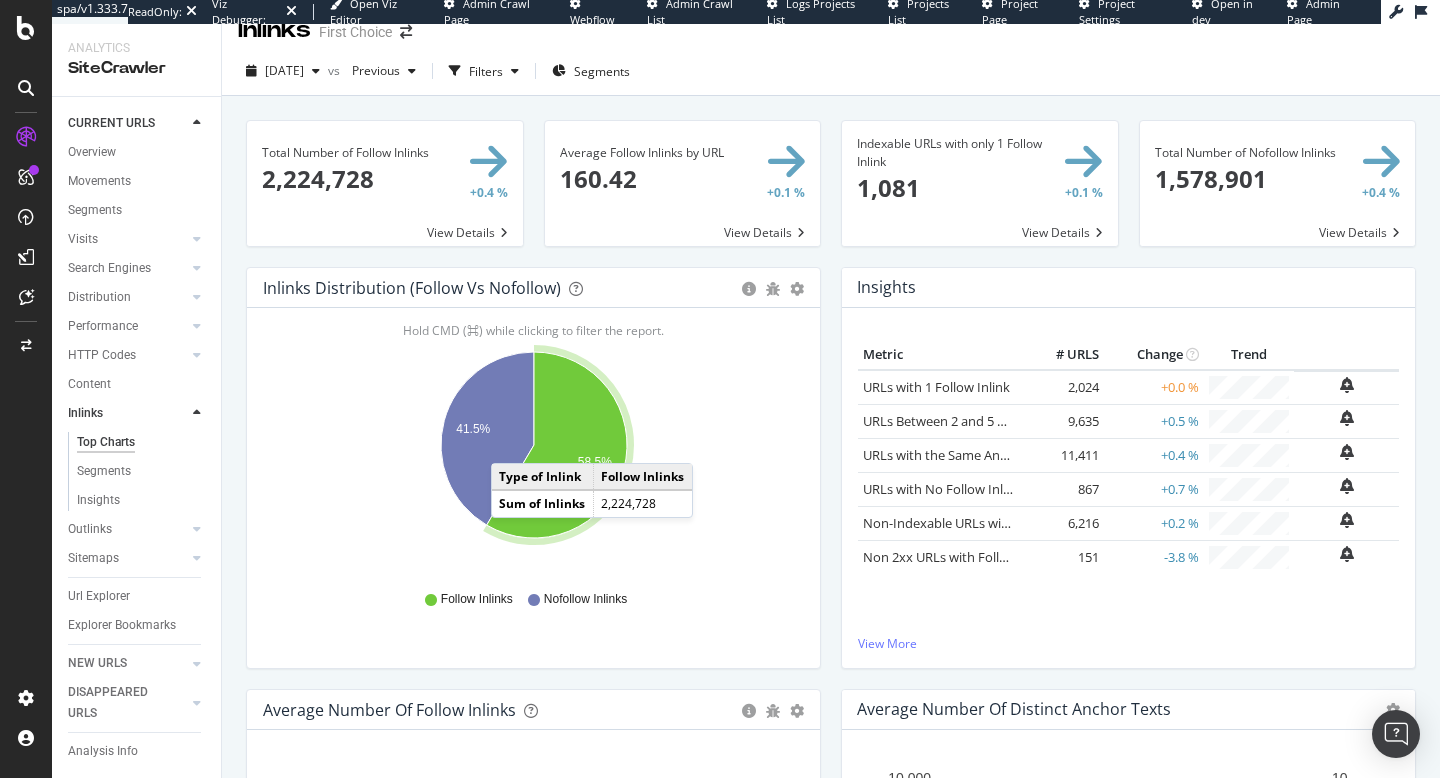 scroll, scrollTop: 102, scrollLeft: 0, axis: vertical 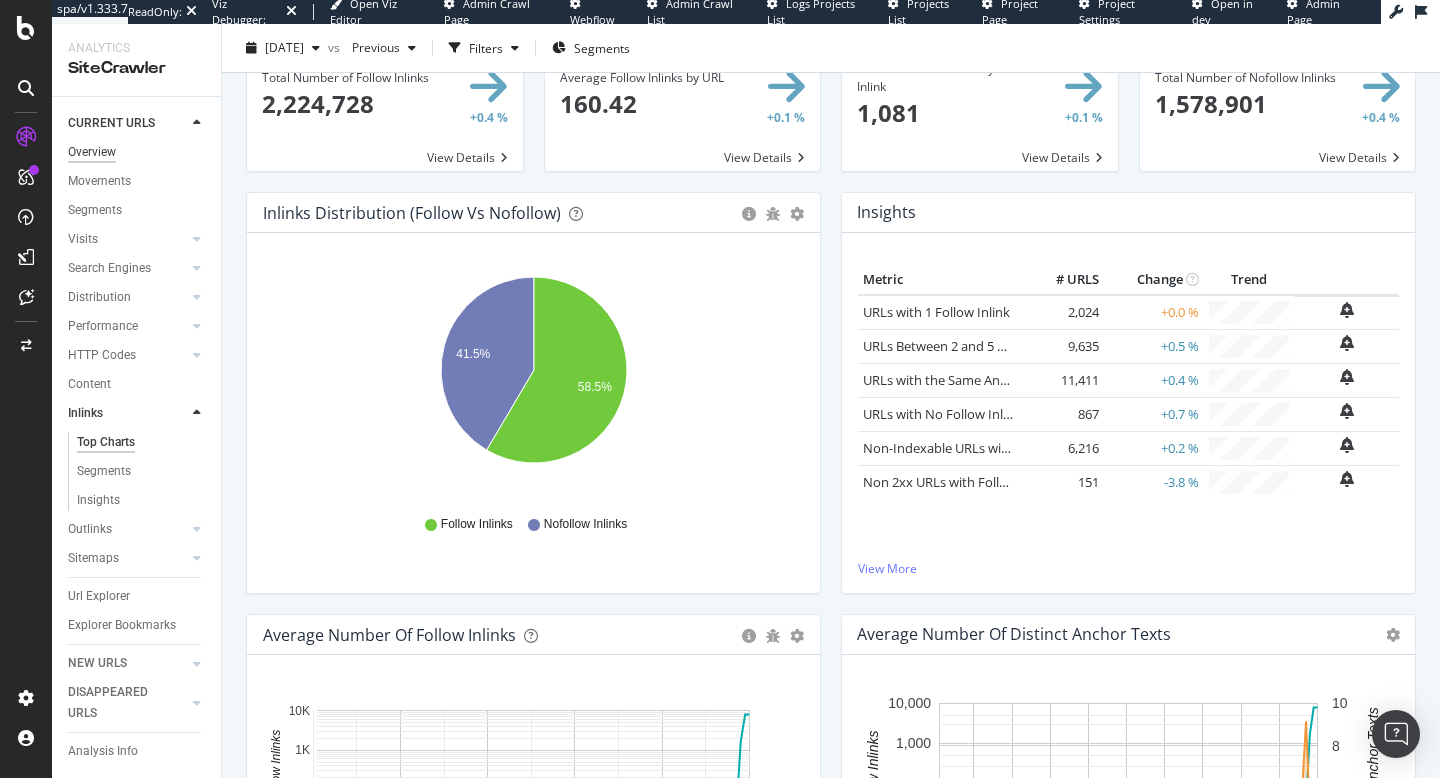 click on "Overview" at bounding box center (92, 152) 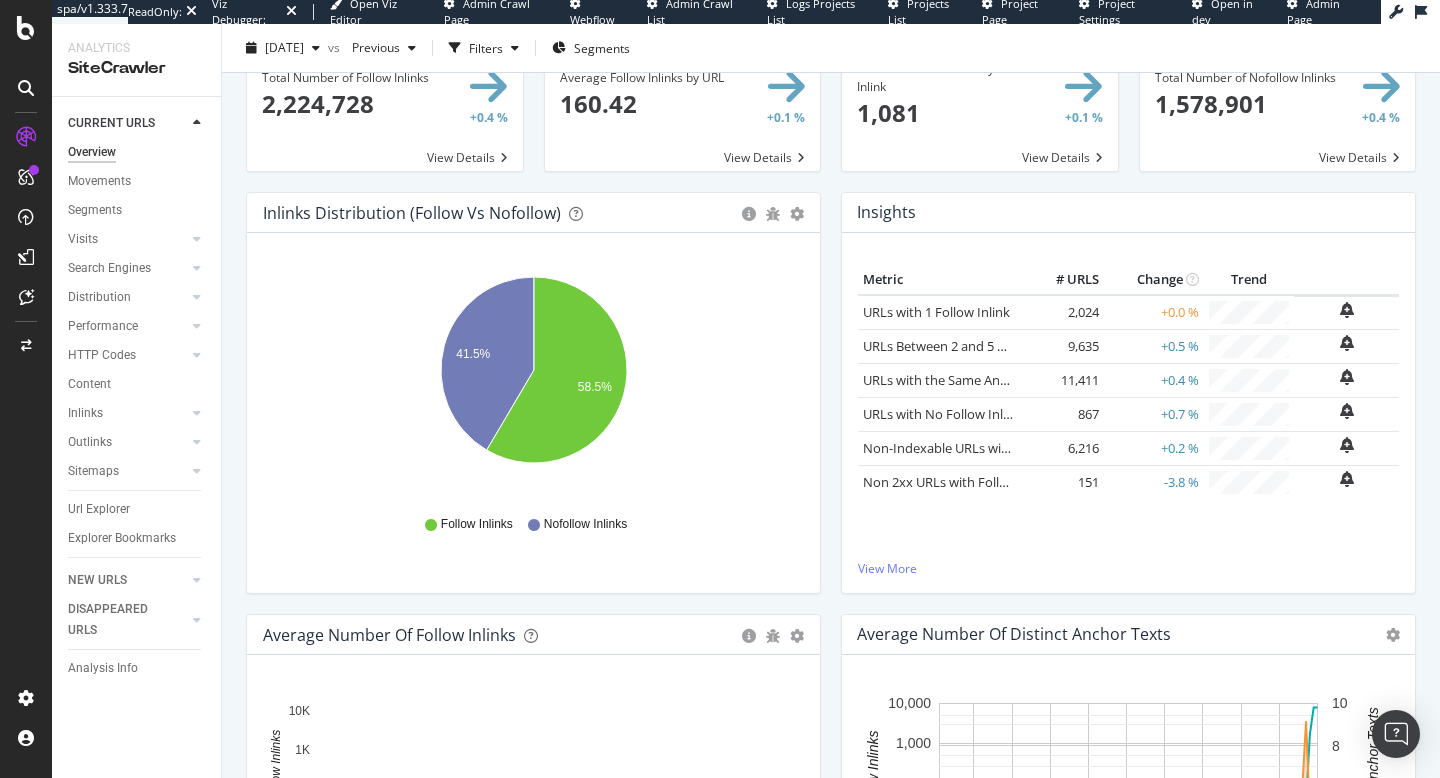 scroll, scrollTop: 0, scrollLeft: 0, axis: both 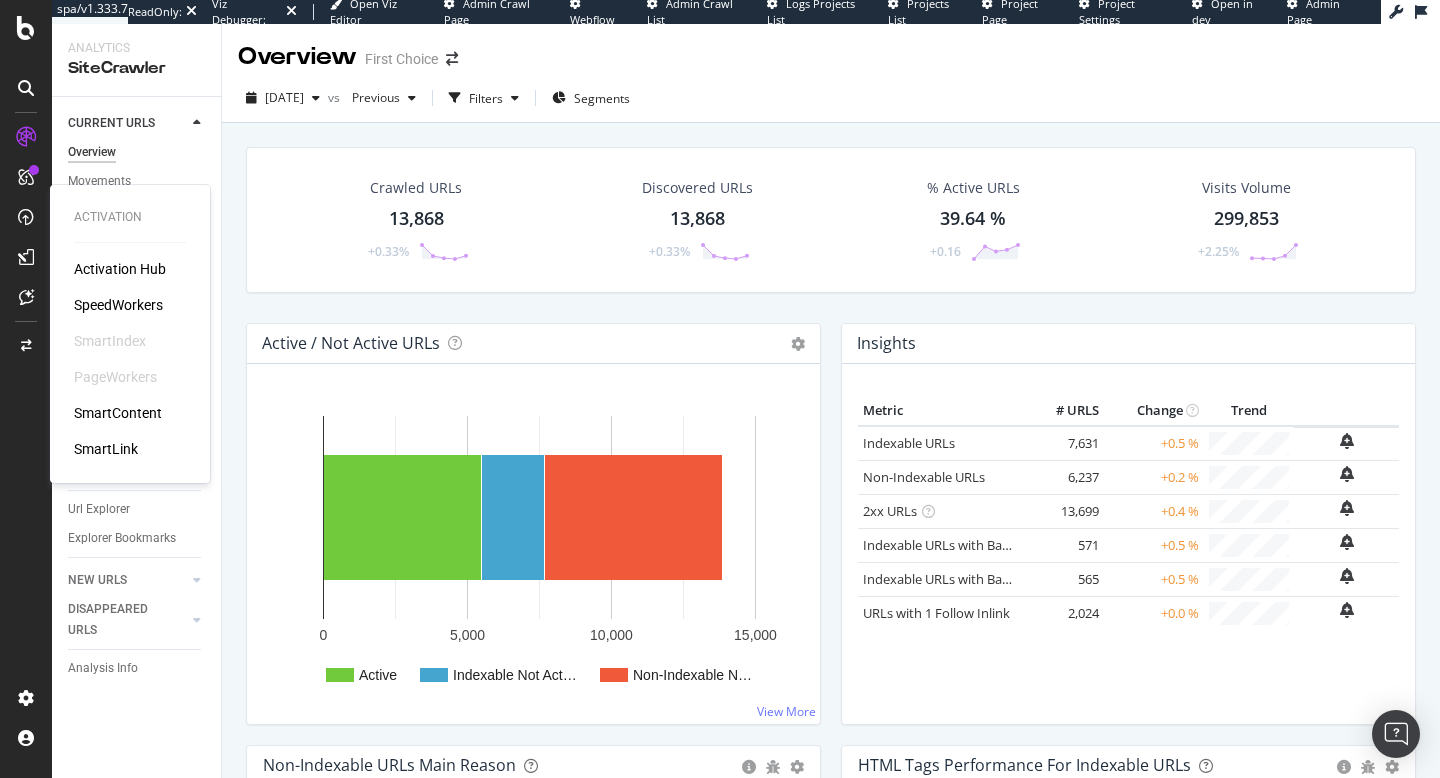 click on "SmartLink" at bounding box center (106, 449) 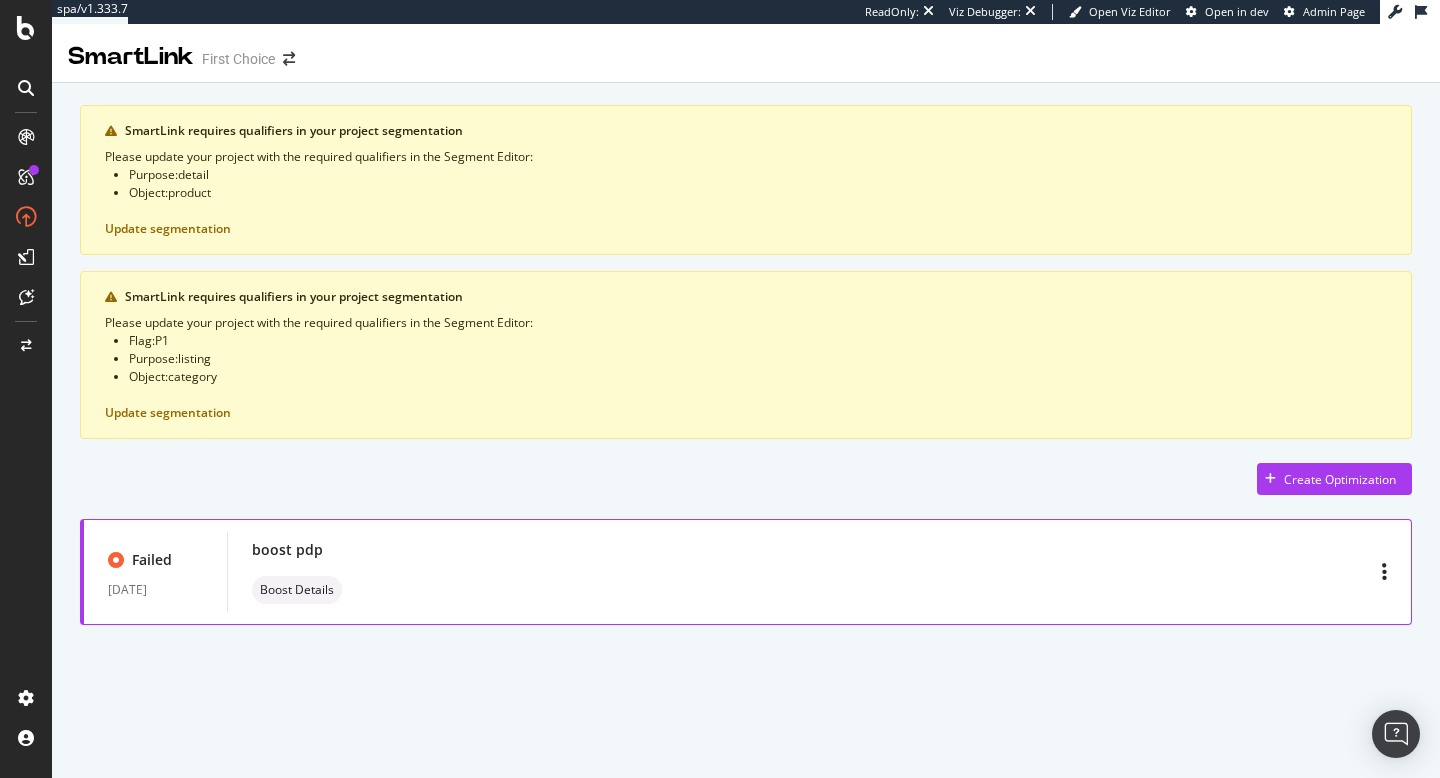 click on "boost pdp Boost Details" at bounding box center (819, 572) 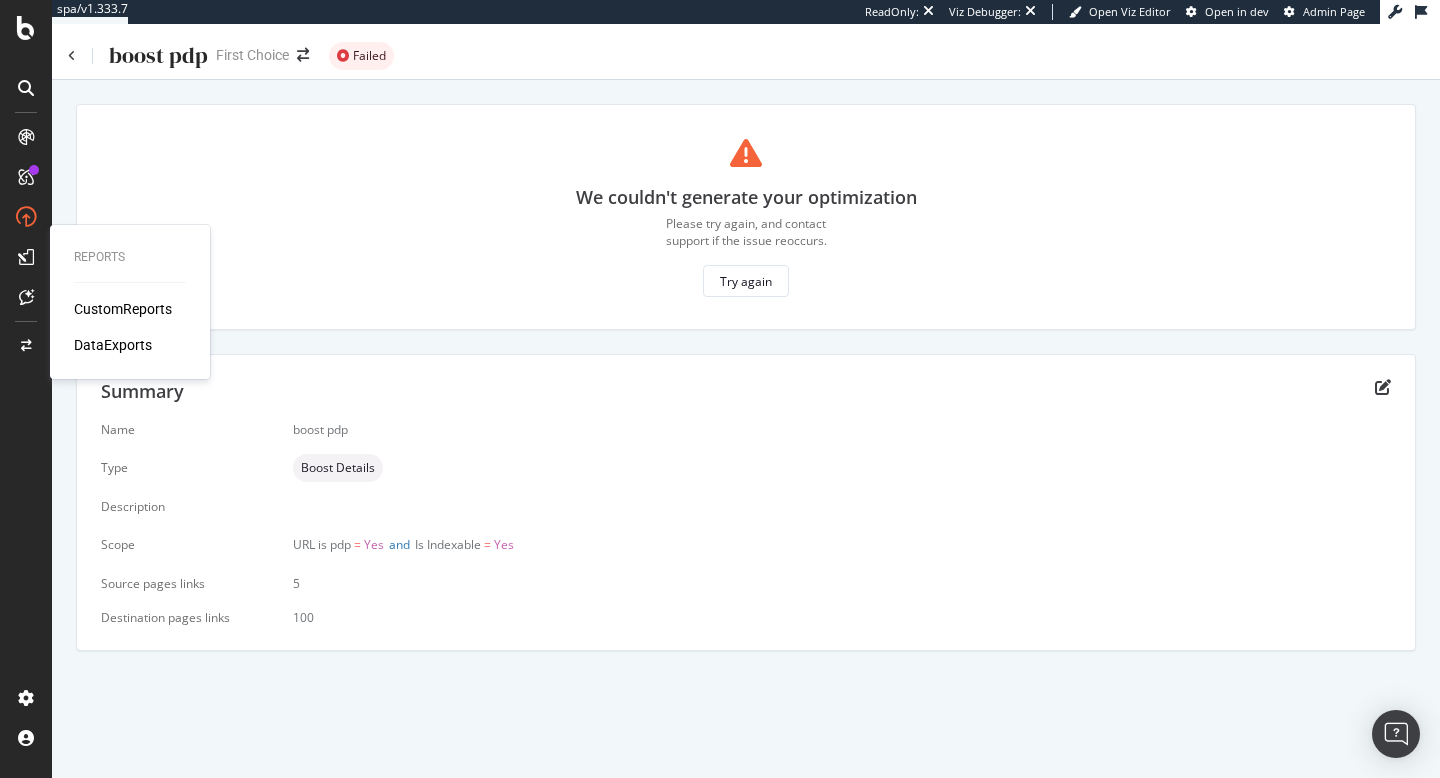 click on "CustomReports" at bounding box center [123, 309] 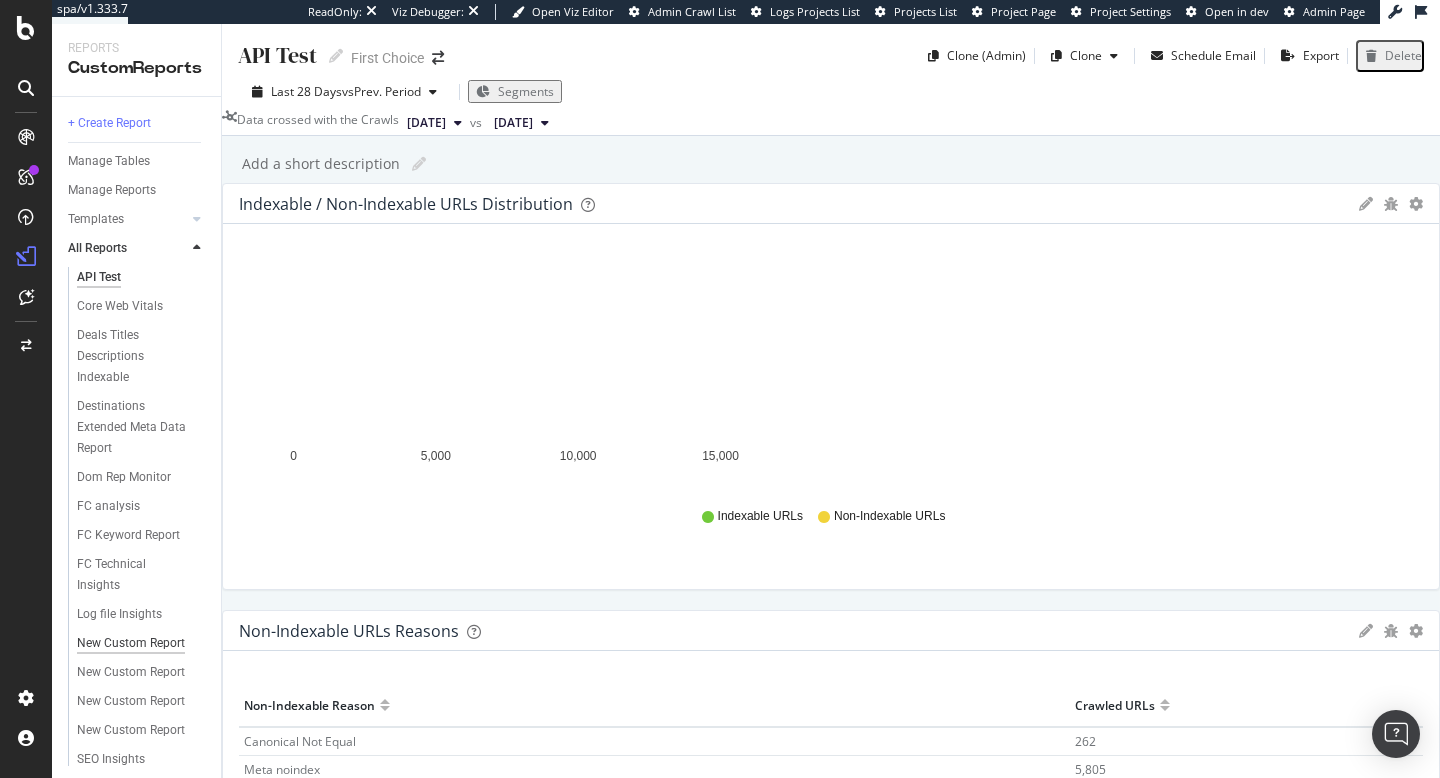 scroll, scrollTop: 58, scrollLeft: 0, axis: vertical 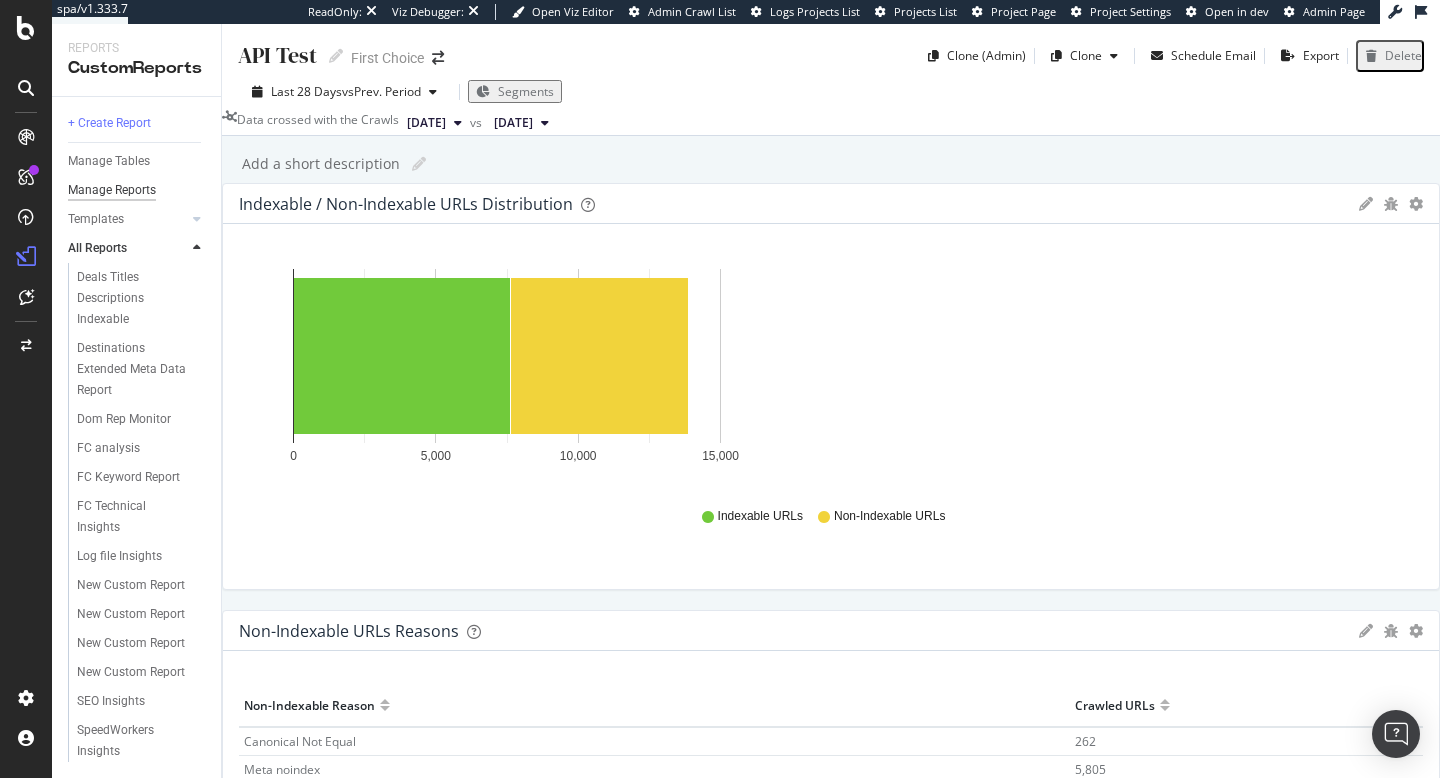click on "Manage Reports" at bounding box center [112, 190] 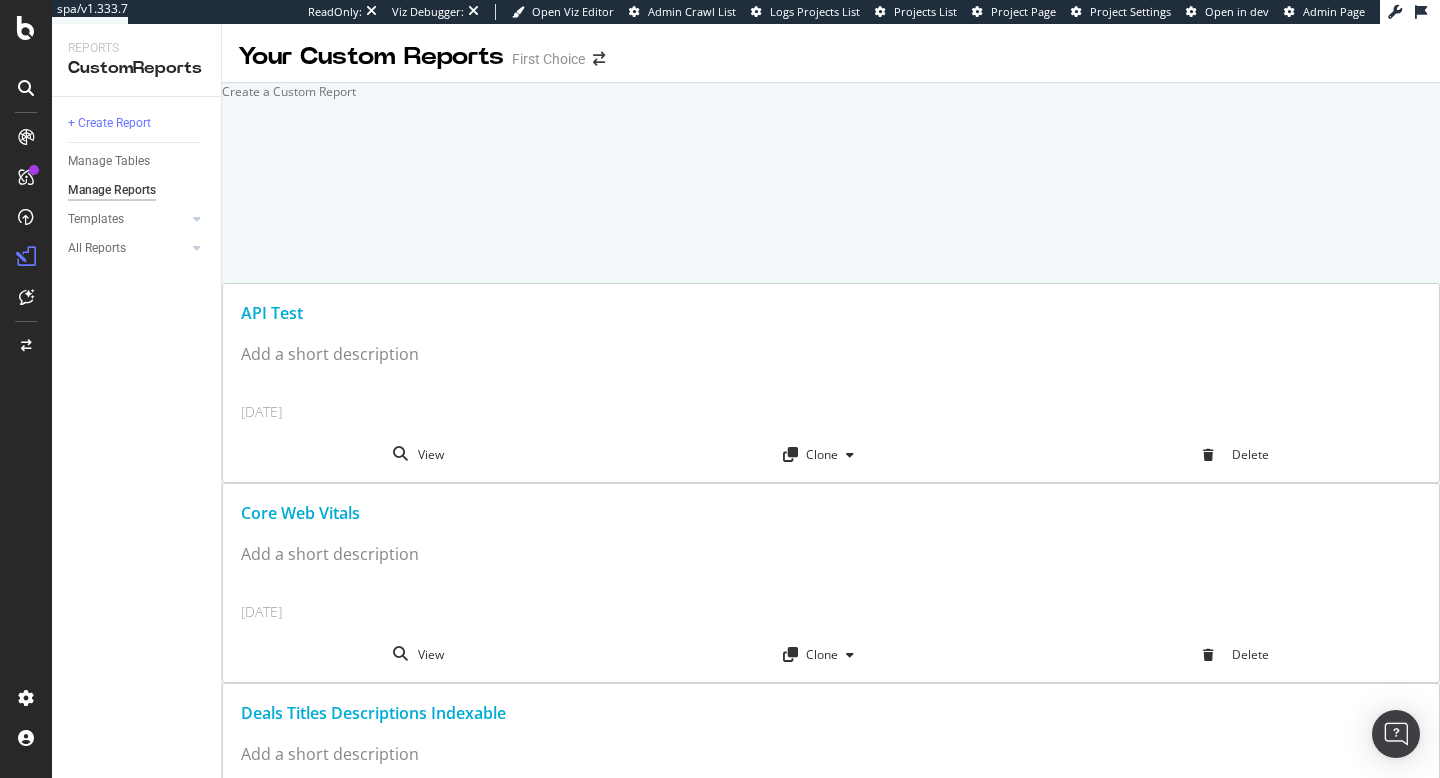 click at bounding box center [222, 91] 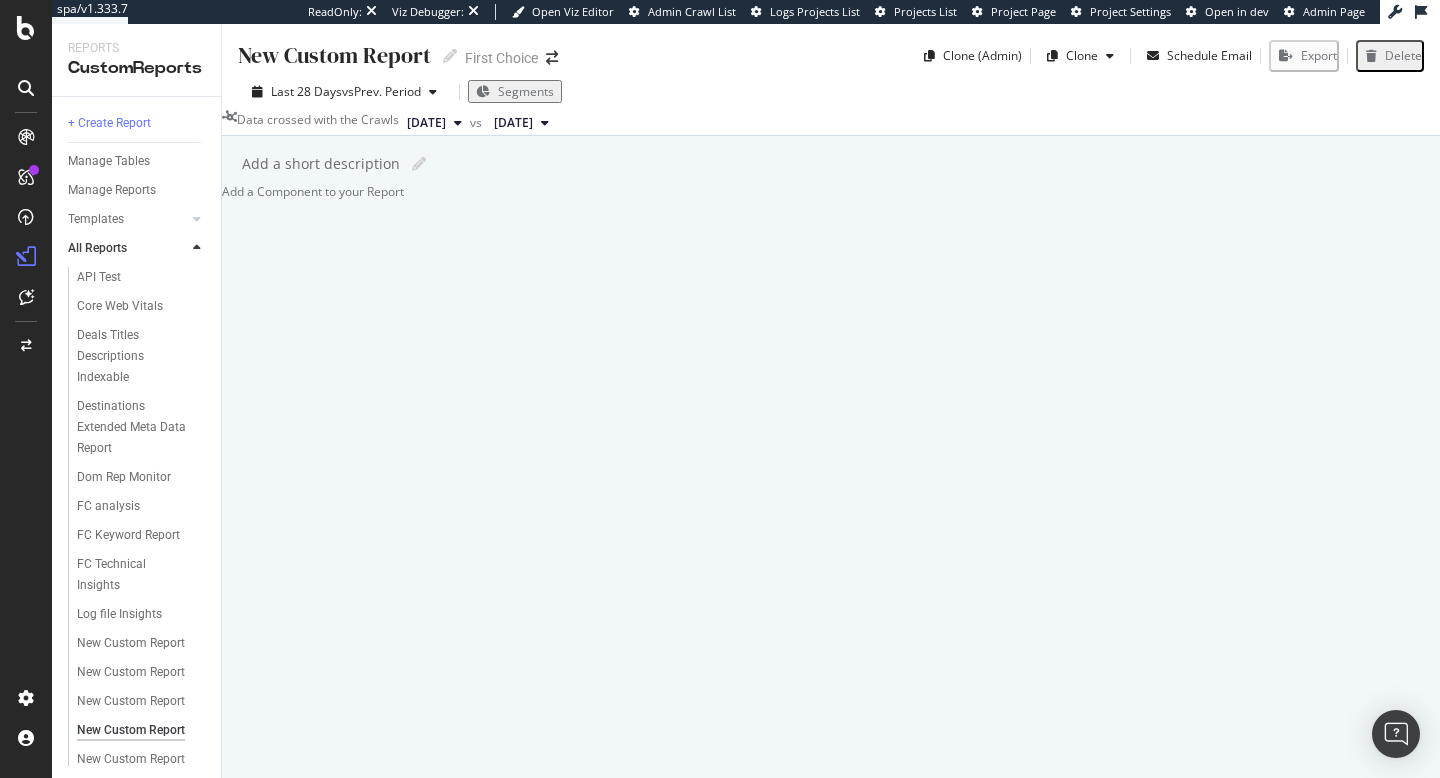 click at bounding box center (222, 191) 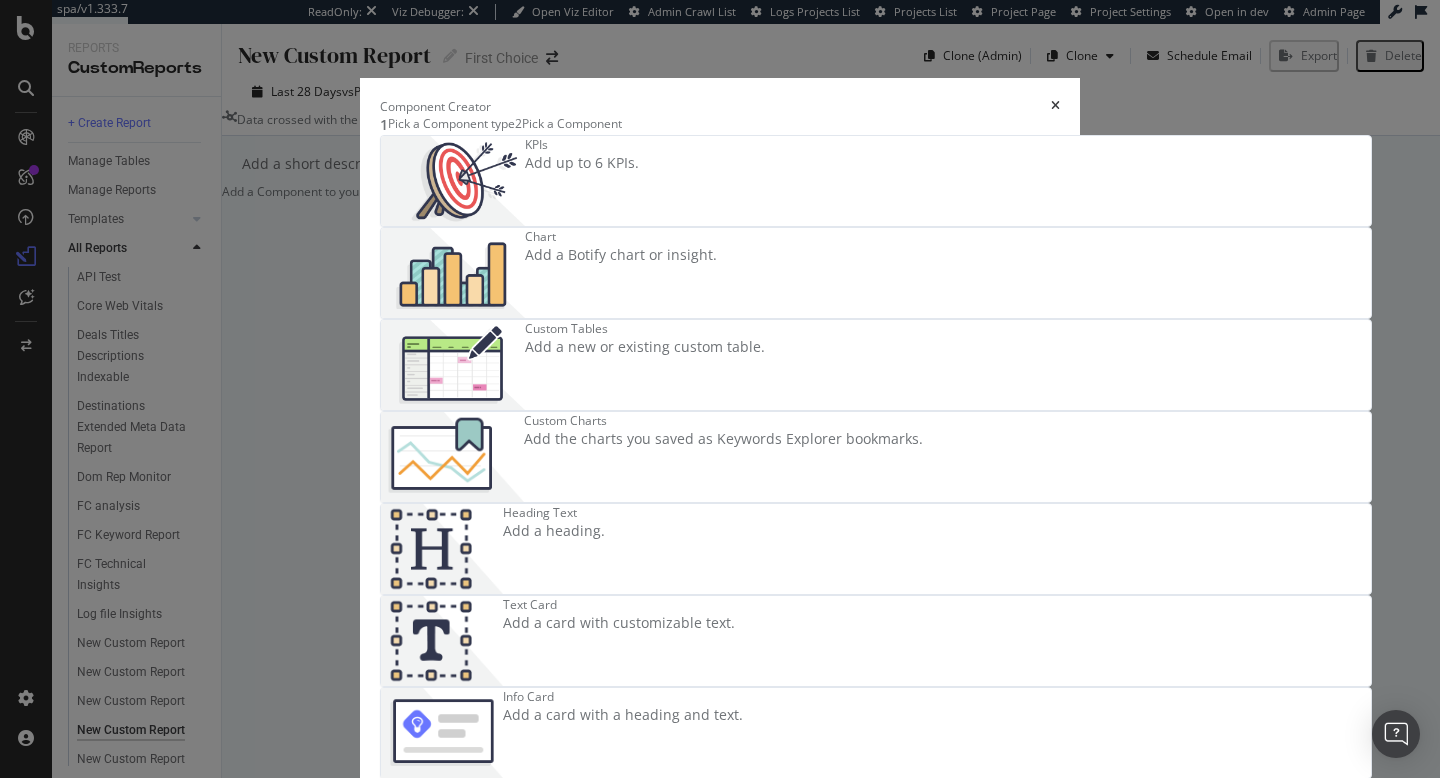 click on "Chart Add a Botify chart or insight." at bounding box center [621, 273] 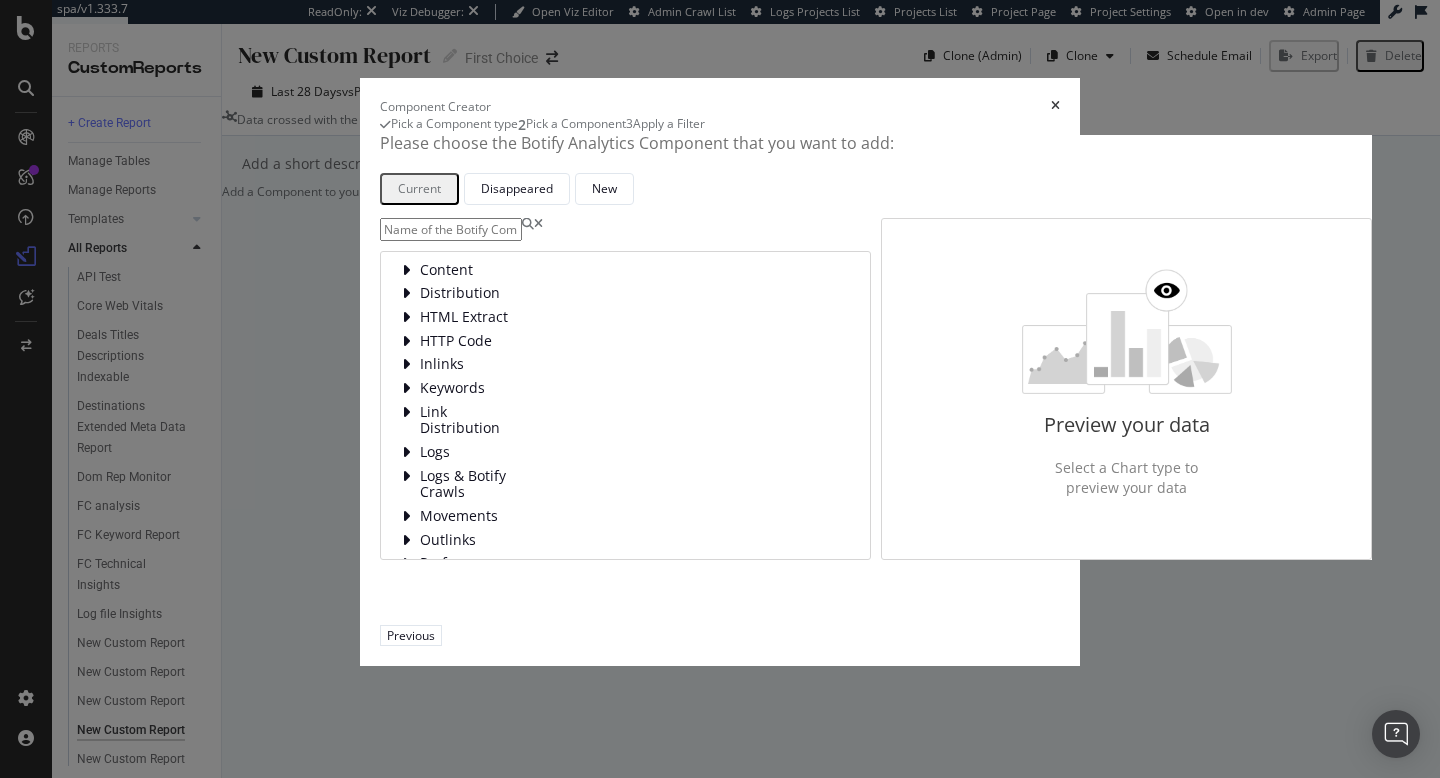 click at bounding box center [451, 229] 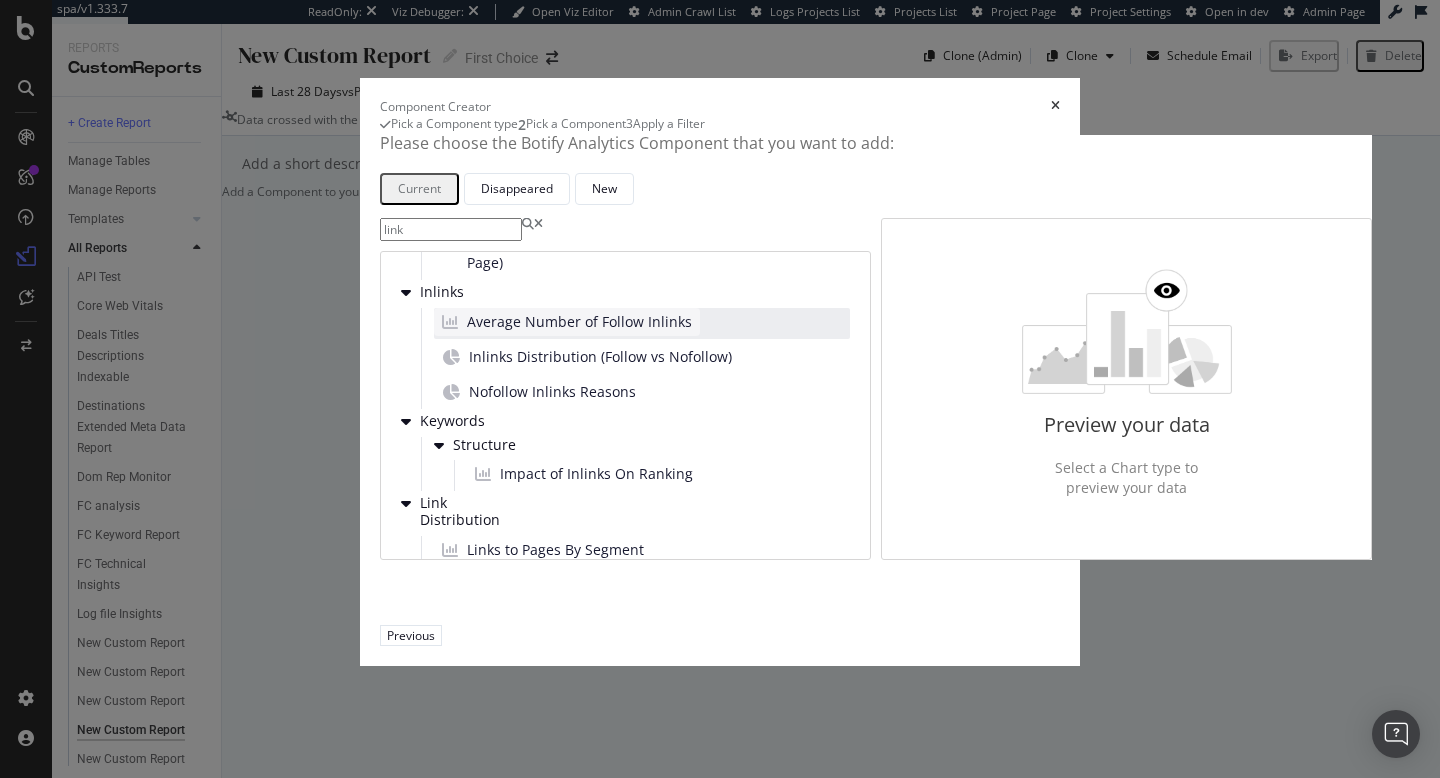 scroll, scrollTop: 62, scrollLeft: 0, axis: vertical 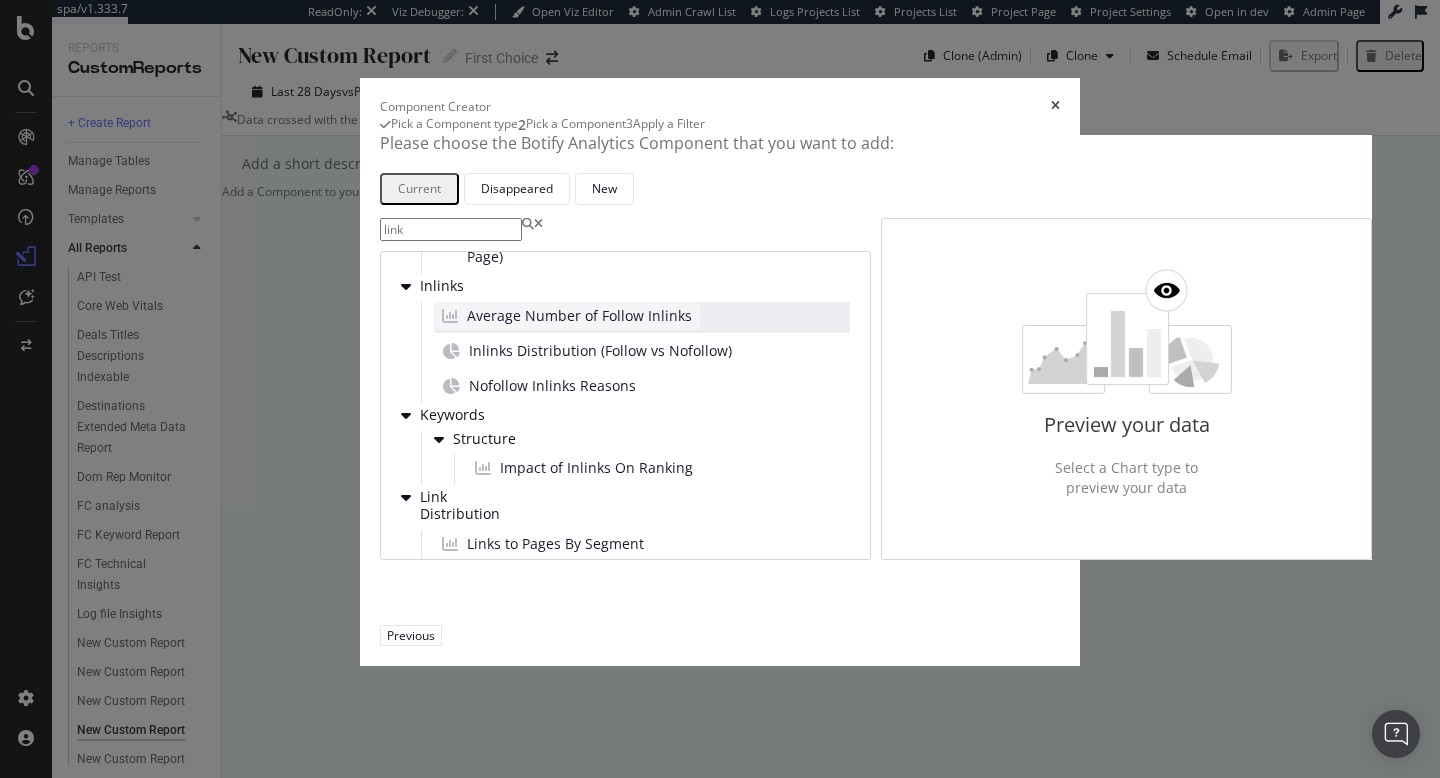 click on "Average Number of Follow Inlinks" at bounding box center (579, 316) 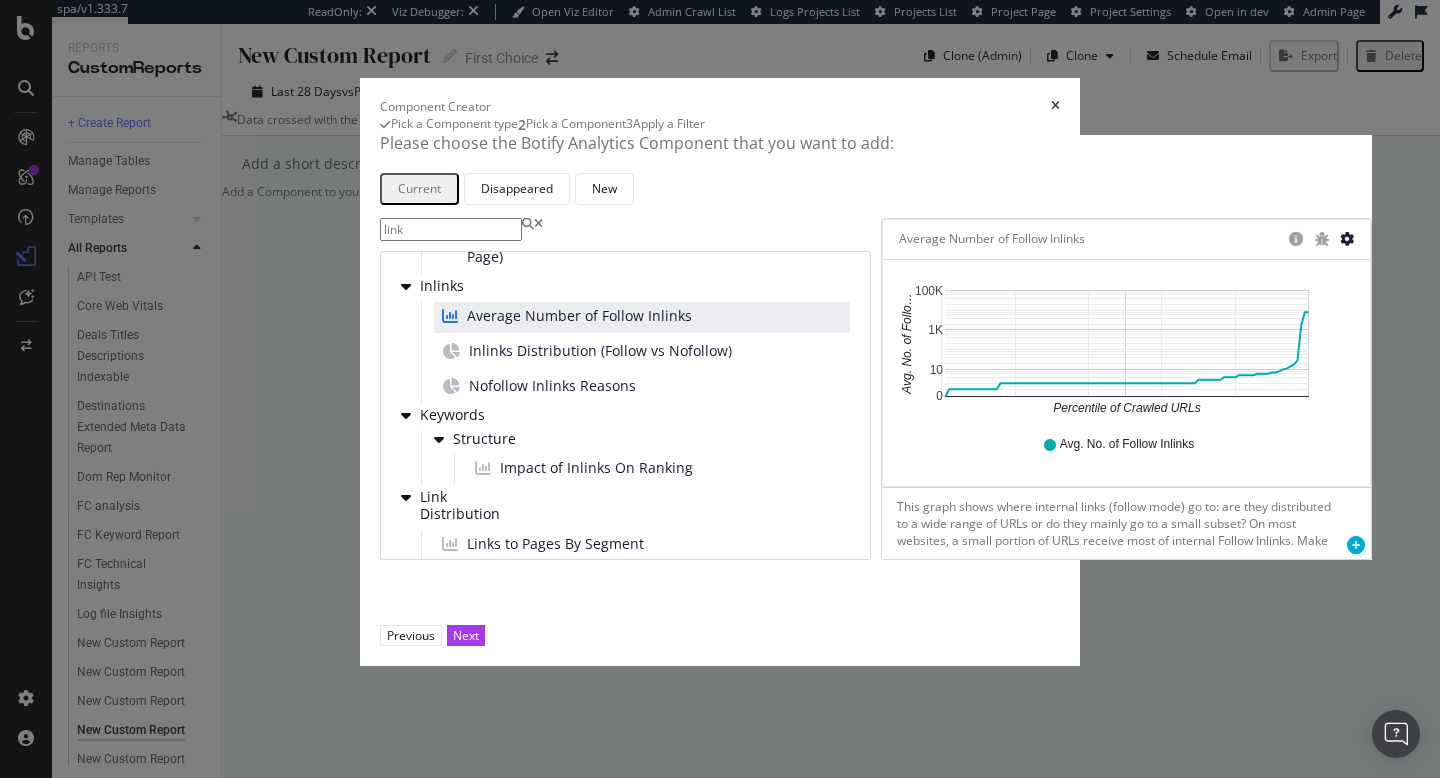 click at bounding box center (1347, 239) 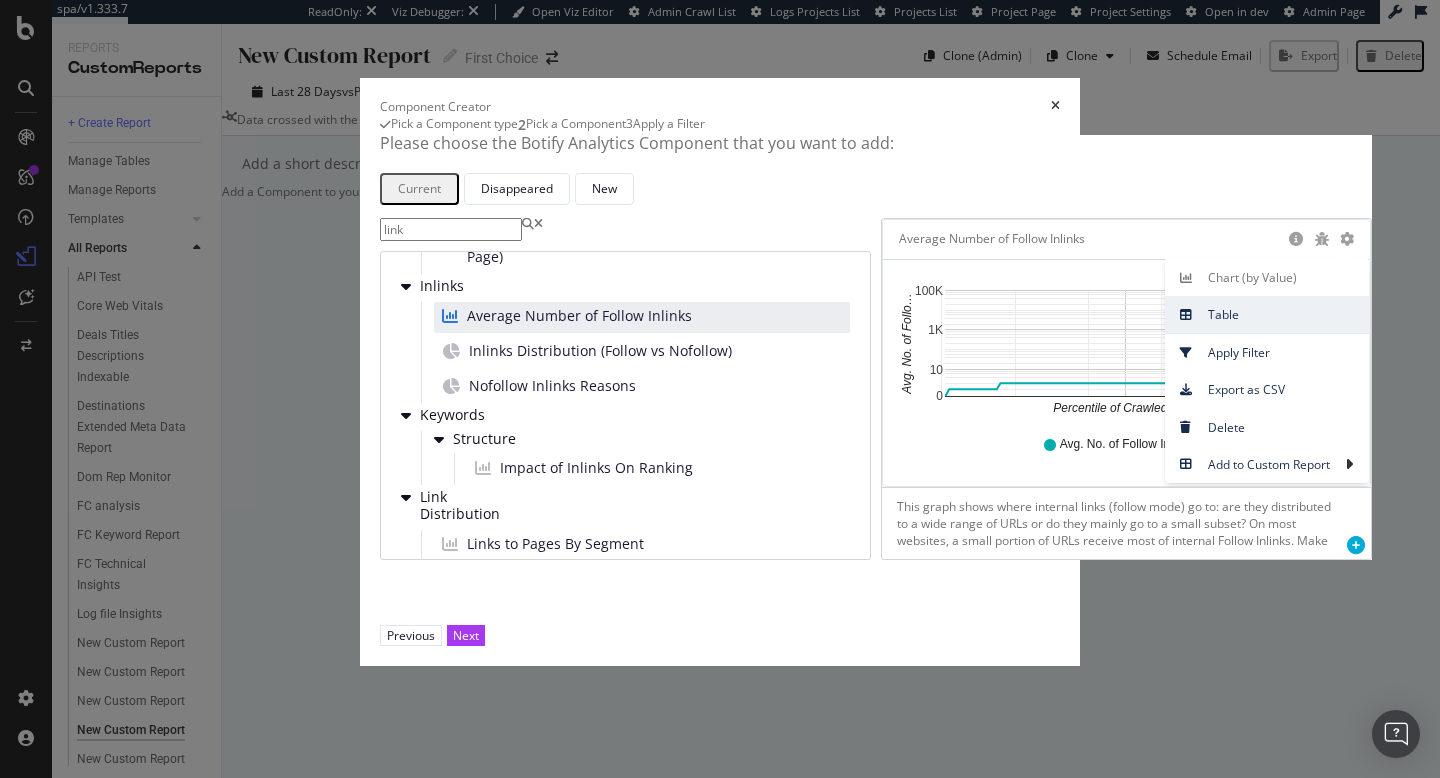 click on "Table" at bounding box center (1267, 314) 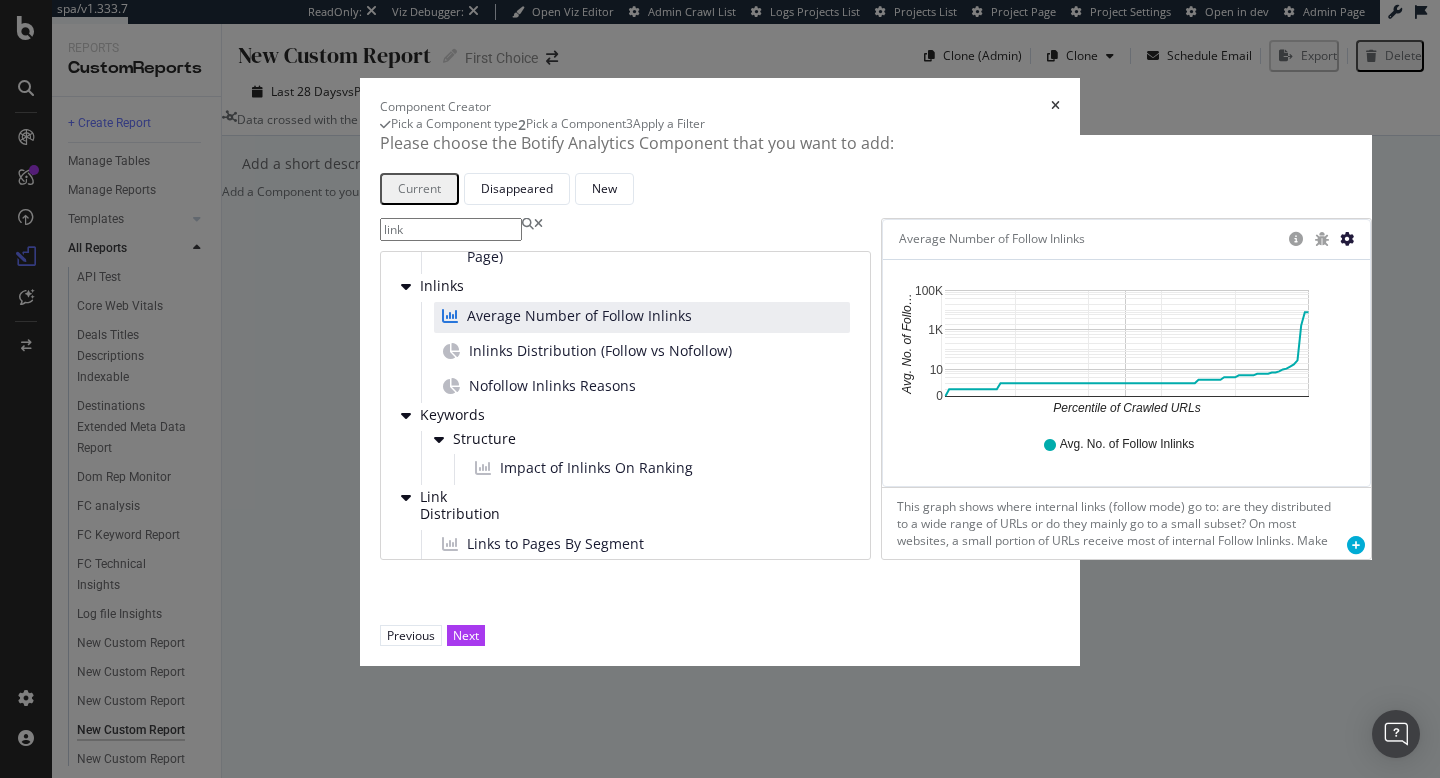 click at bounding box center [1347, 239] 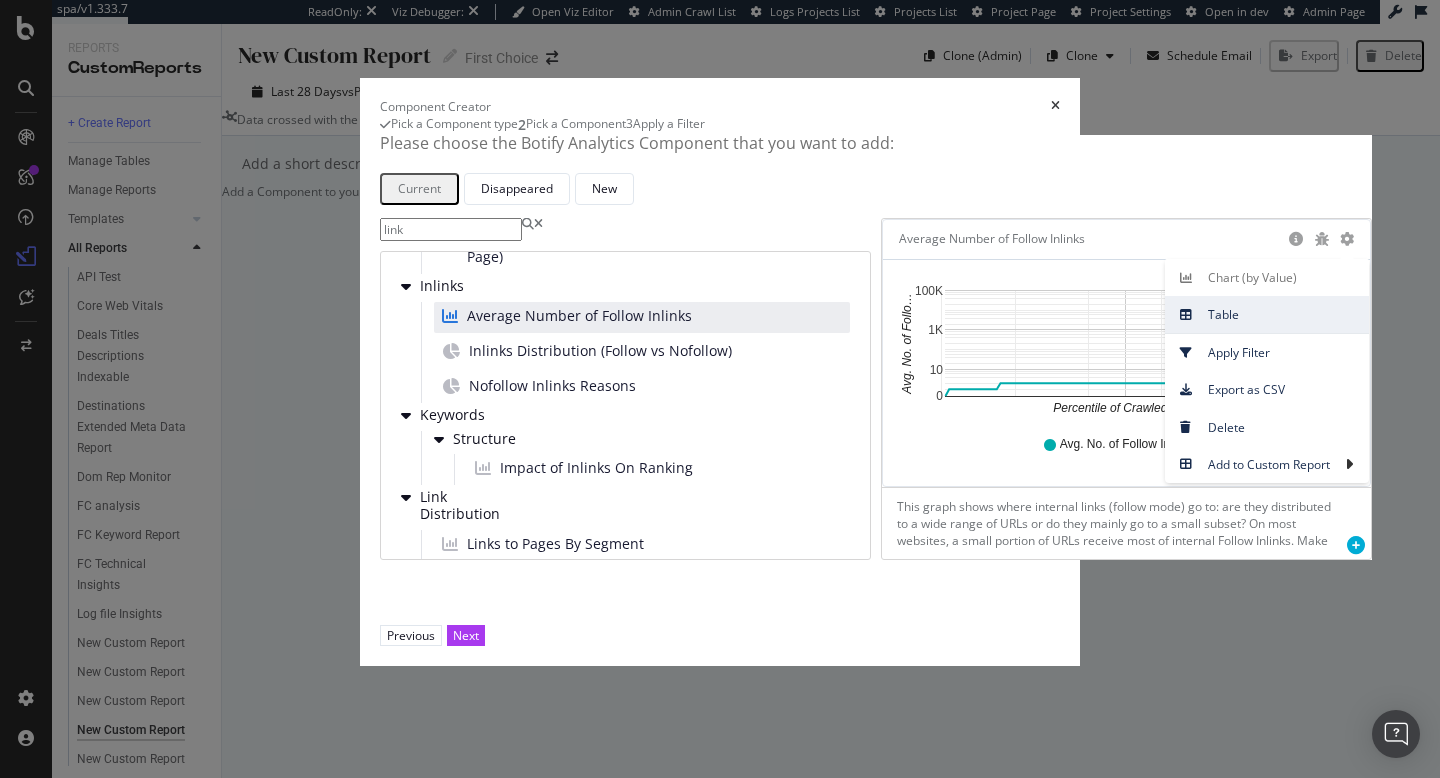 click on "Table" at bounding box center [1267, 314] 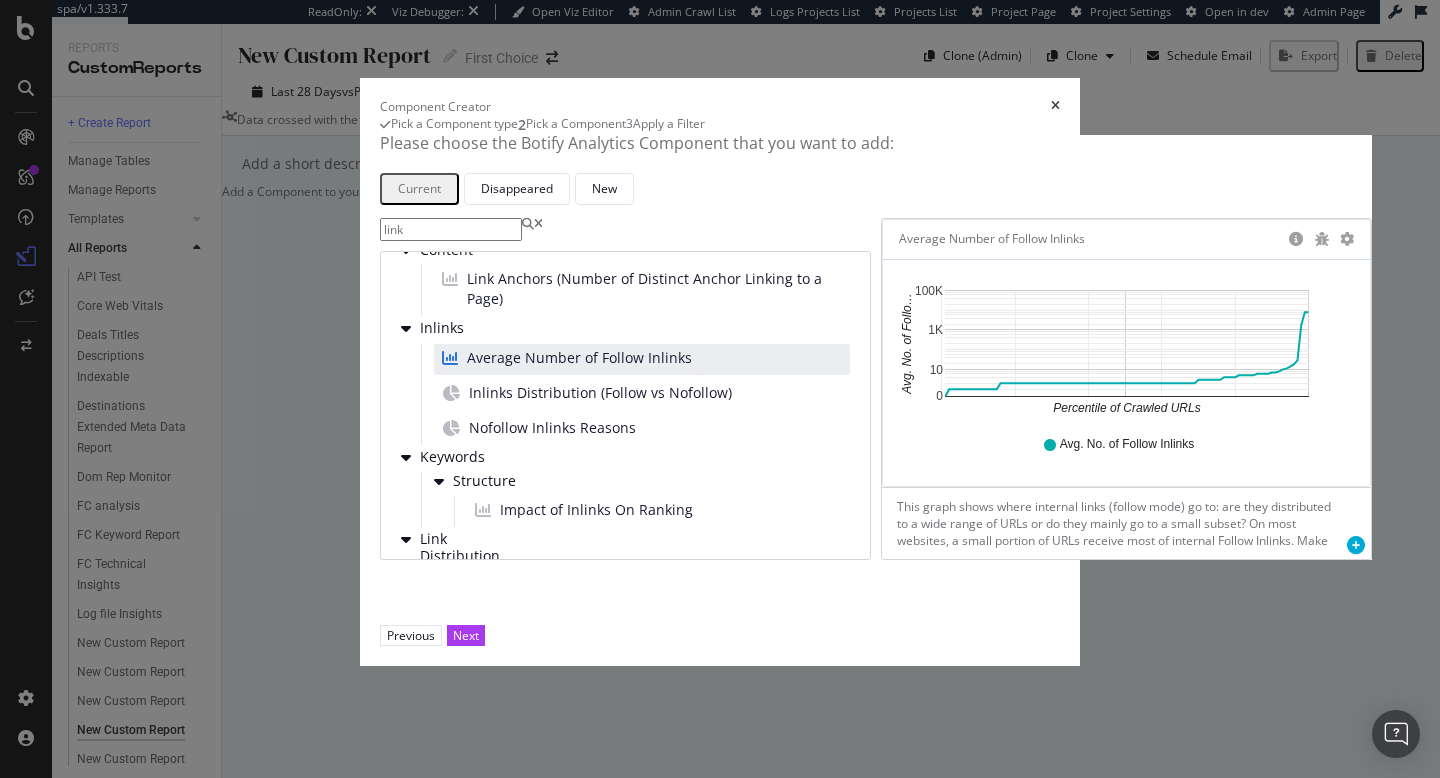scroll, scrollTop: 24, scrollLeft: 0, axis: vertical 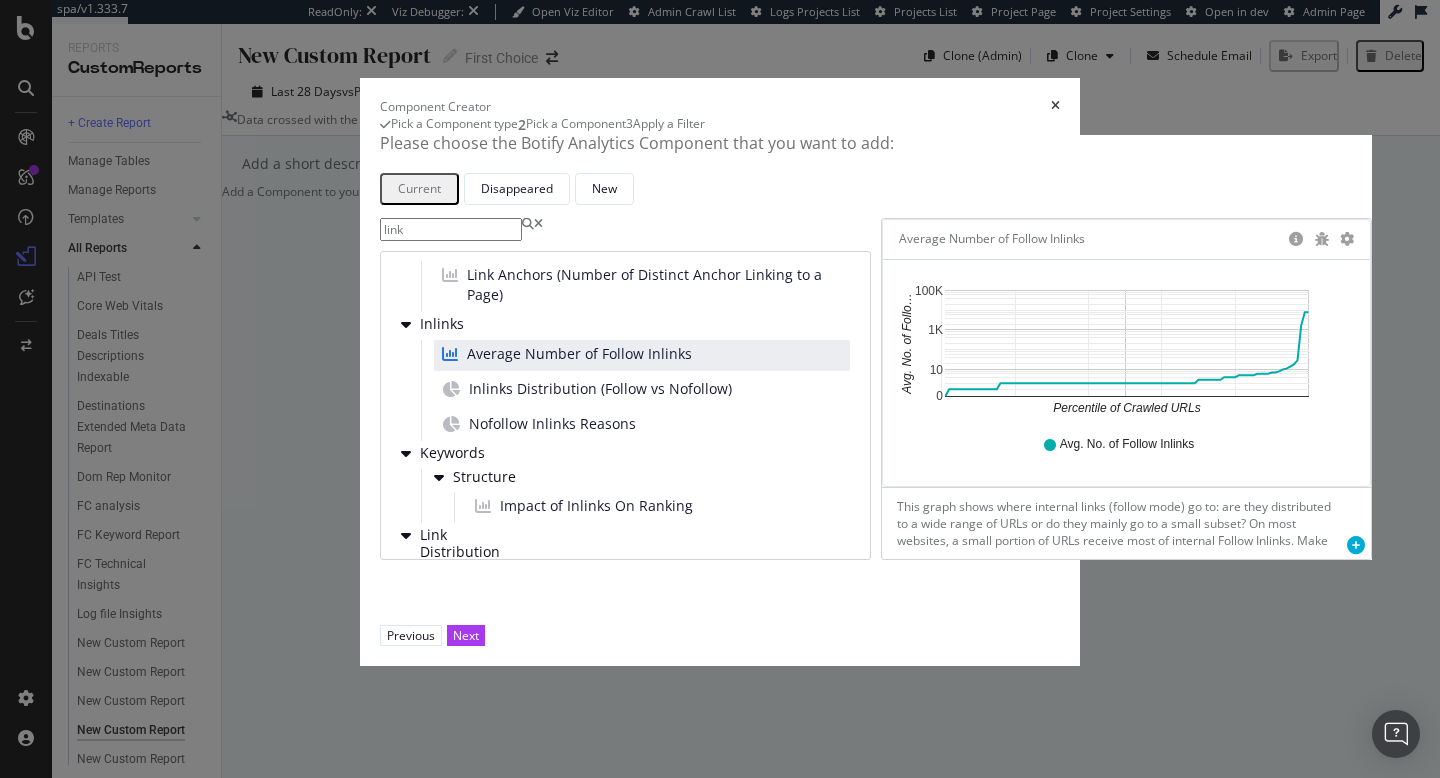 click on "link" at bounding box center [451, 229] 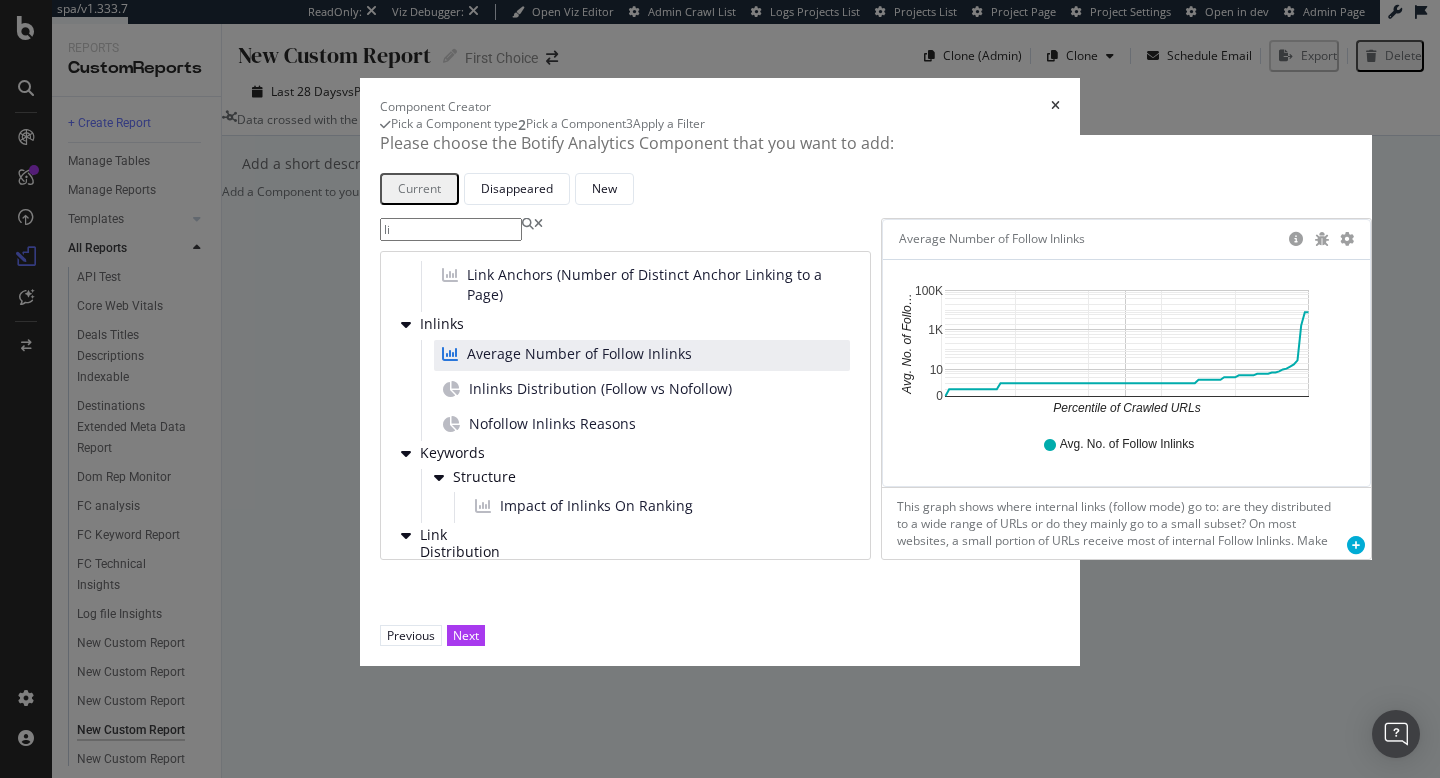 type on "l" 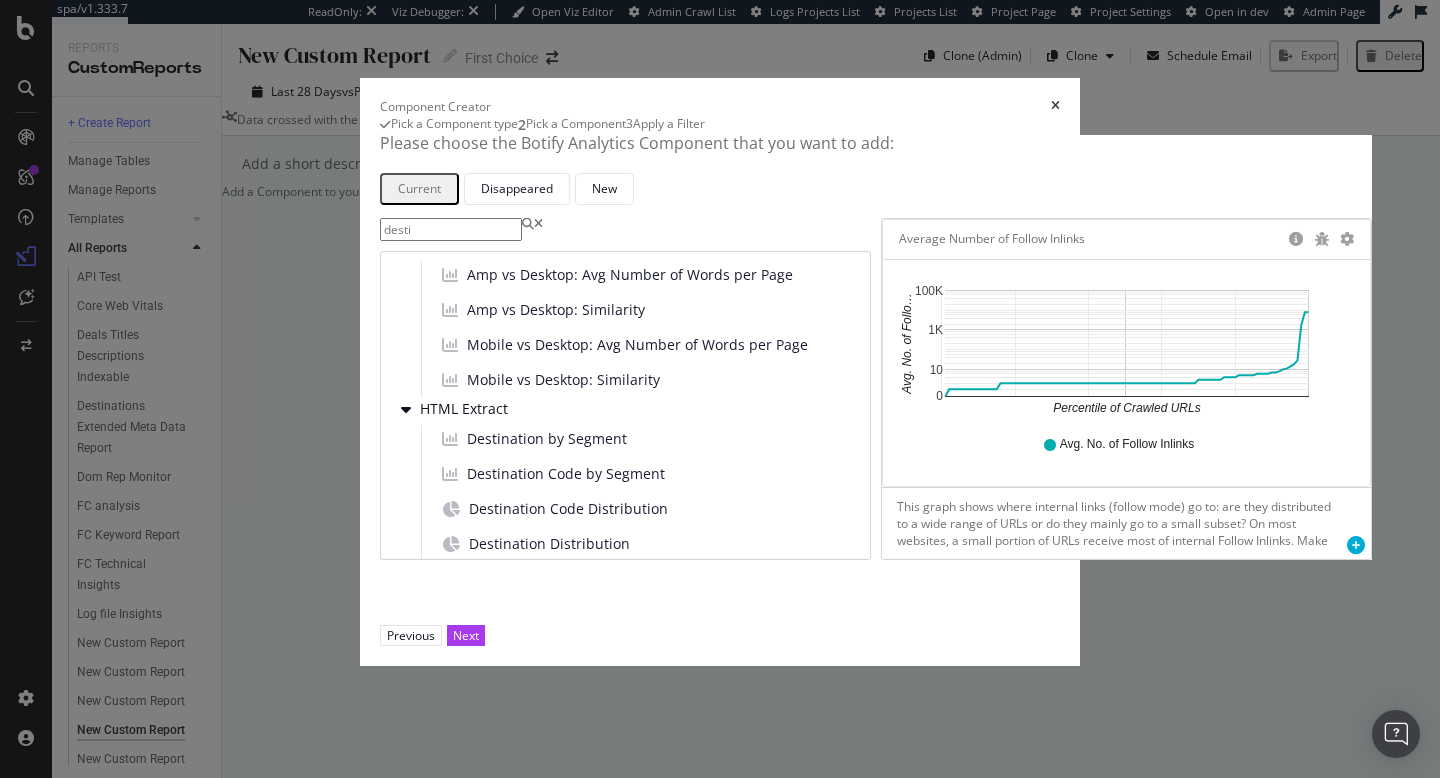 scroll, scrollTop: 0, scrollLeft: 0, axis: both 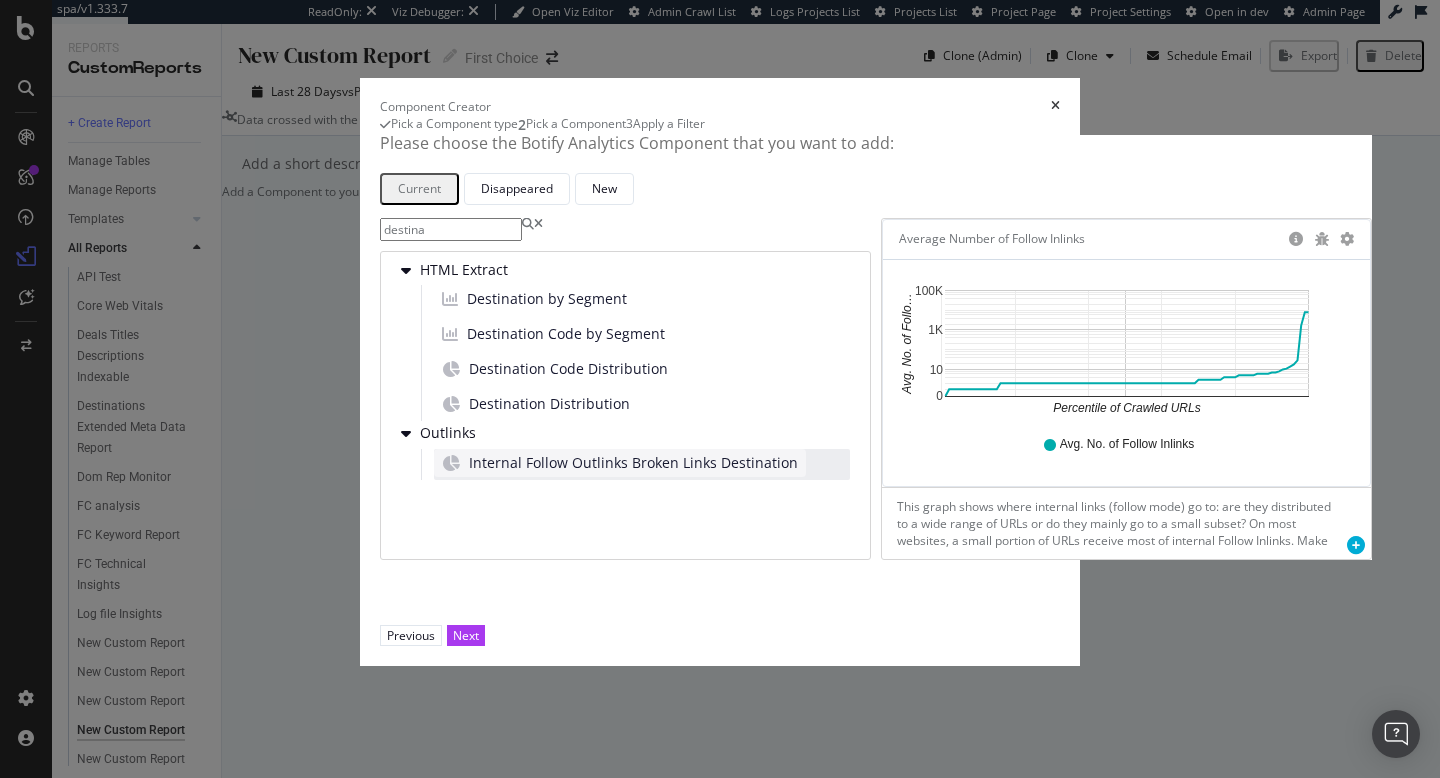 click on "Internal Follow Outlinks Broken Links Destination" at bounding box center [633, 463] 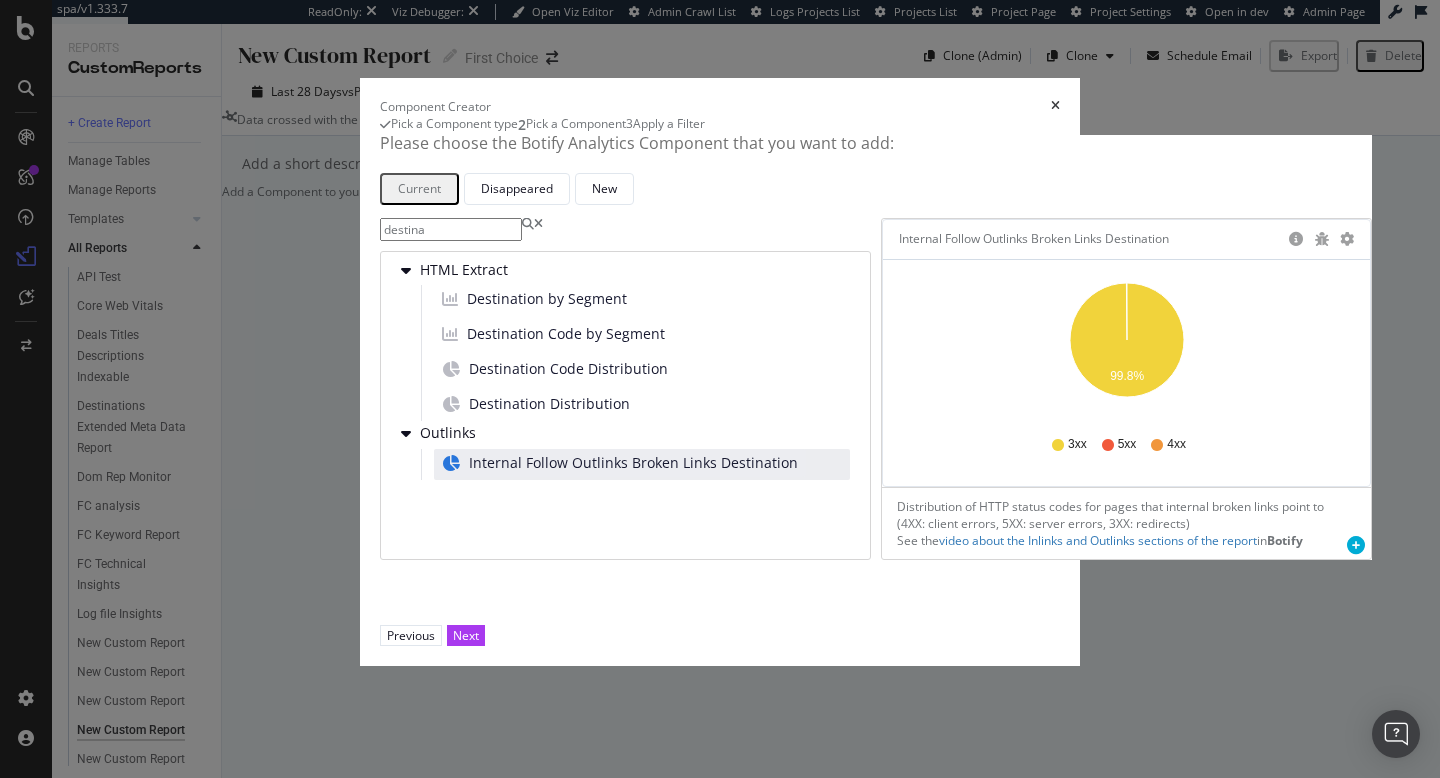 click on "destina" at bounding box center [451, 229] 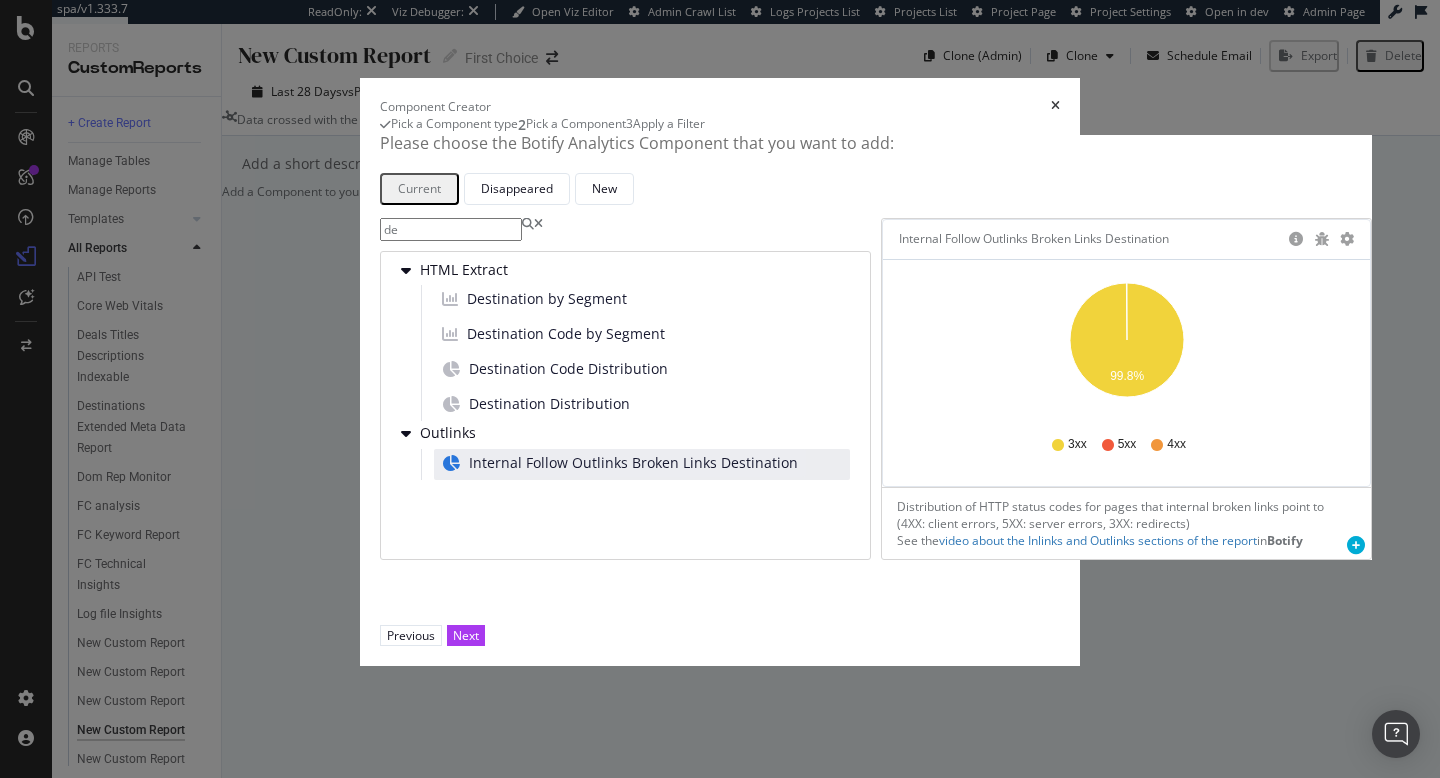 type on "d" 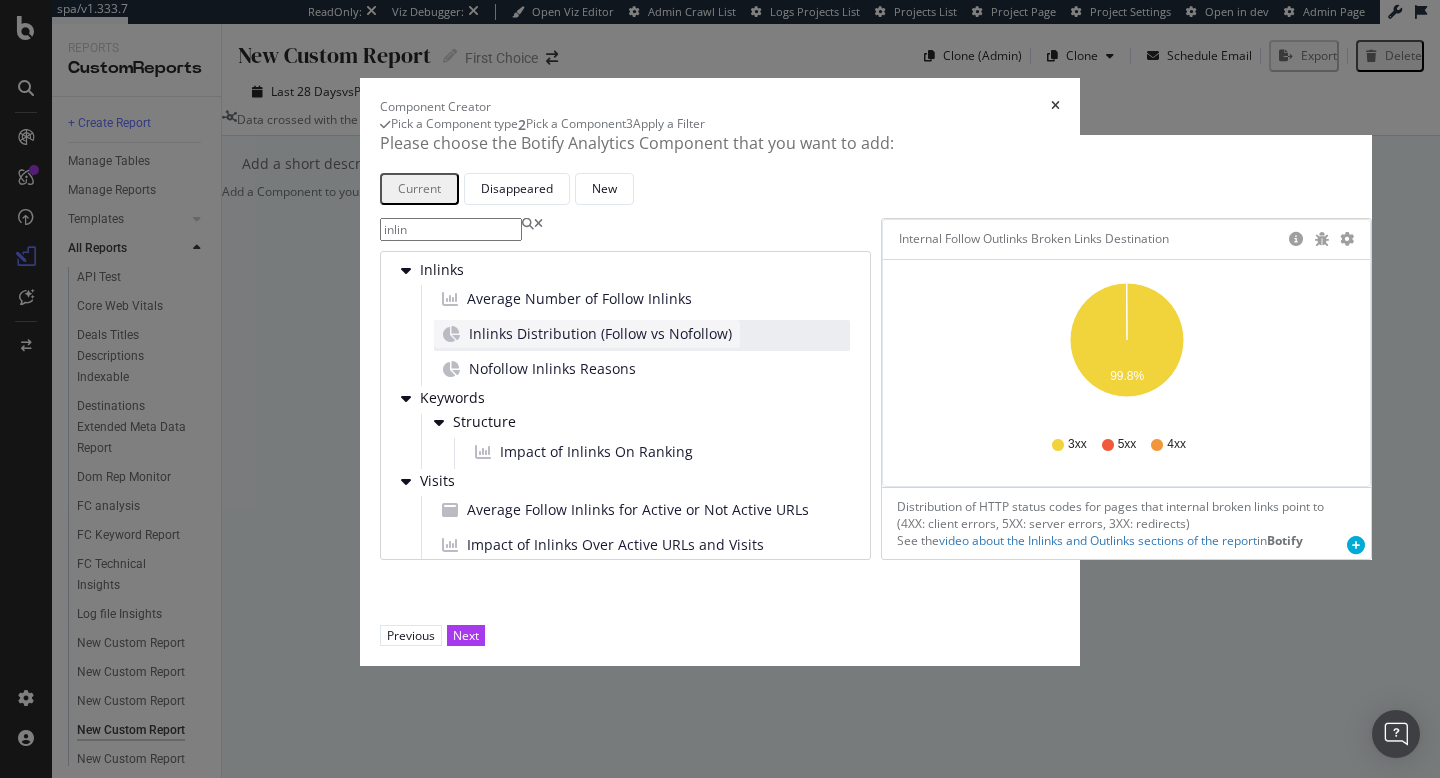 type on "inlin" 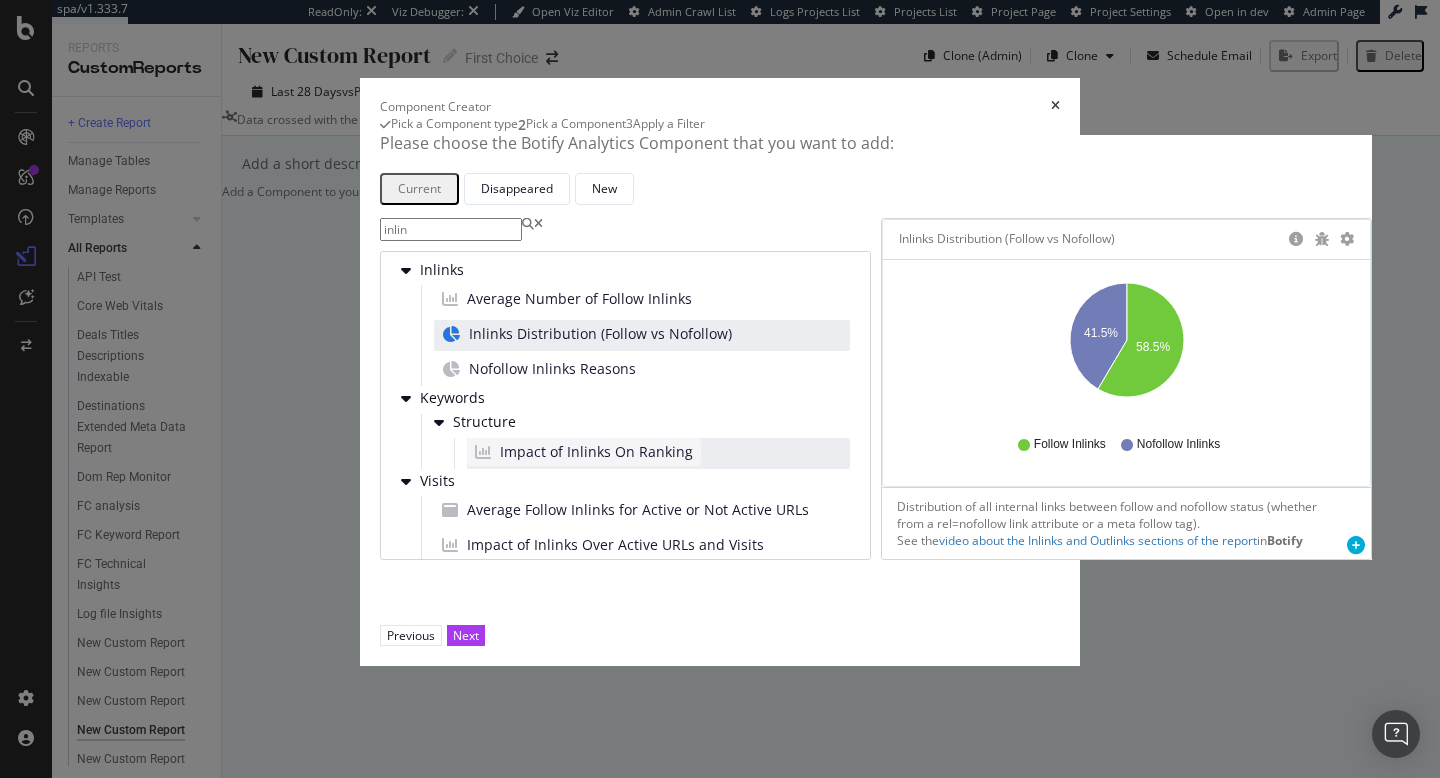 click on "Impact of Inlinks On Ranking" at bounding box center [596, 452] 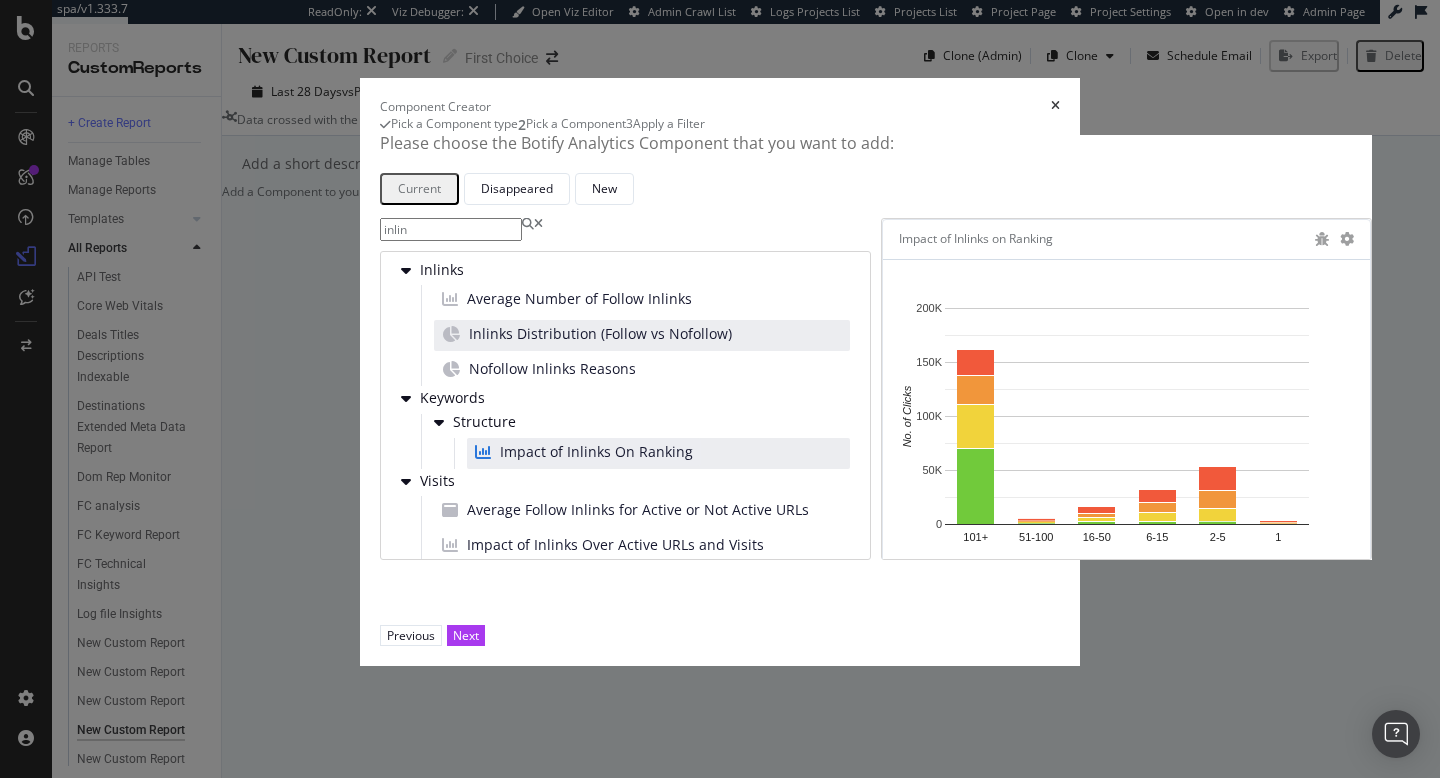 click at bounding box center [1347, 239] 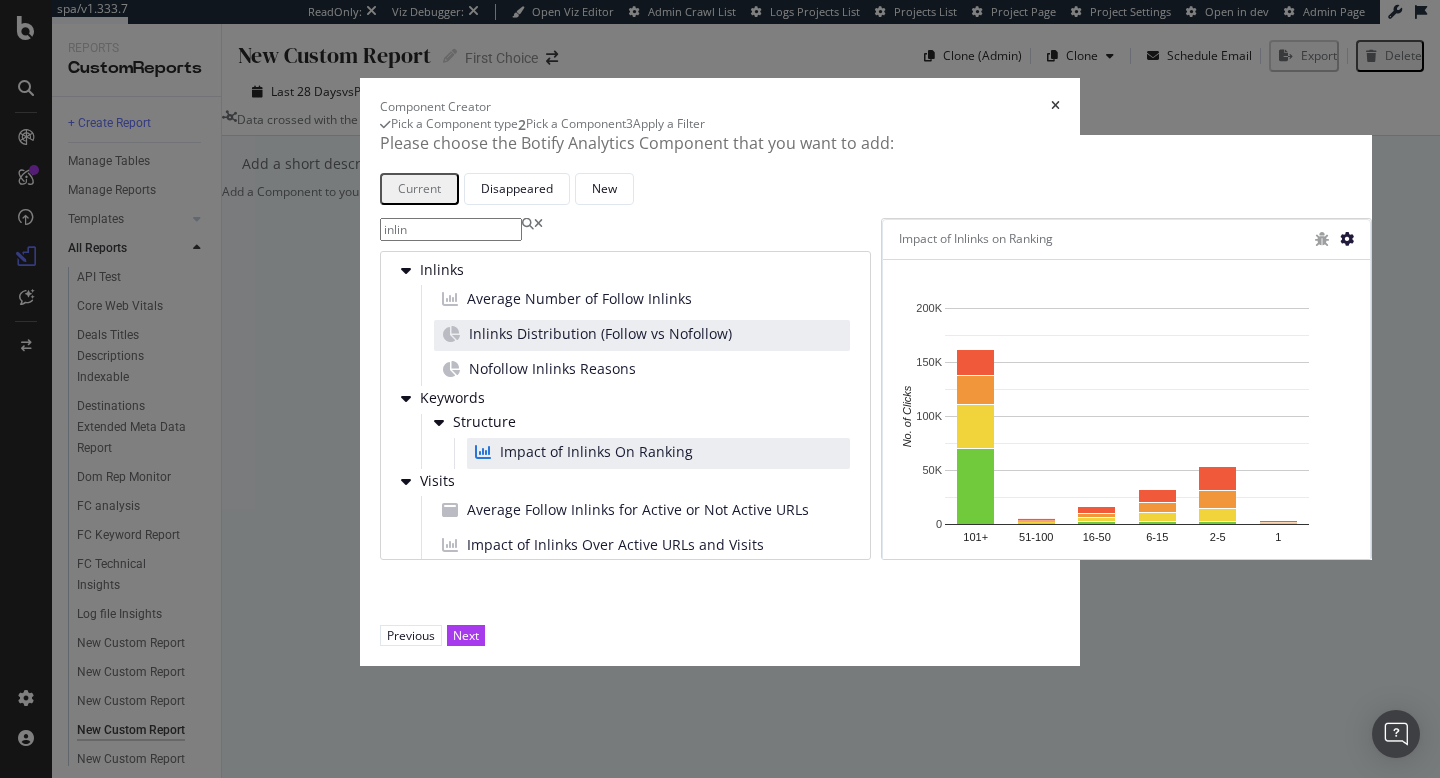 click at bounding box center [1347, 239] 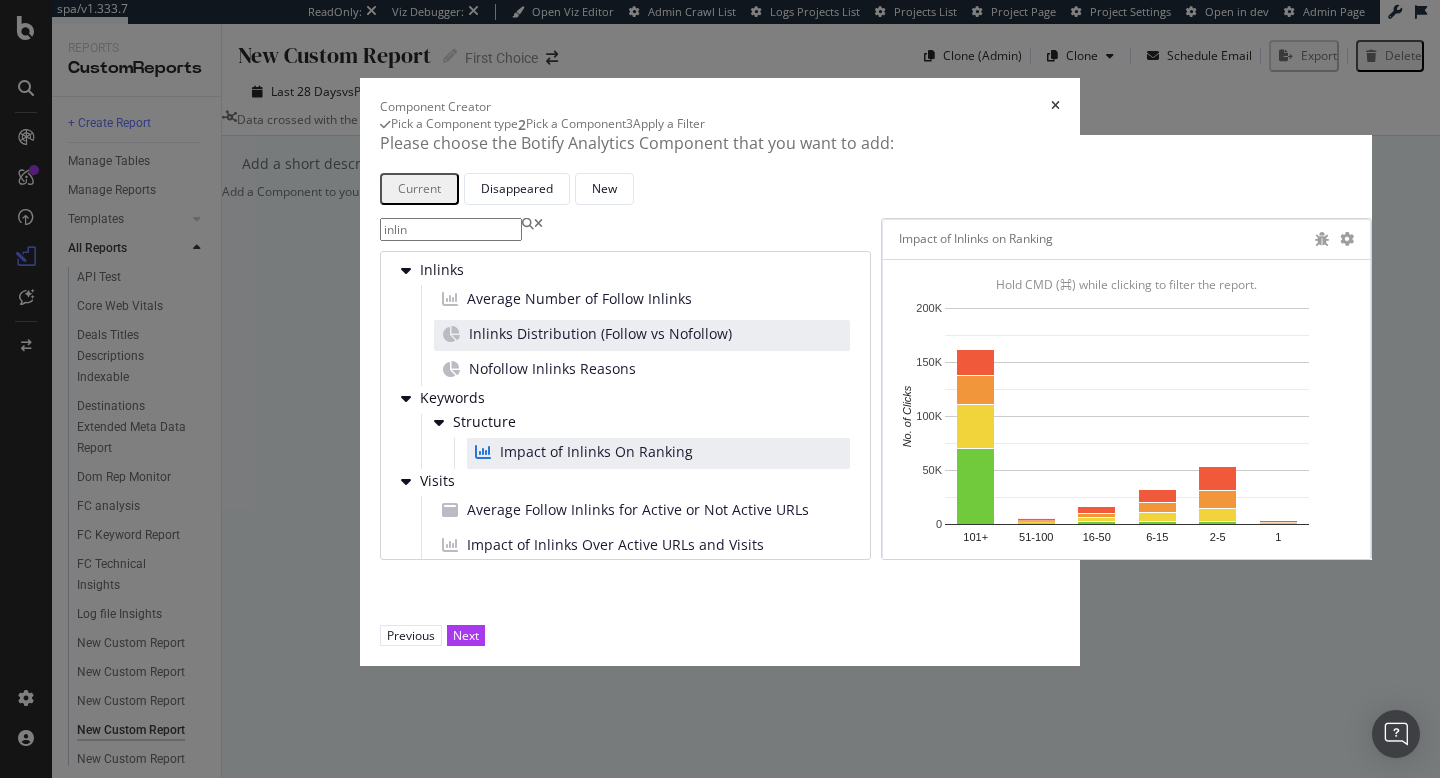 click 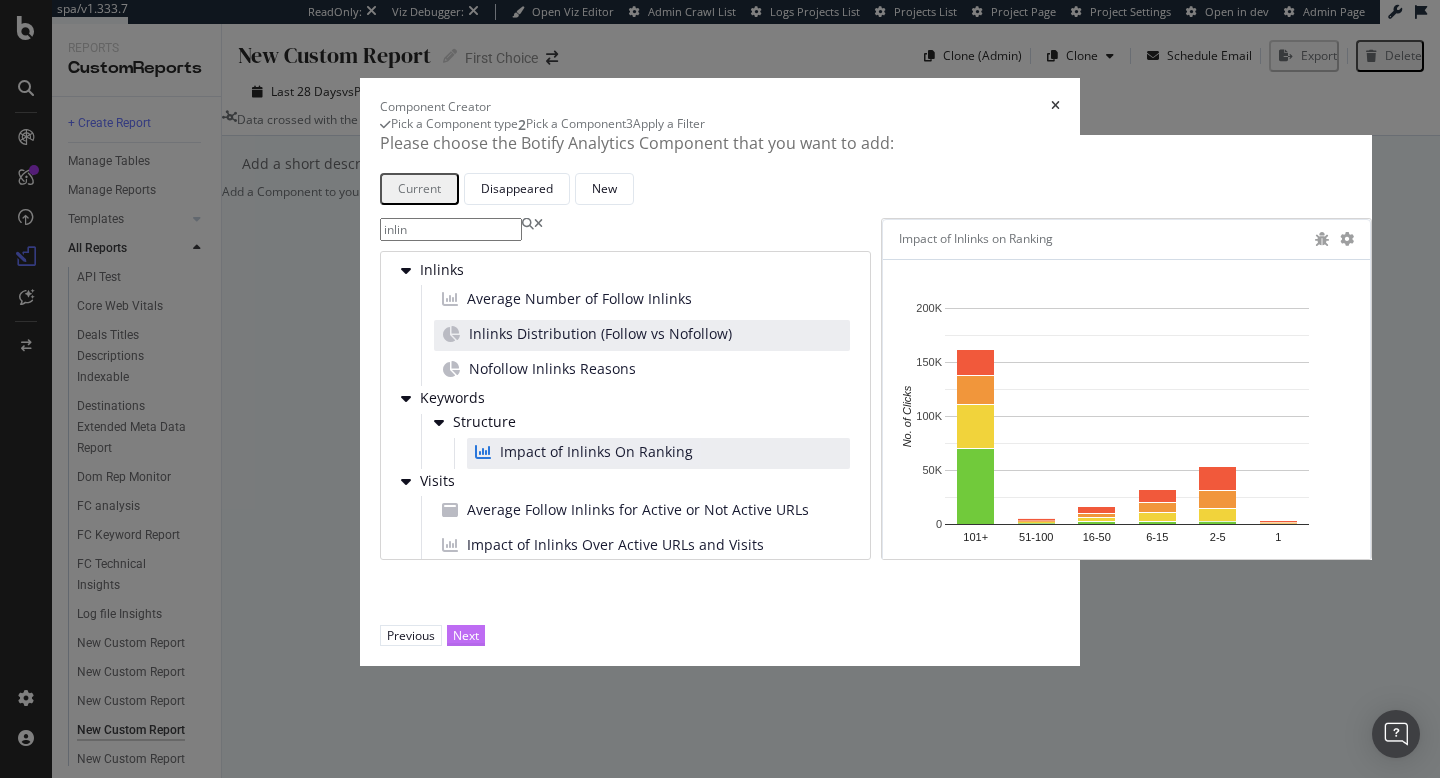 click on "Next" at bounding box center [466, 635] 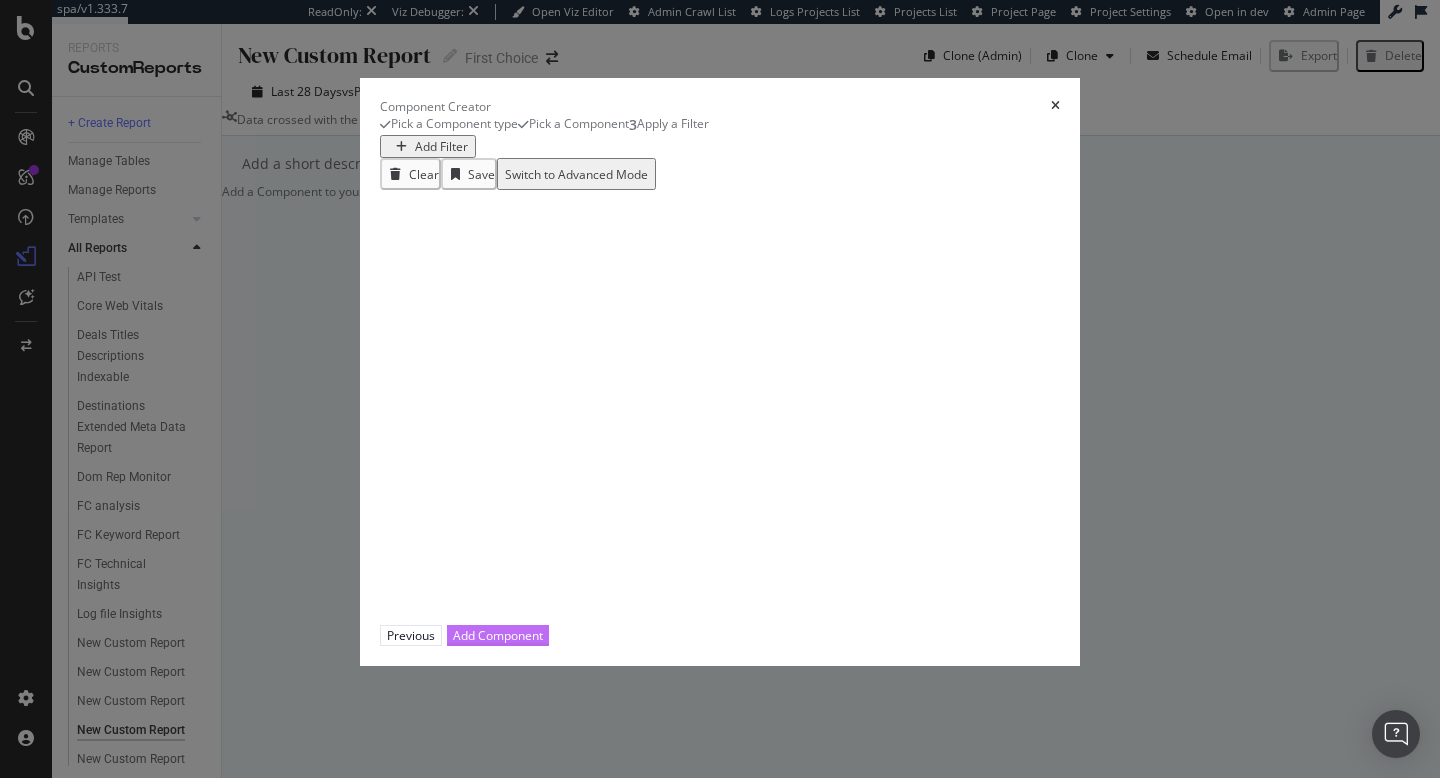 click on "Add Component" at bounding box center (498, 635) 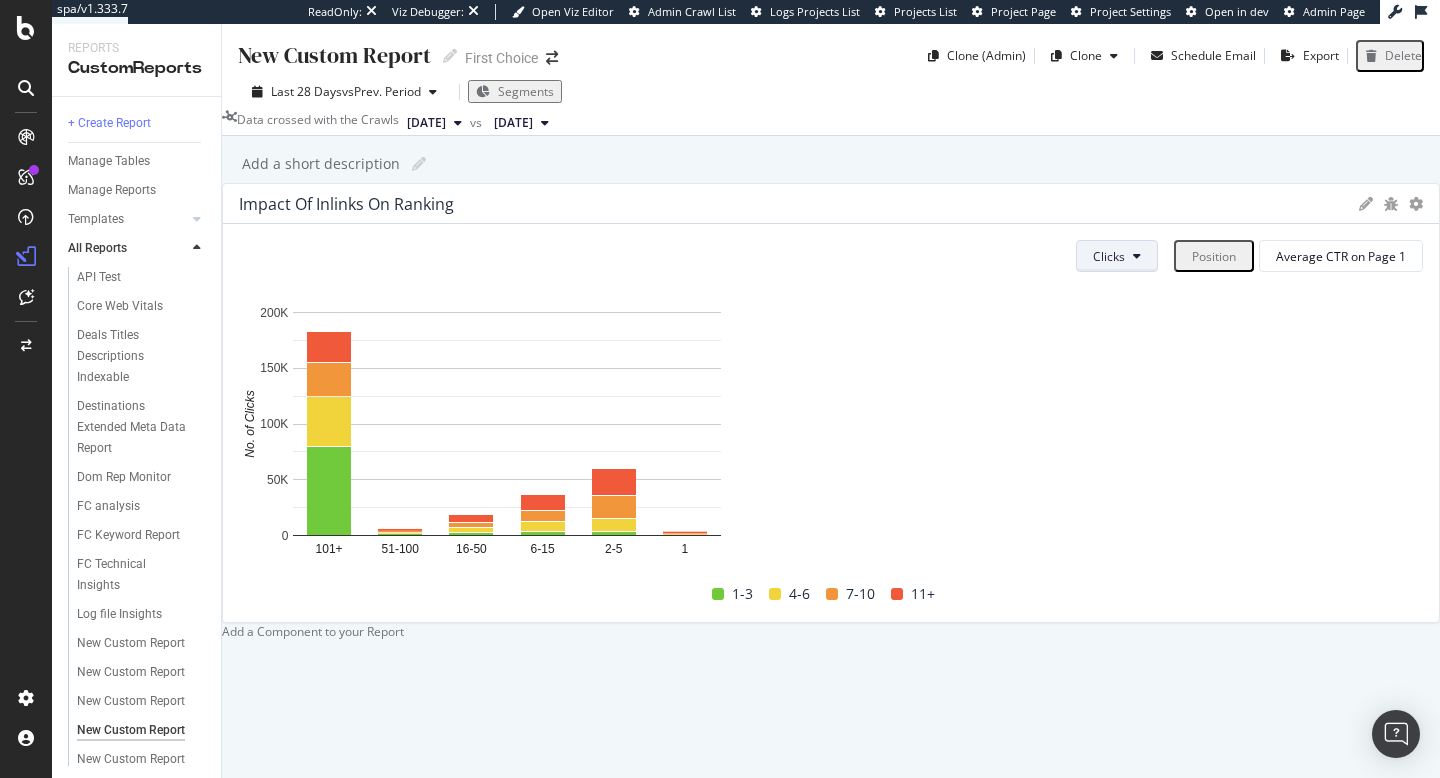 click on "Clicks" at bounding box center (1117, 256) 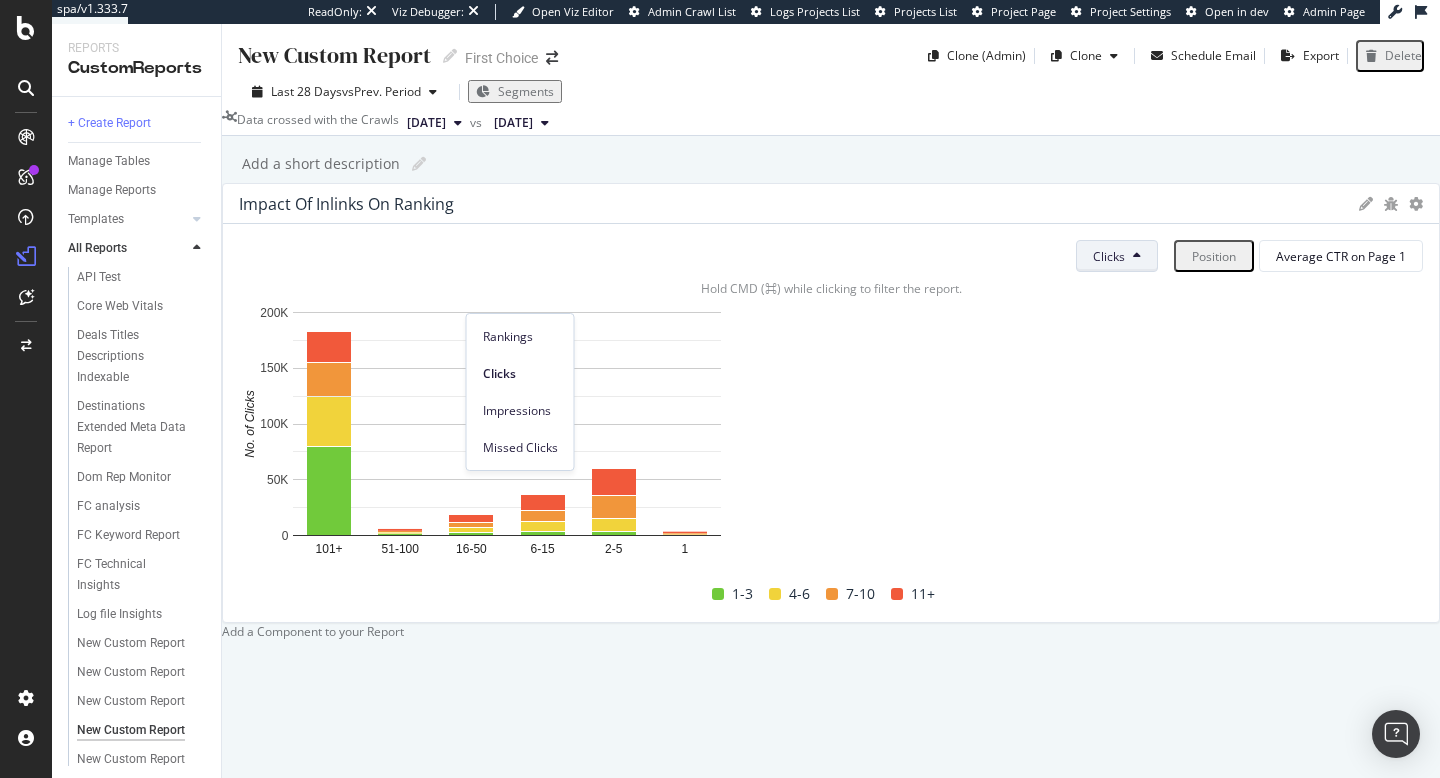 click on "Hold CMD (⌘) while clicking to filter the report." at bounding box center [831, 288] 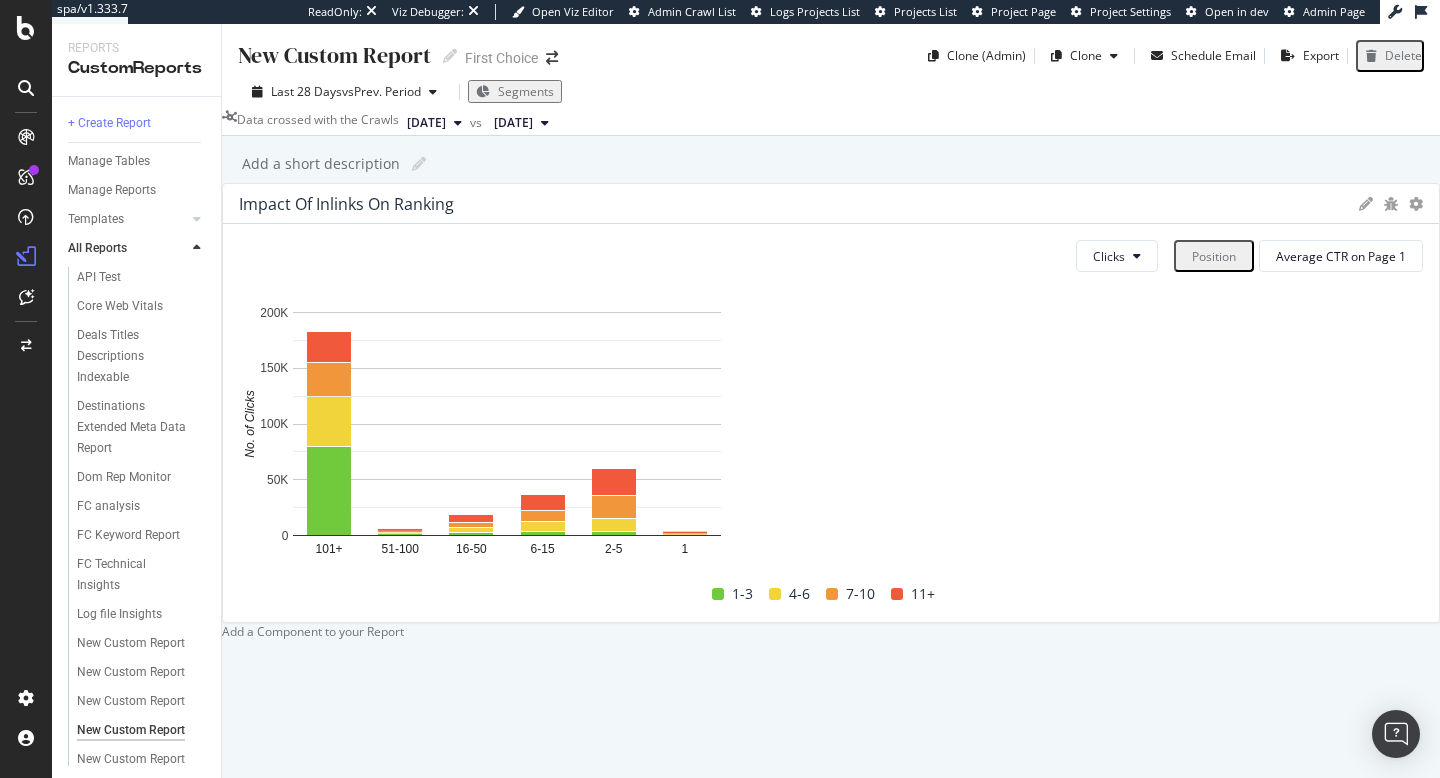 click at bounding box center [831, 623] 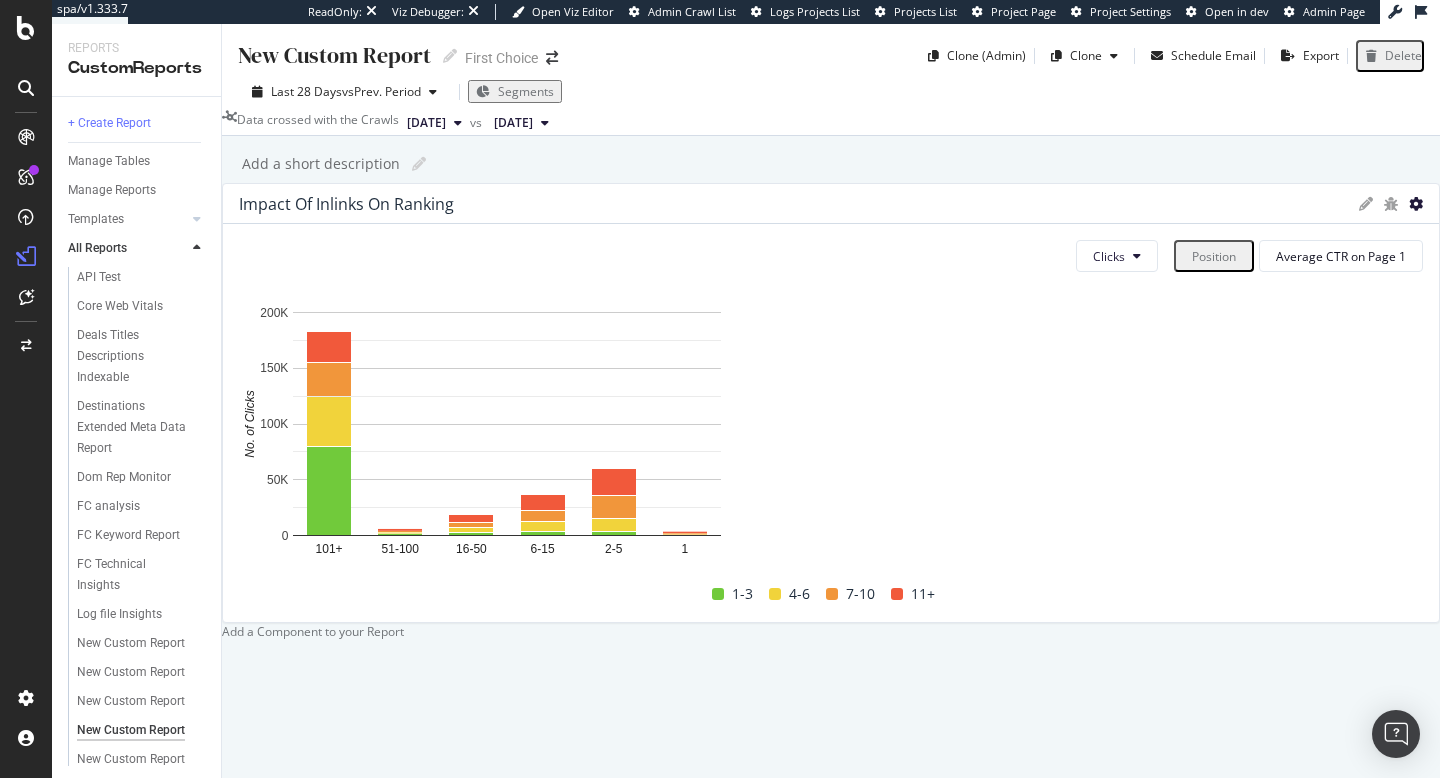 click at bounding box center [1416, 204] 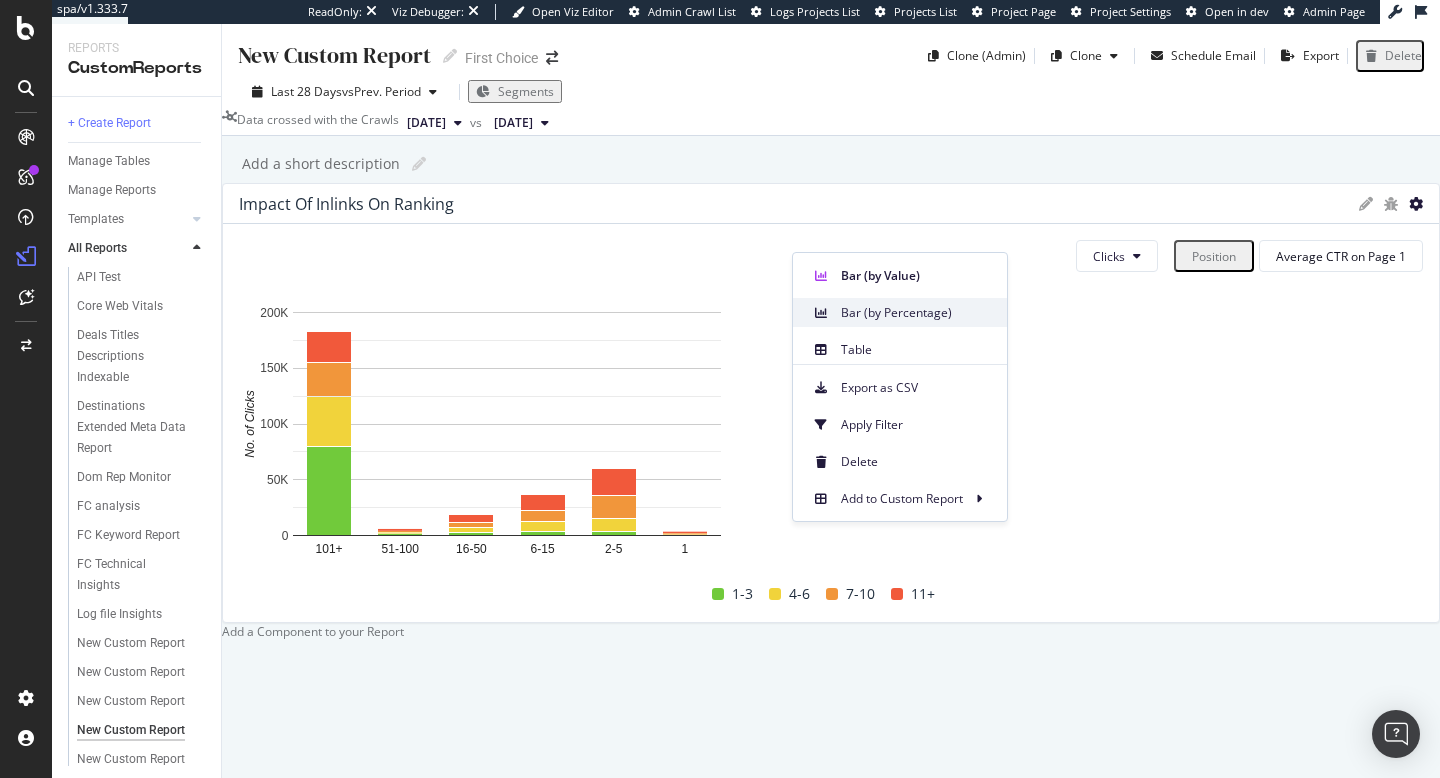click on "Bar (by Percentage)" at bounding box center [916, 313] 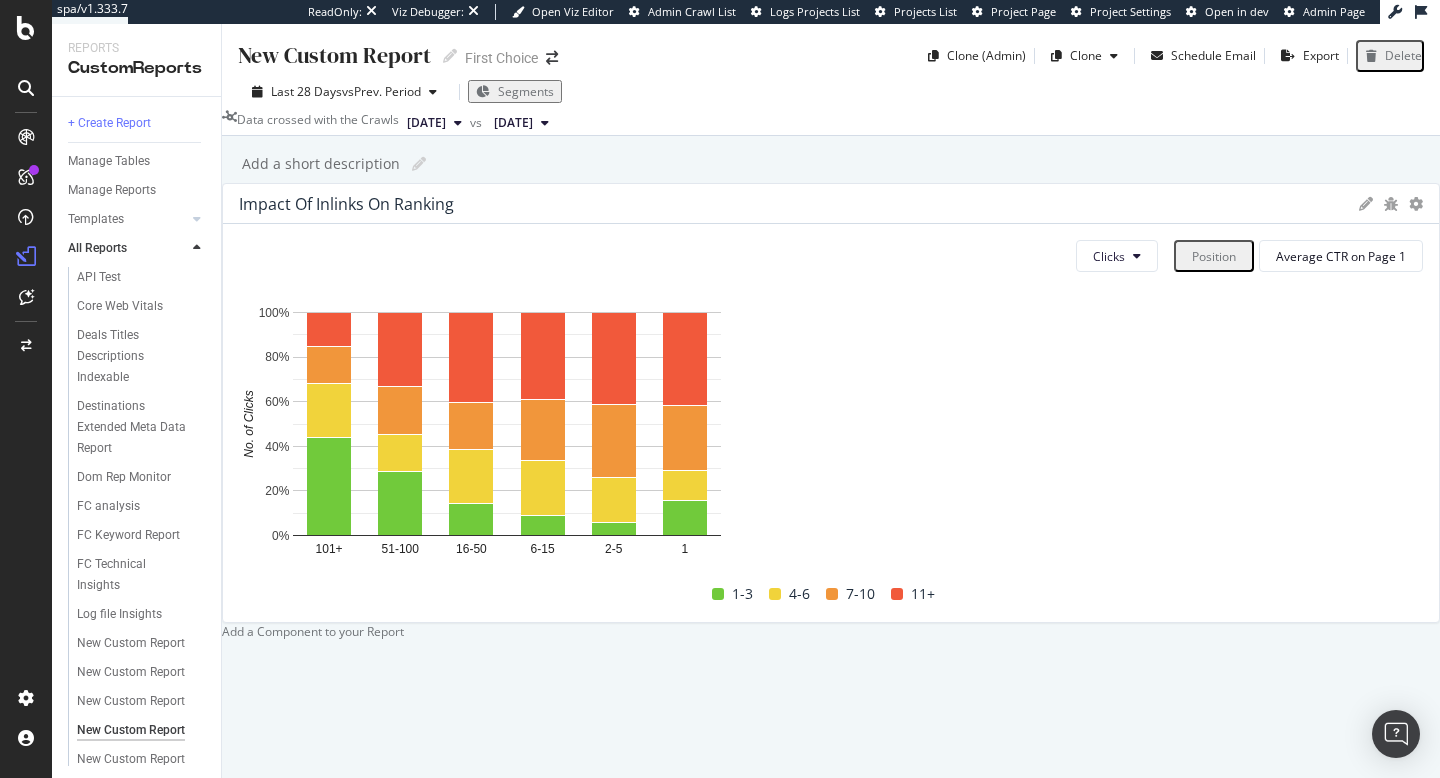click at bounding box center [831, 623] 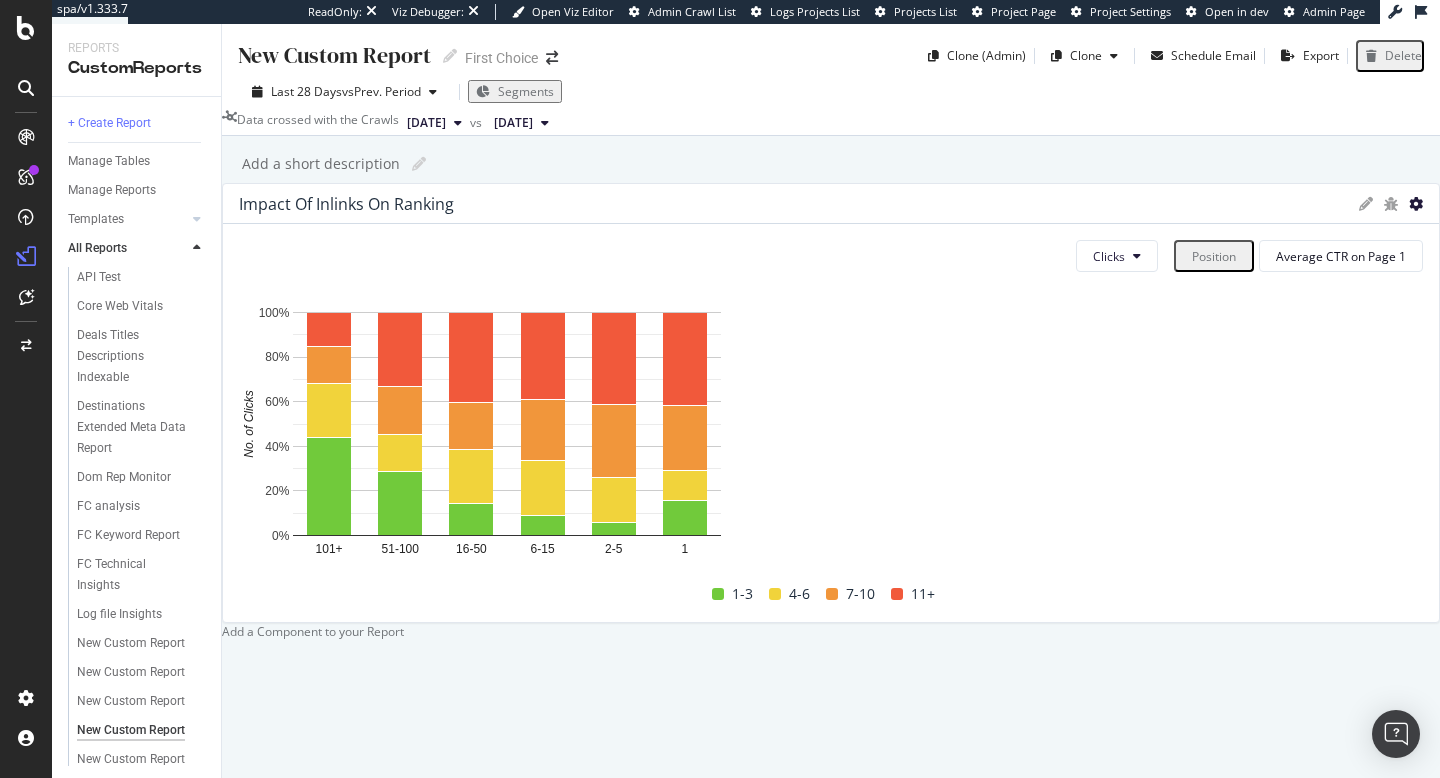 click at bounding box center [1416, 204] 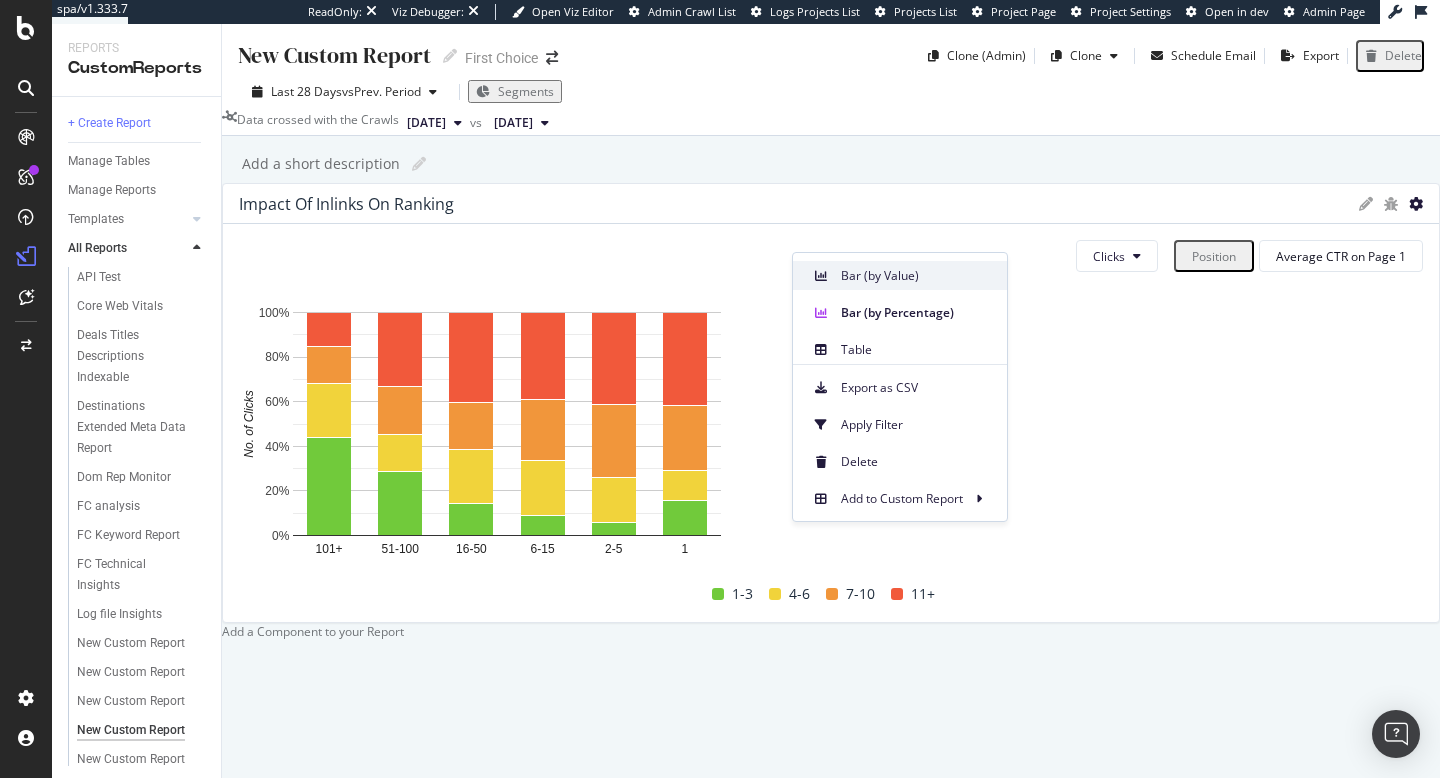 click on "Bar (by Value)" at bounding box center [916, 276] 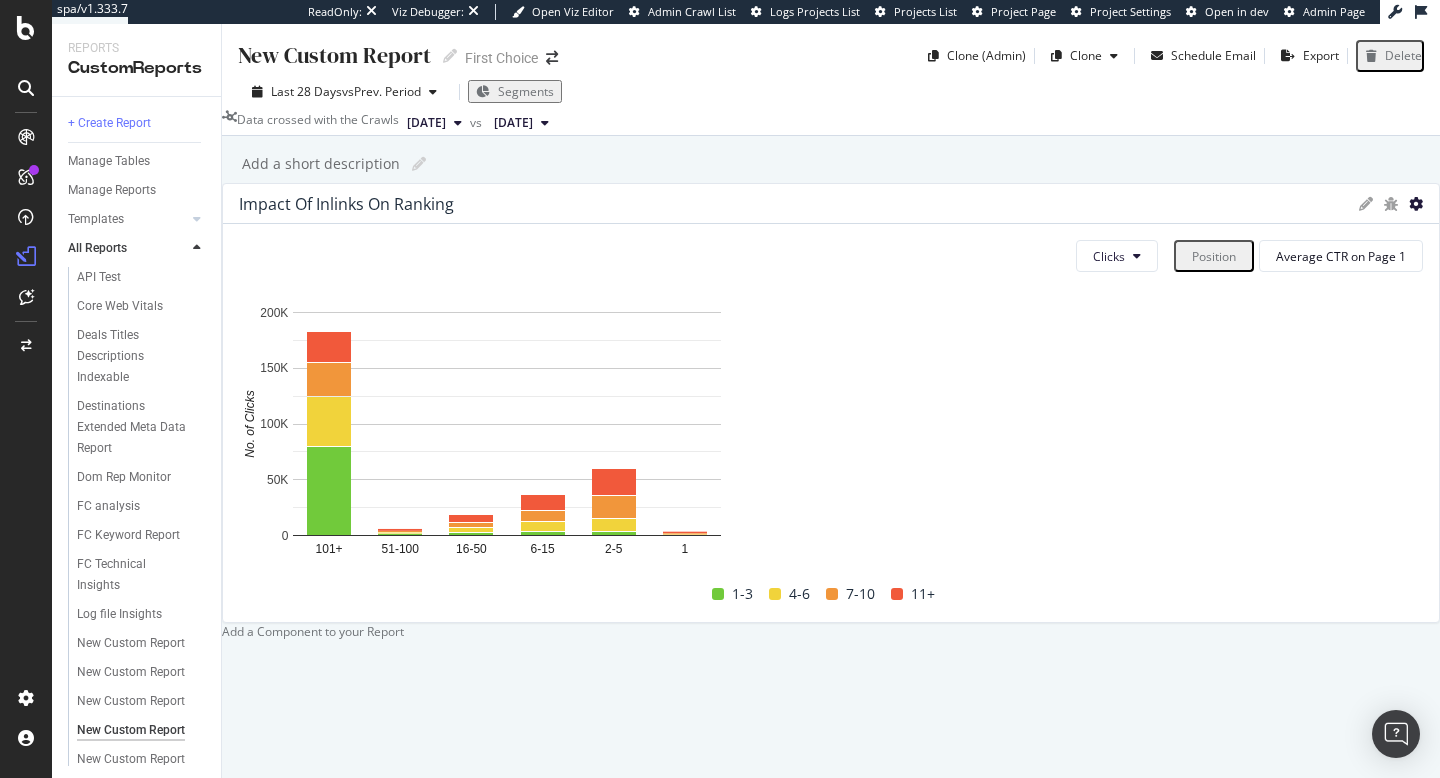 click at bounding box center (1416, 204) 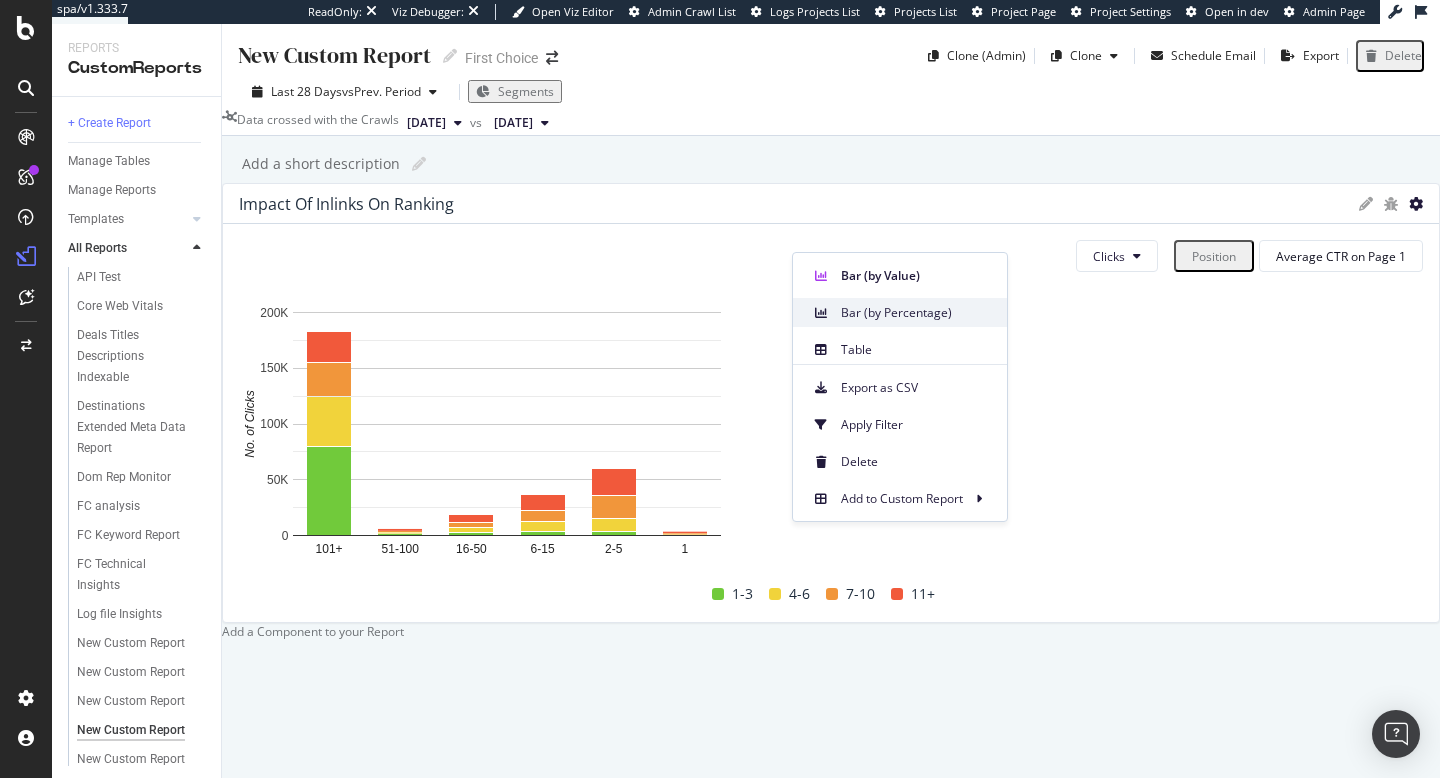 click on "Bar (by Percentage)" at bounding box center [916, 313] 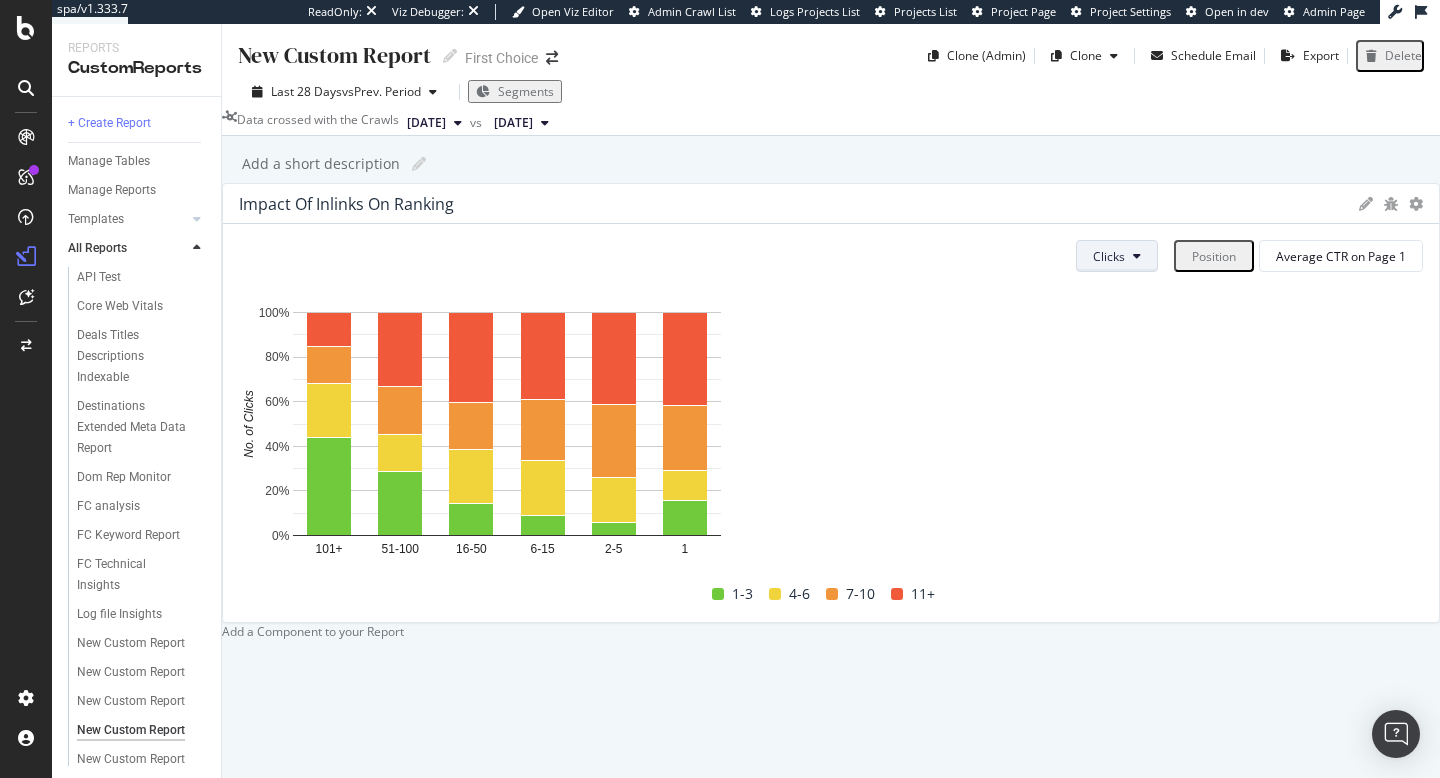 click at bounding box center [1137, 256] 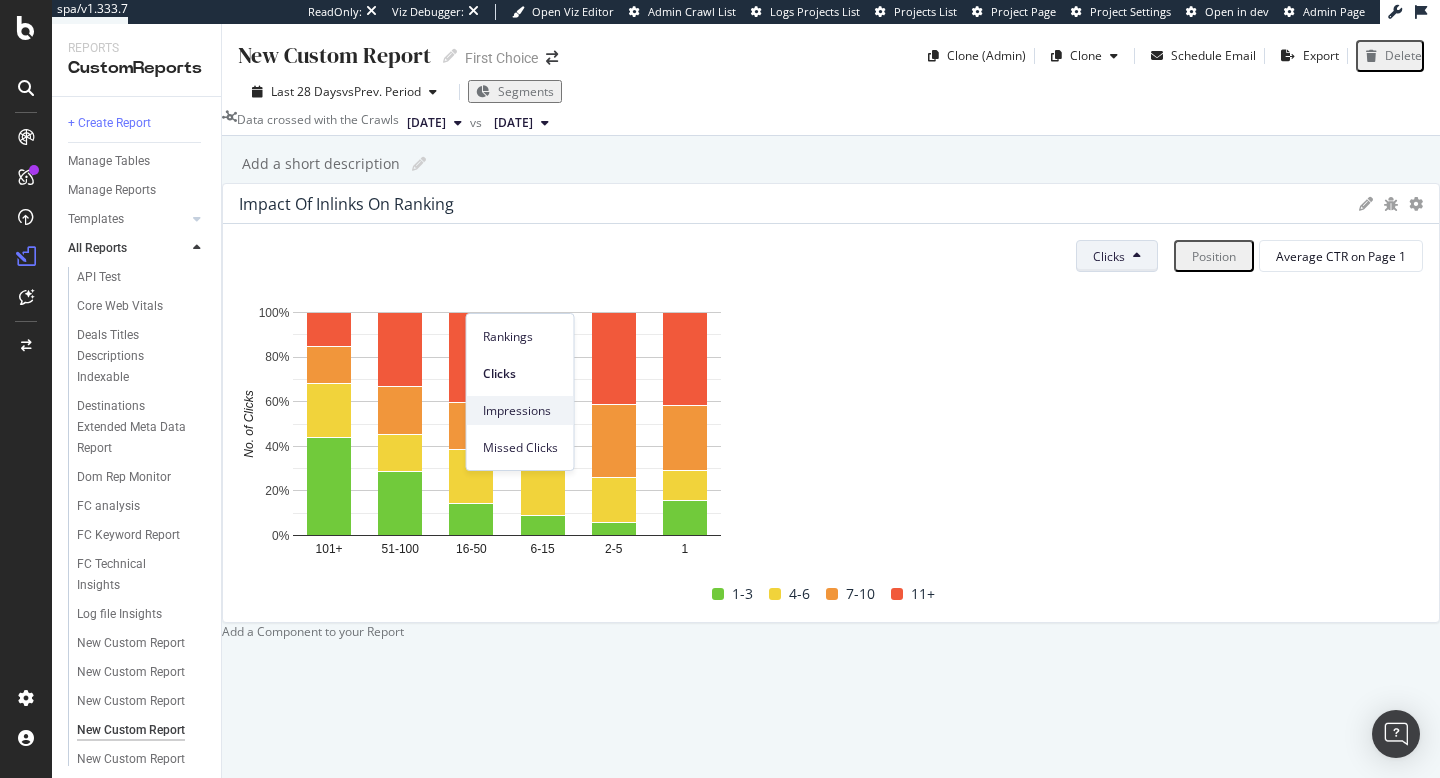 click on "Impressions" at bounding box center [520, 411] 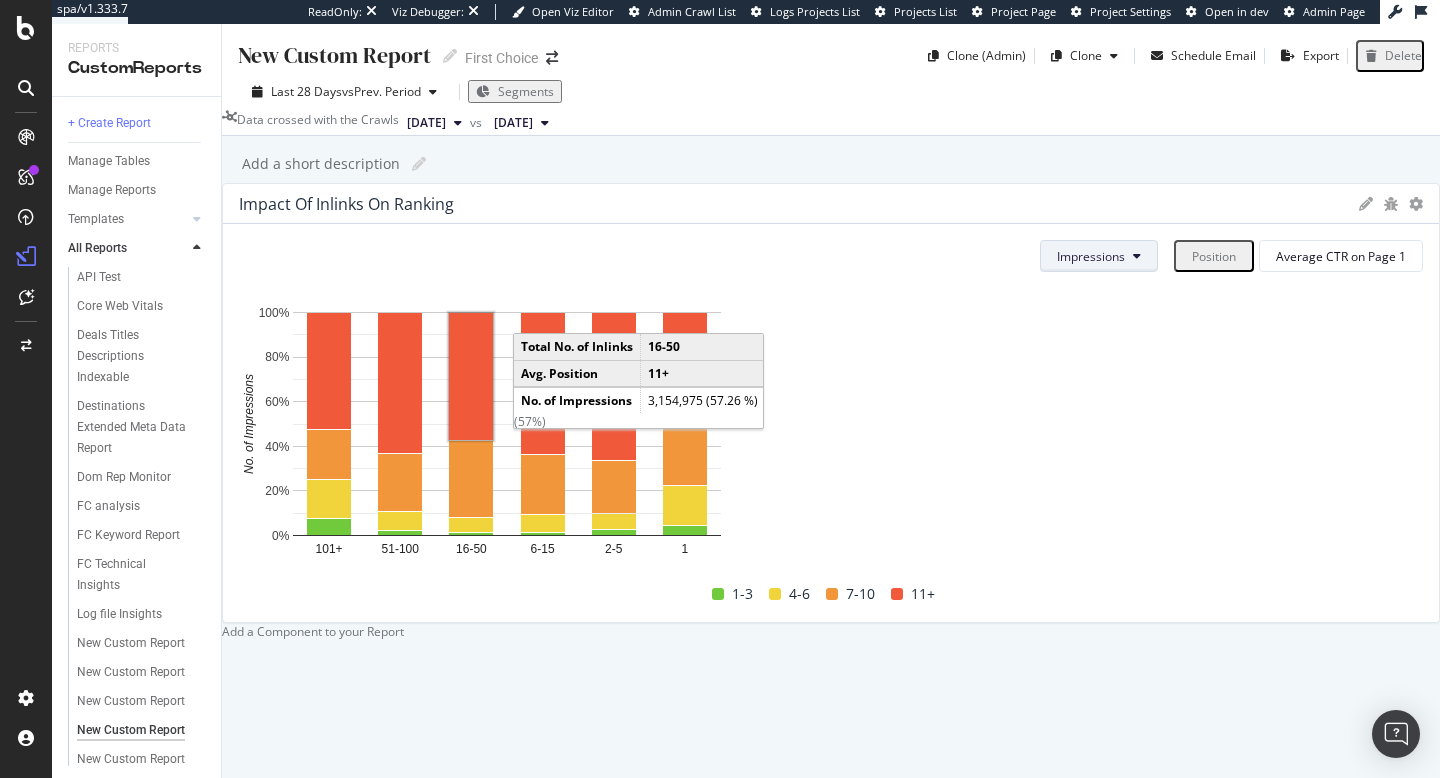 click on "Impressions" at bounding box center (1091, 256) 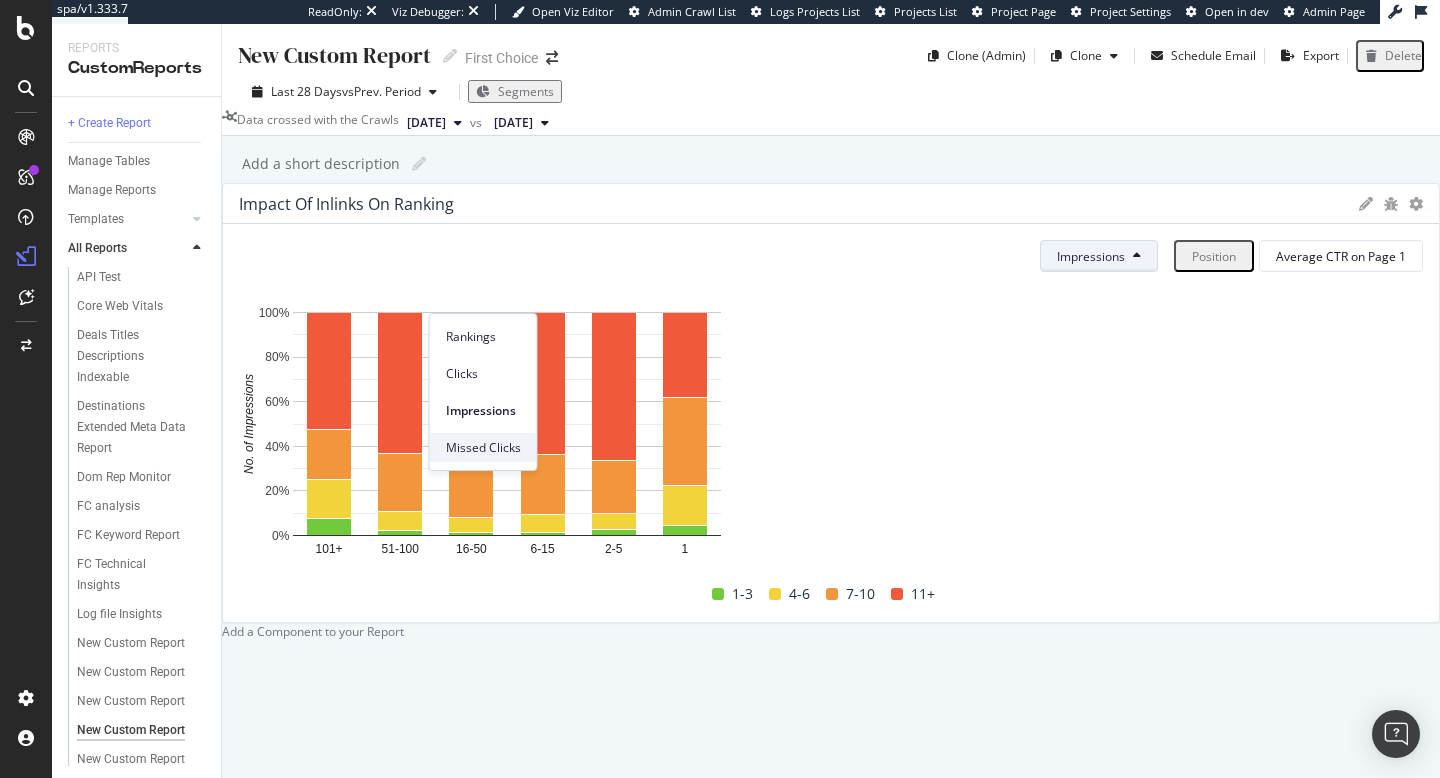 click on "Missed Clicks" at bounding box center (483, 447) 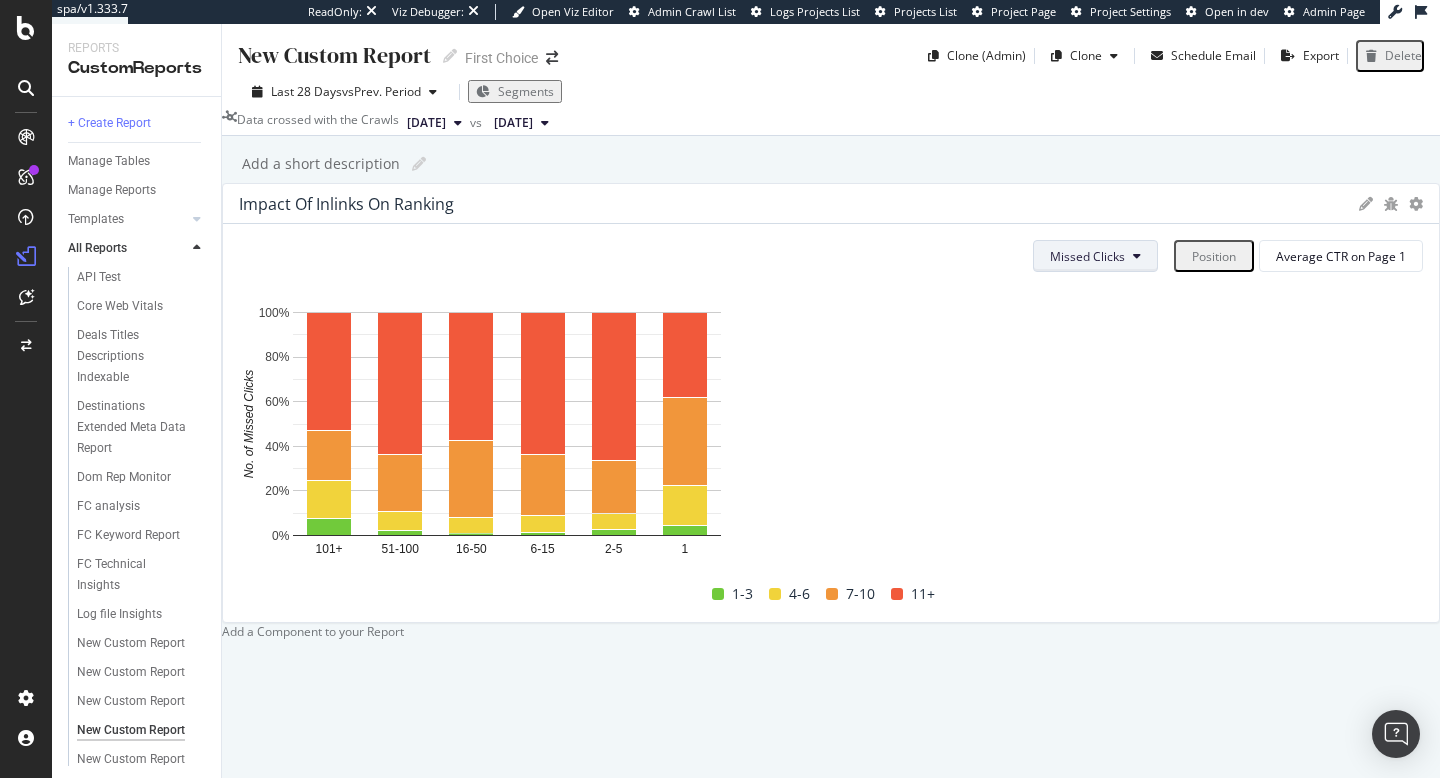 click on "Missed Clicks" at bounding box center (1087, 256) 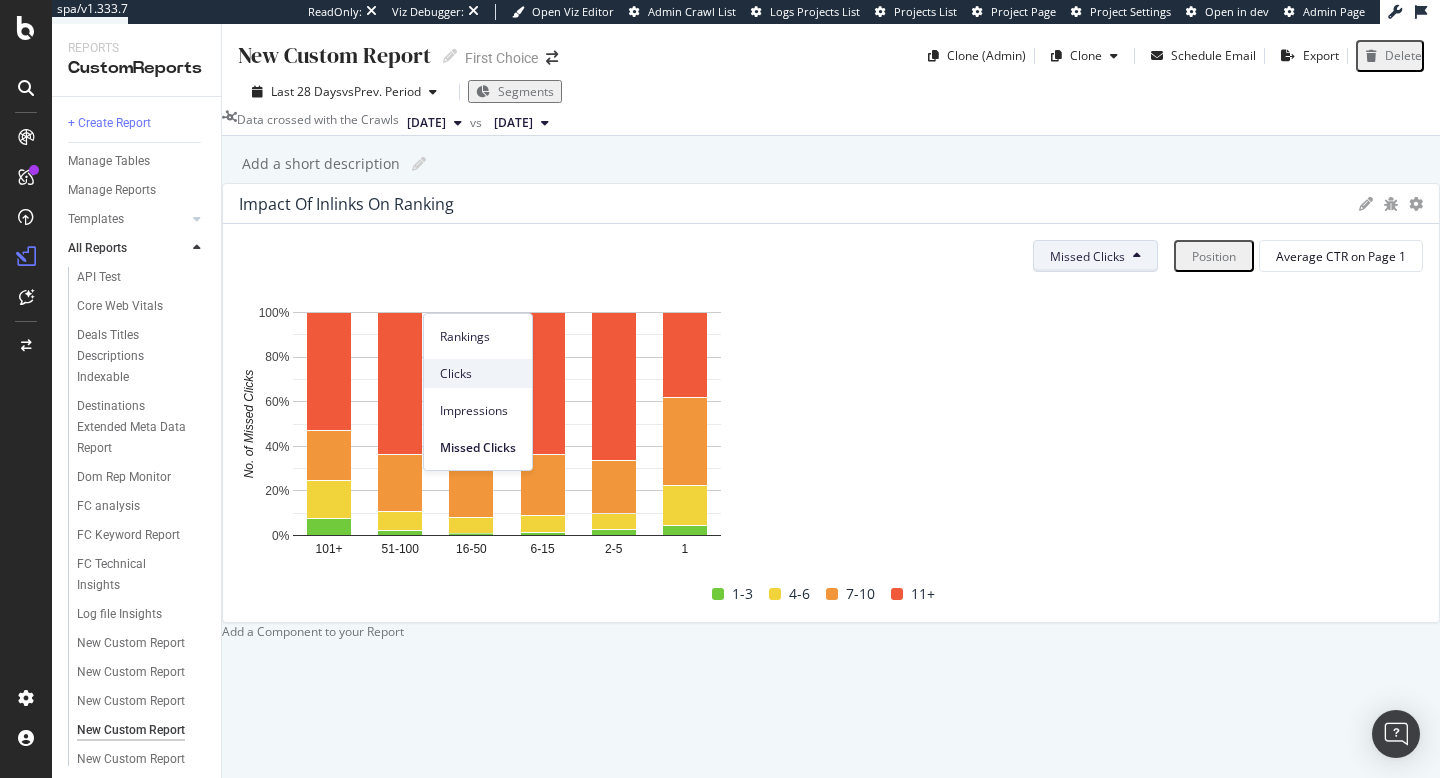 click on "Clicks" at bounding box center [478, 374] 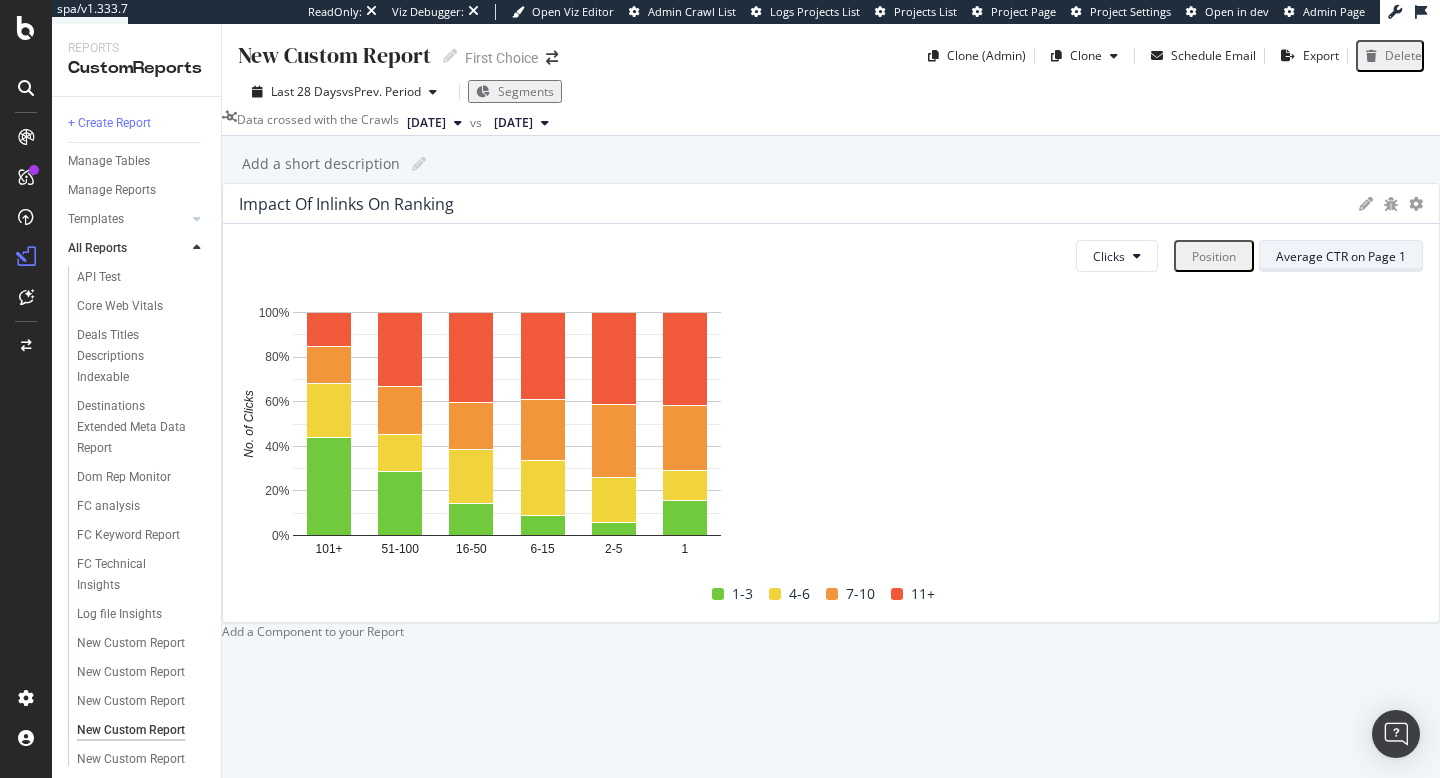 click on "Average CTR on Page 1" at bounding box center [1341, 256] 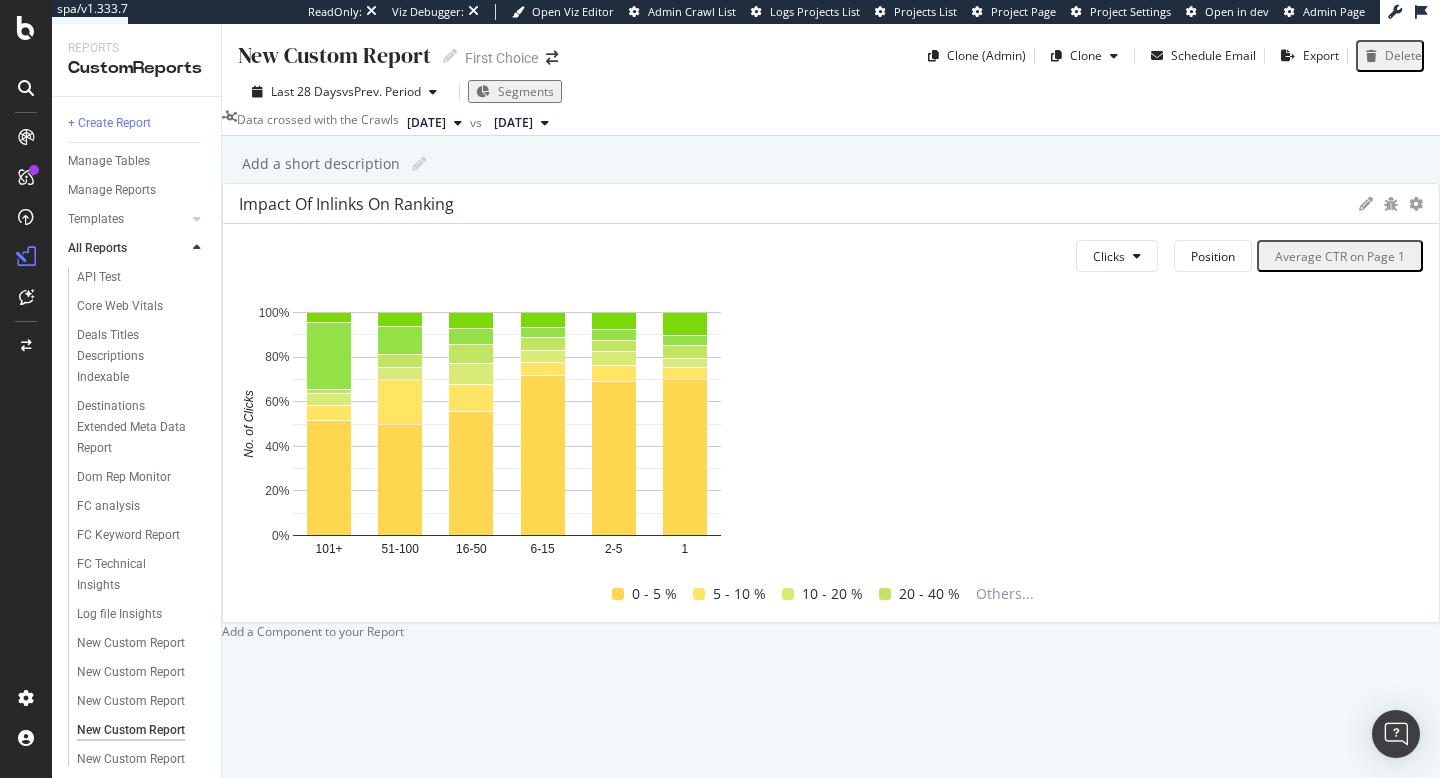 click at bounding box center [1416, 204] 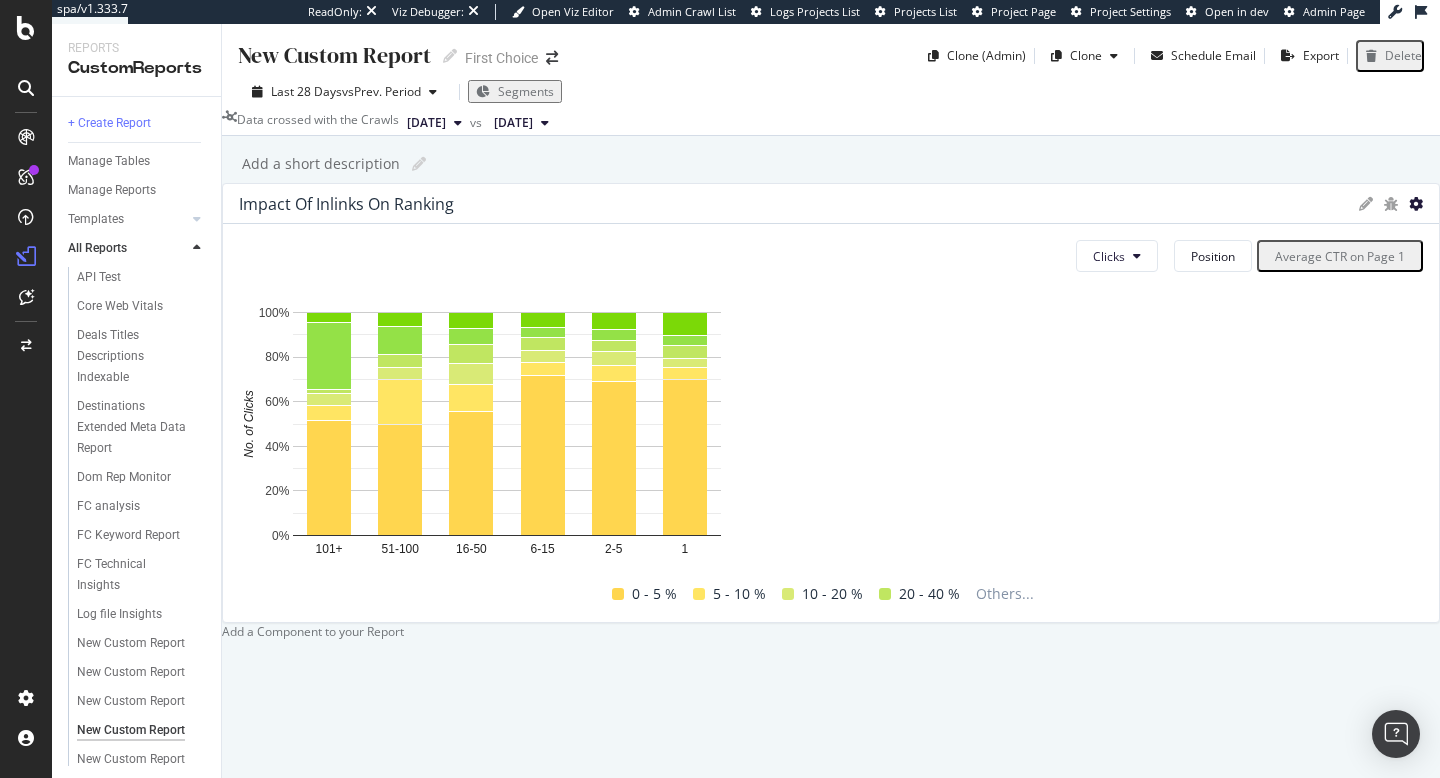 click at bounding box center [1416, 204] 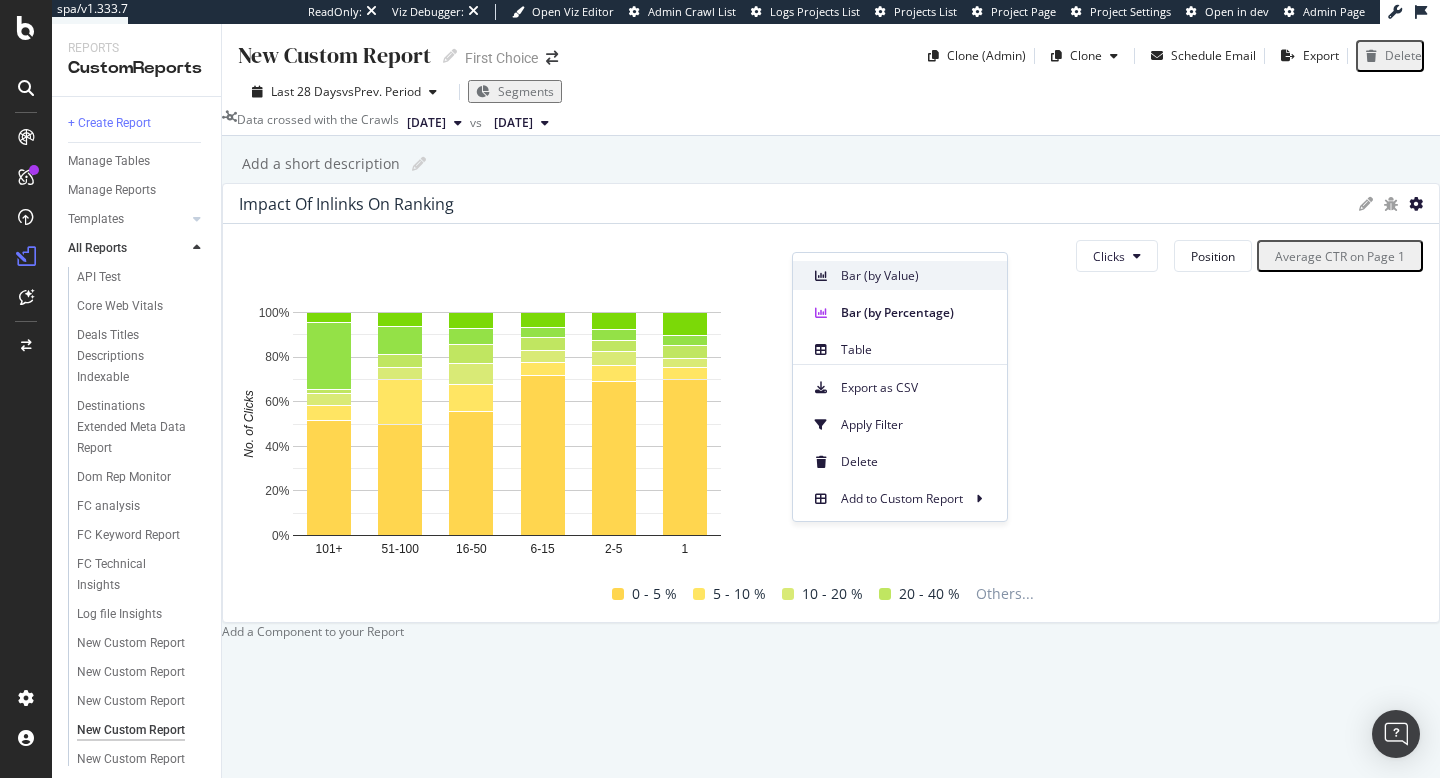 click on "Bar (by Value)" at bounding box center [916, 276] 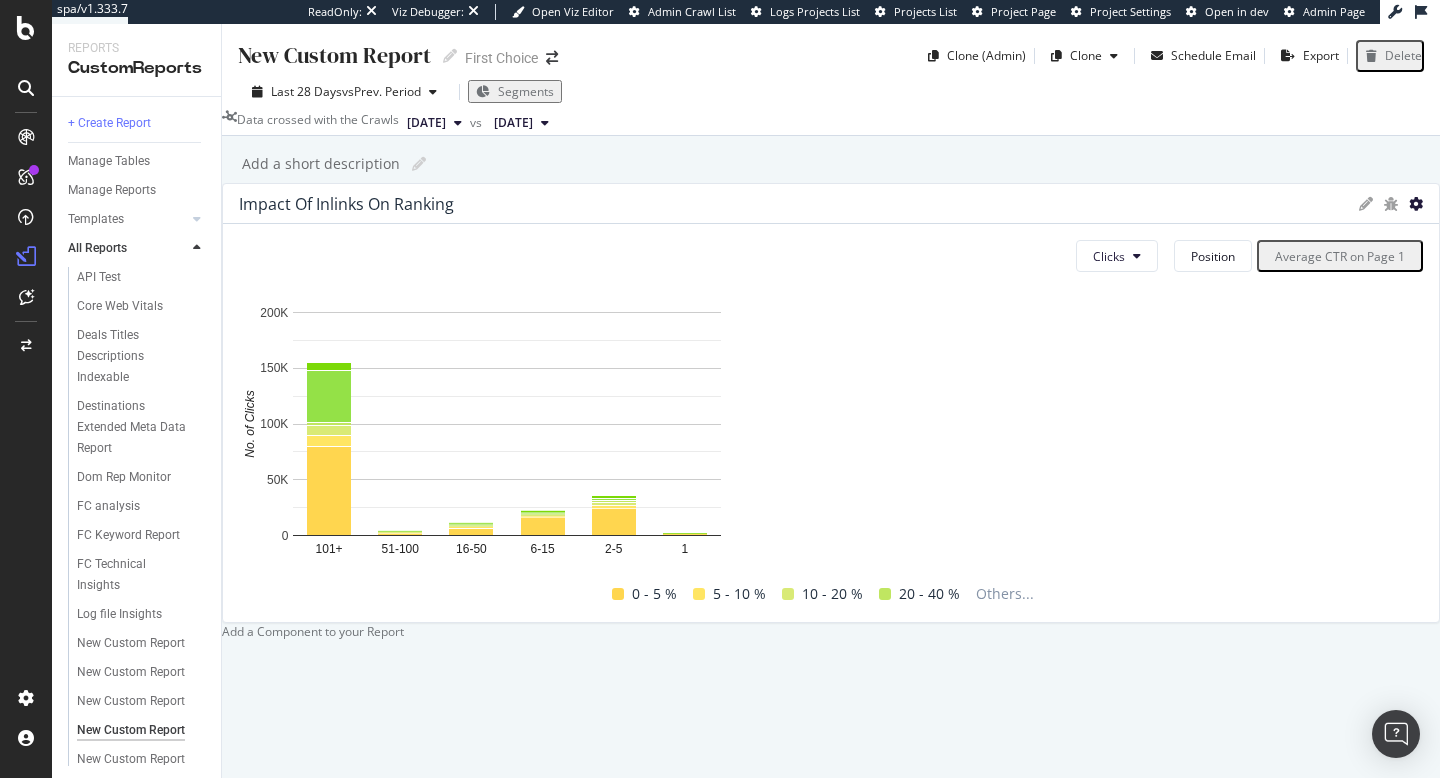 click at bounding box center (1416, 204) 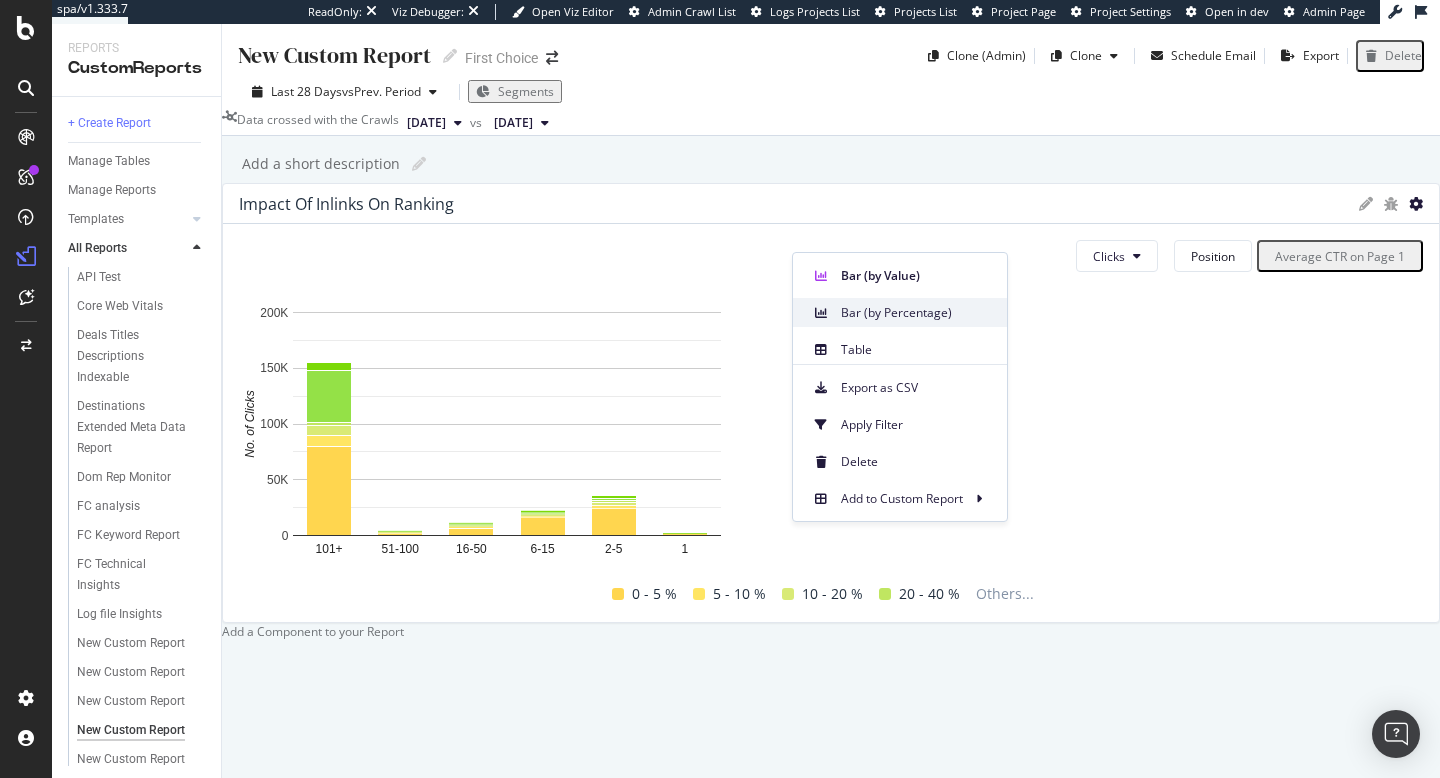 click on "Bar (by Percentage)" at bounding box center (916, 313) 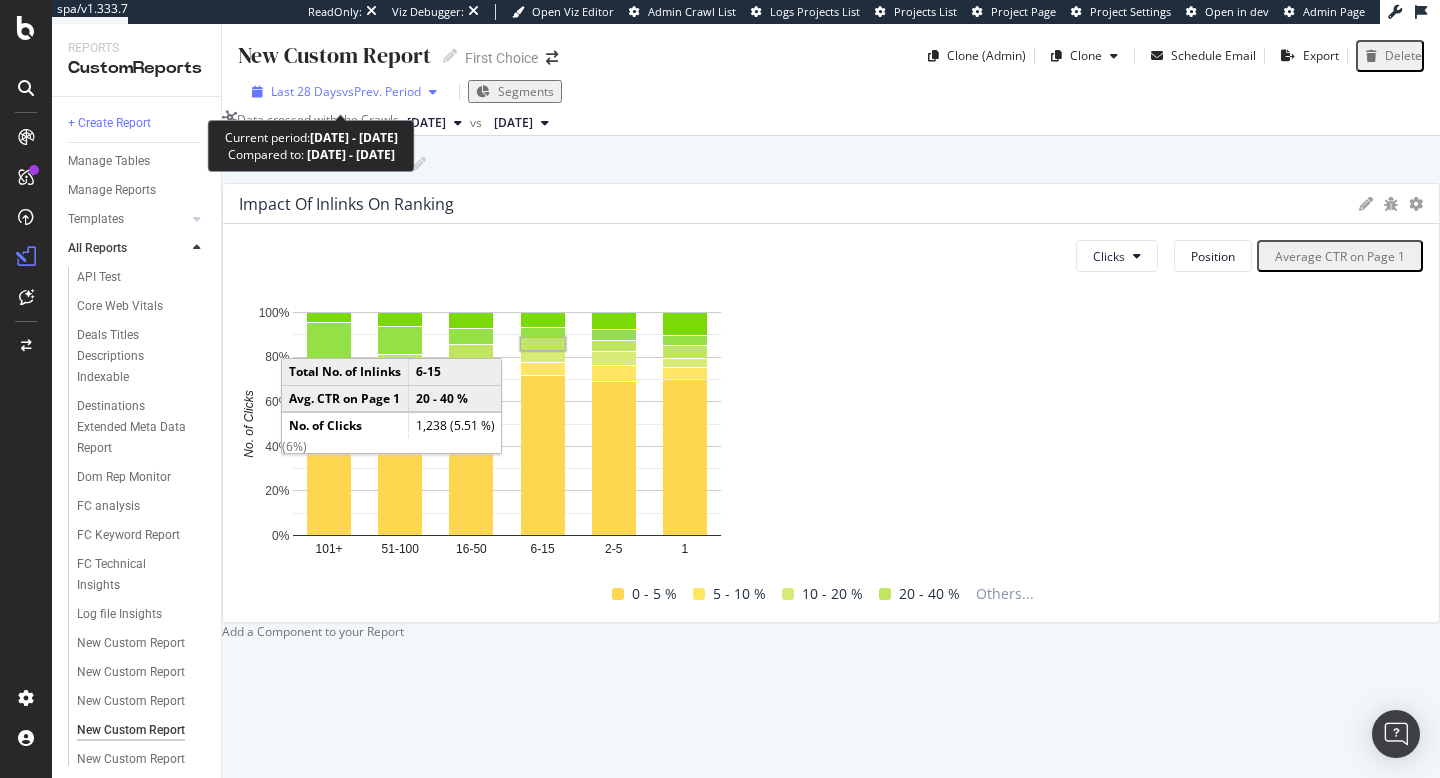 click on "Last 28 Days" at bounding box center (306, 91) 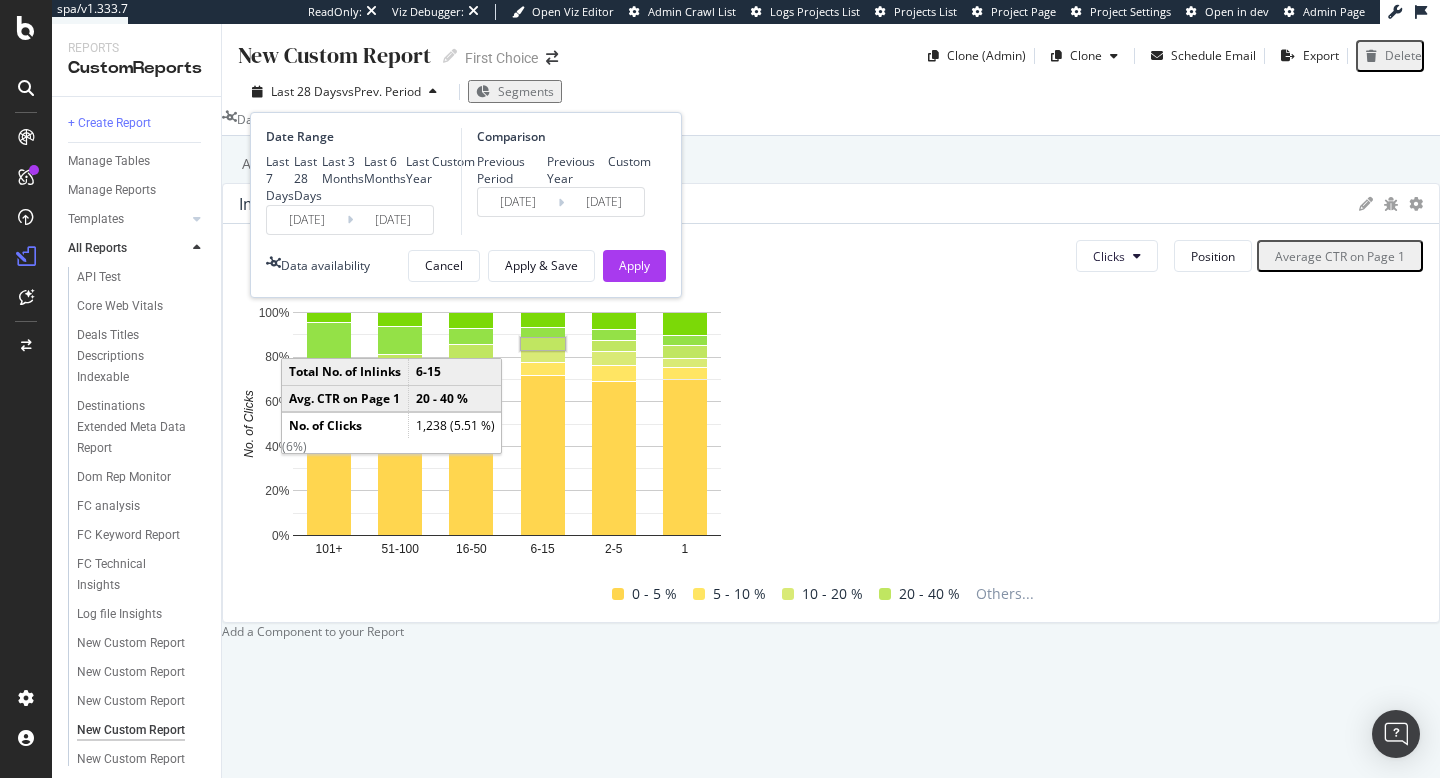 click on "Last Year" at bounding box center (419, 170) 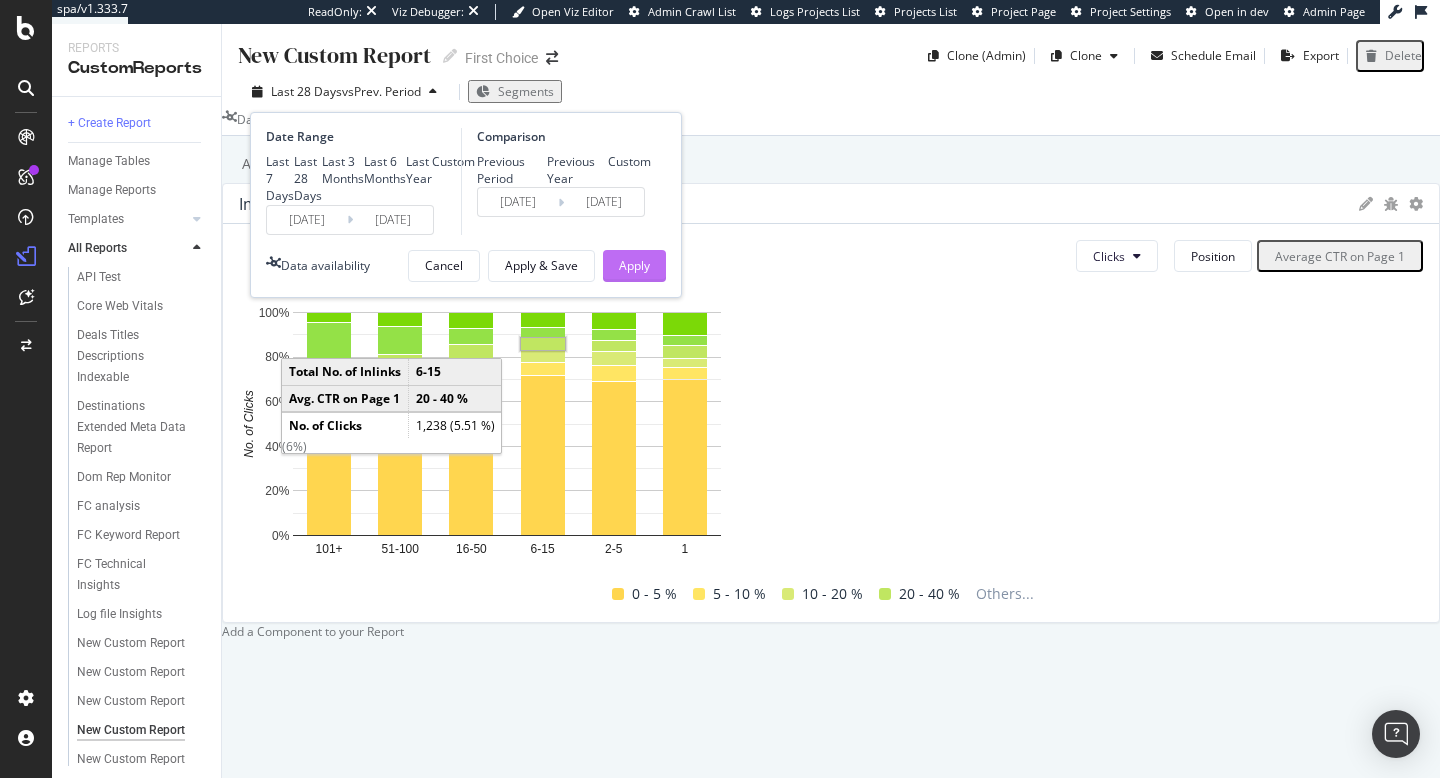click on "Apply" at bounding box center (634, 265) 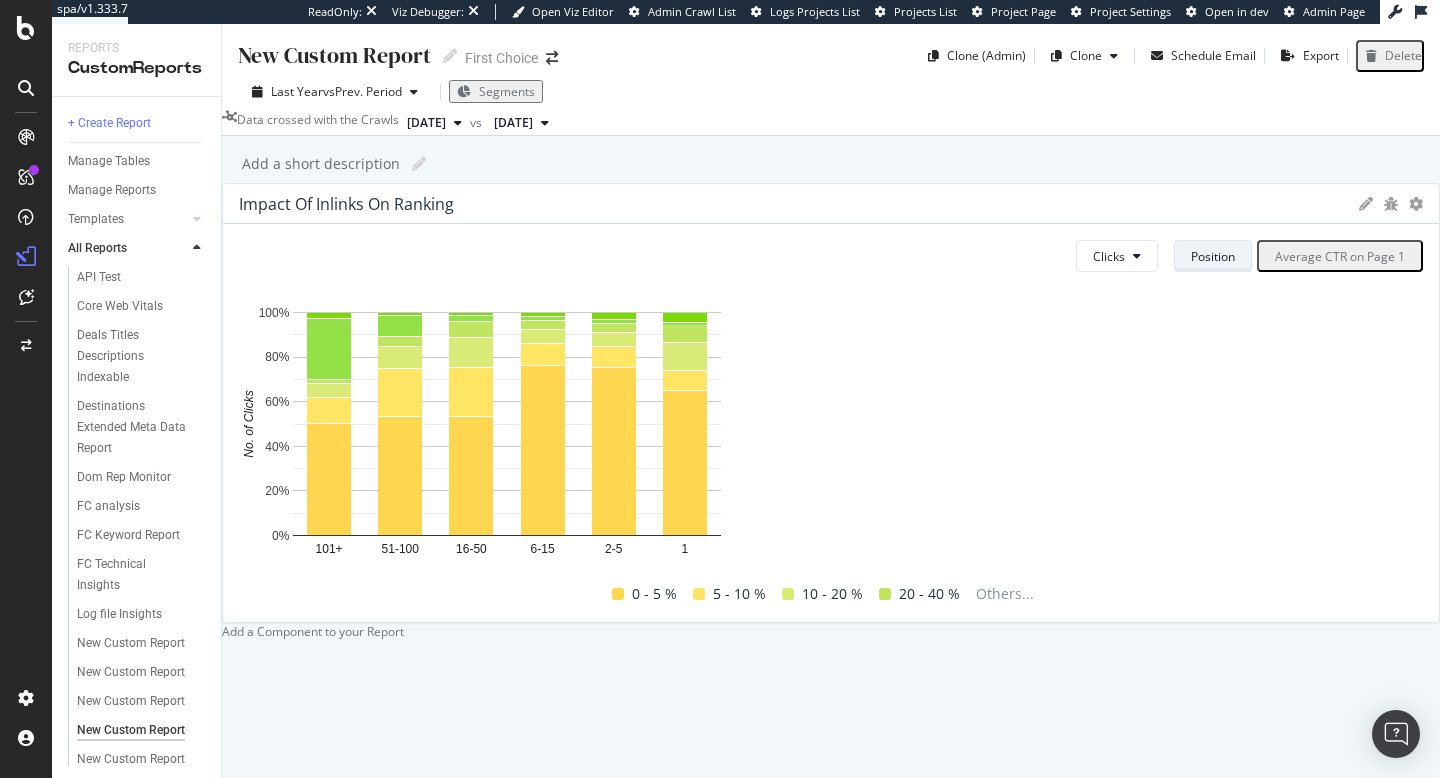 click on "Position" at bounding box center [1213, 256] 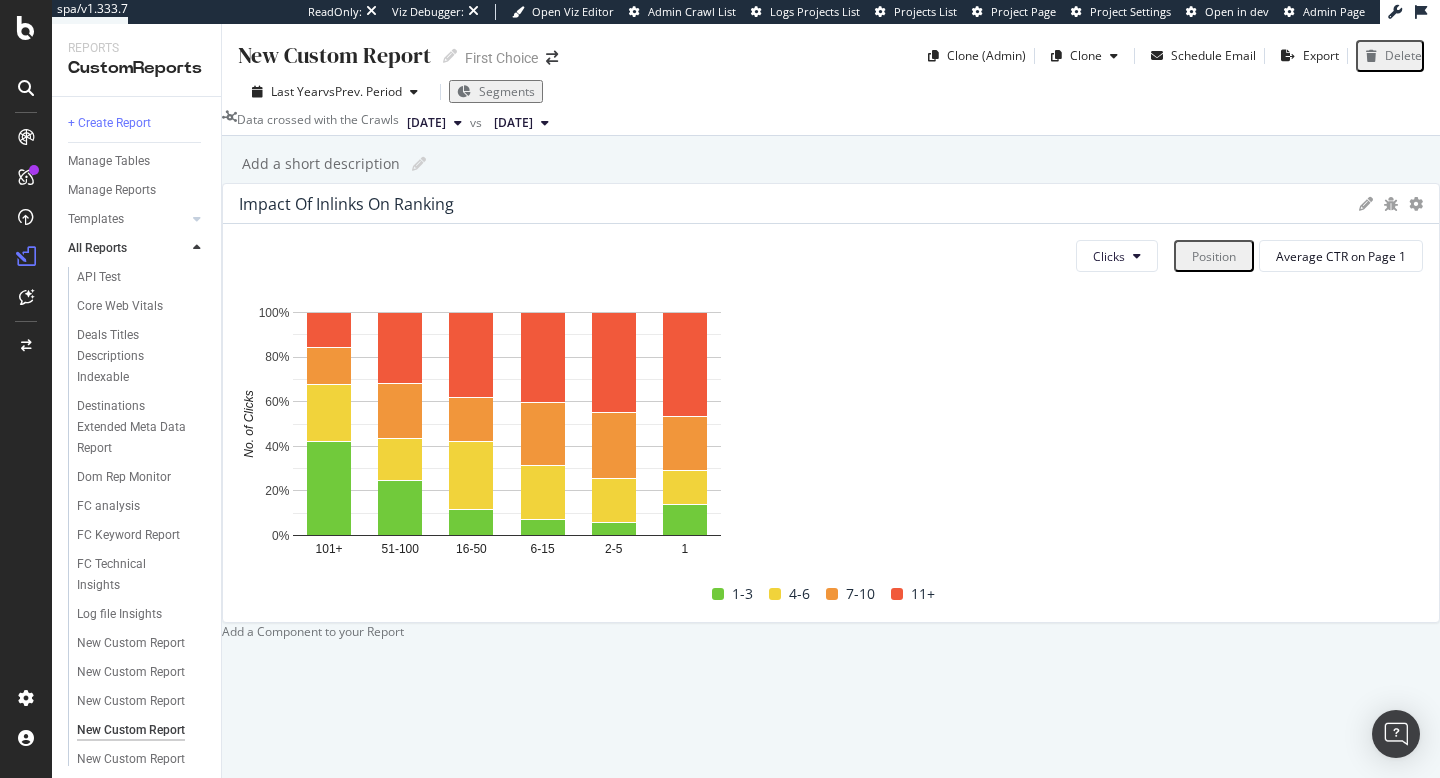 click on "Add a Component to your Report" at bounding box center [831, 631] 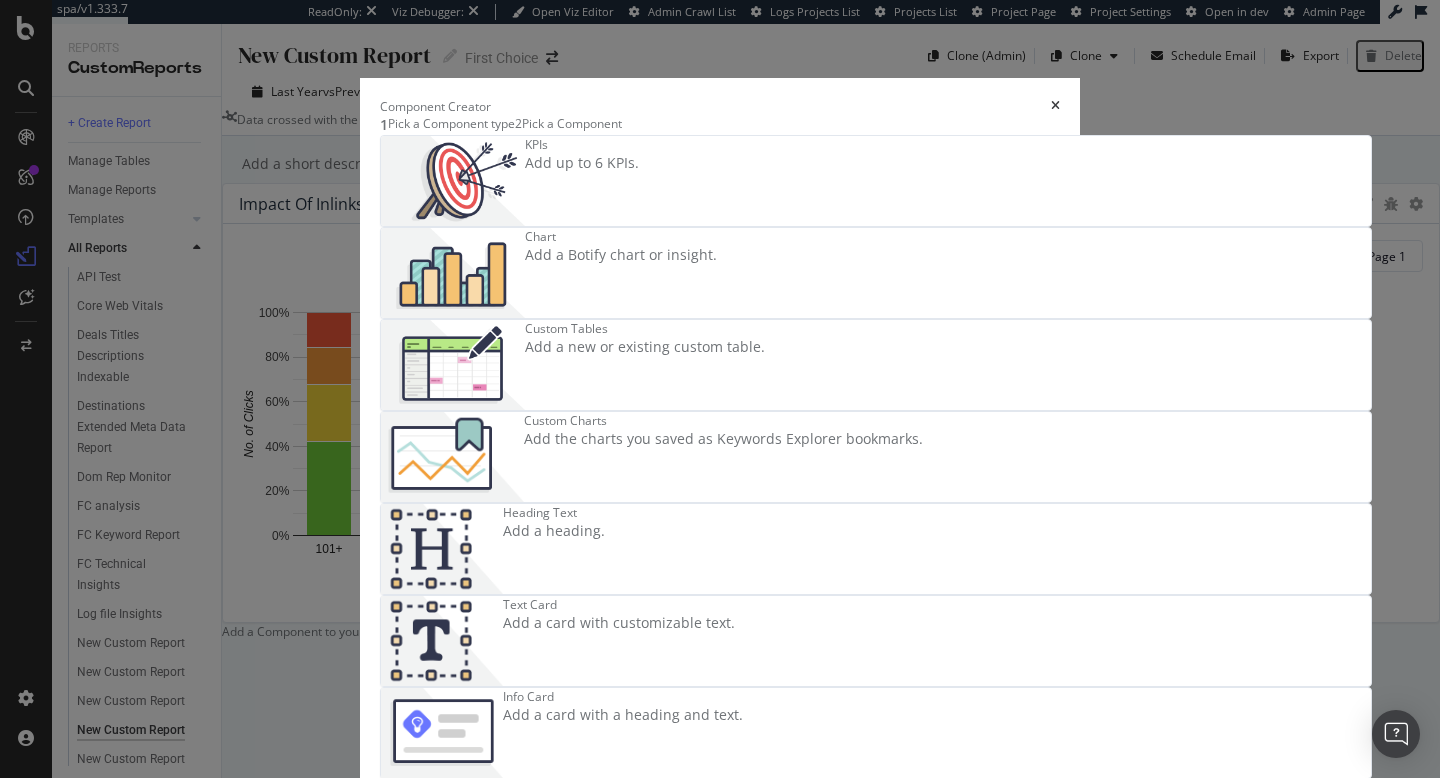 click on "Add a Botify chart or insight." at bounding box center (621, 255) 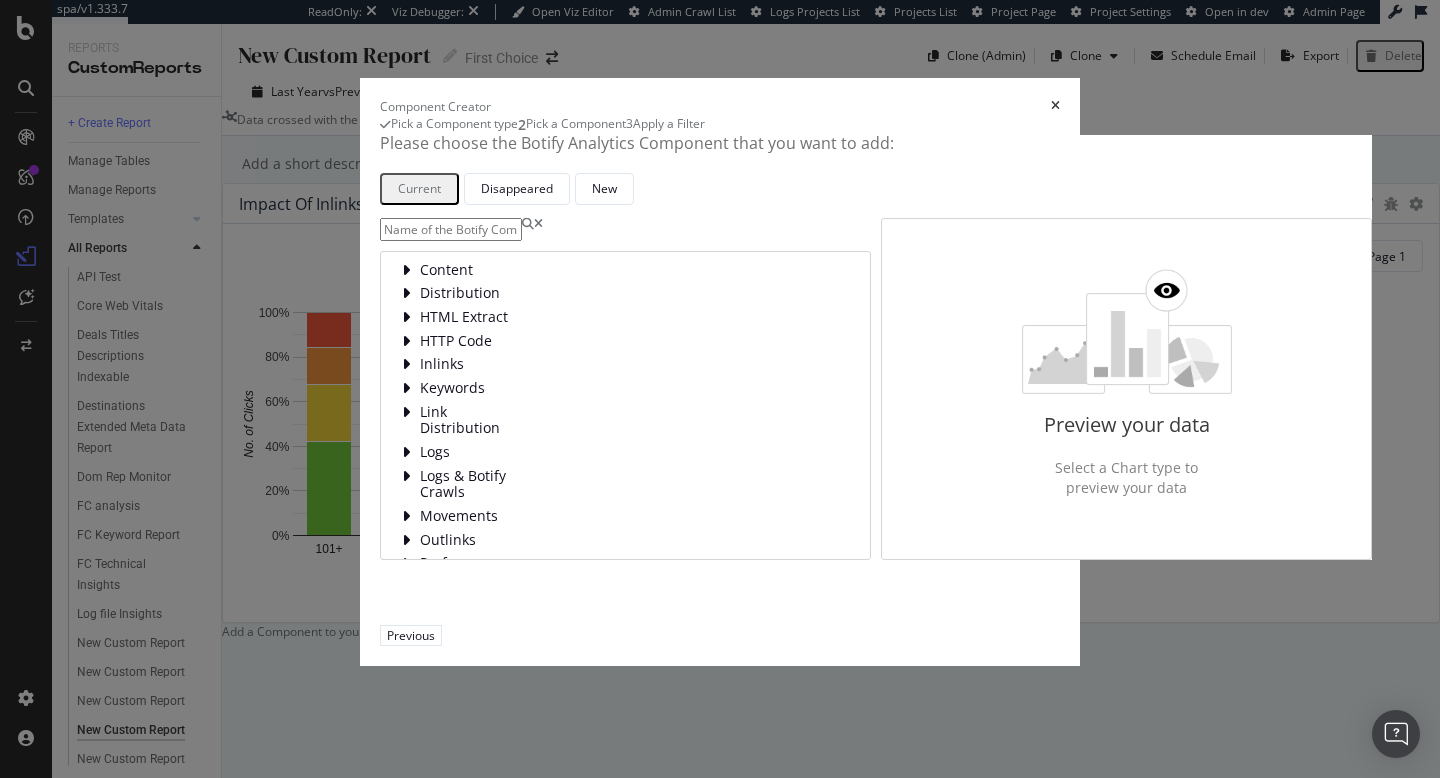 click on "Content Distribution HTML Extract HTTP Code Inlinks Keywords Link Distribution Logs Logs & Botify Crawls Movements Outlinks Performance Sitemaps Visits" at bounding box center (625, 389) 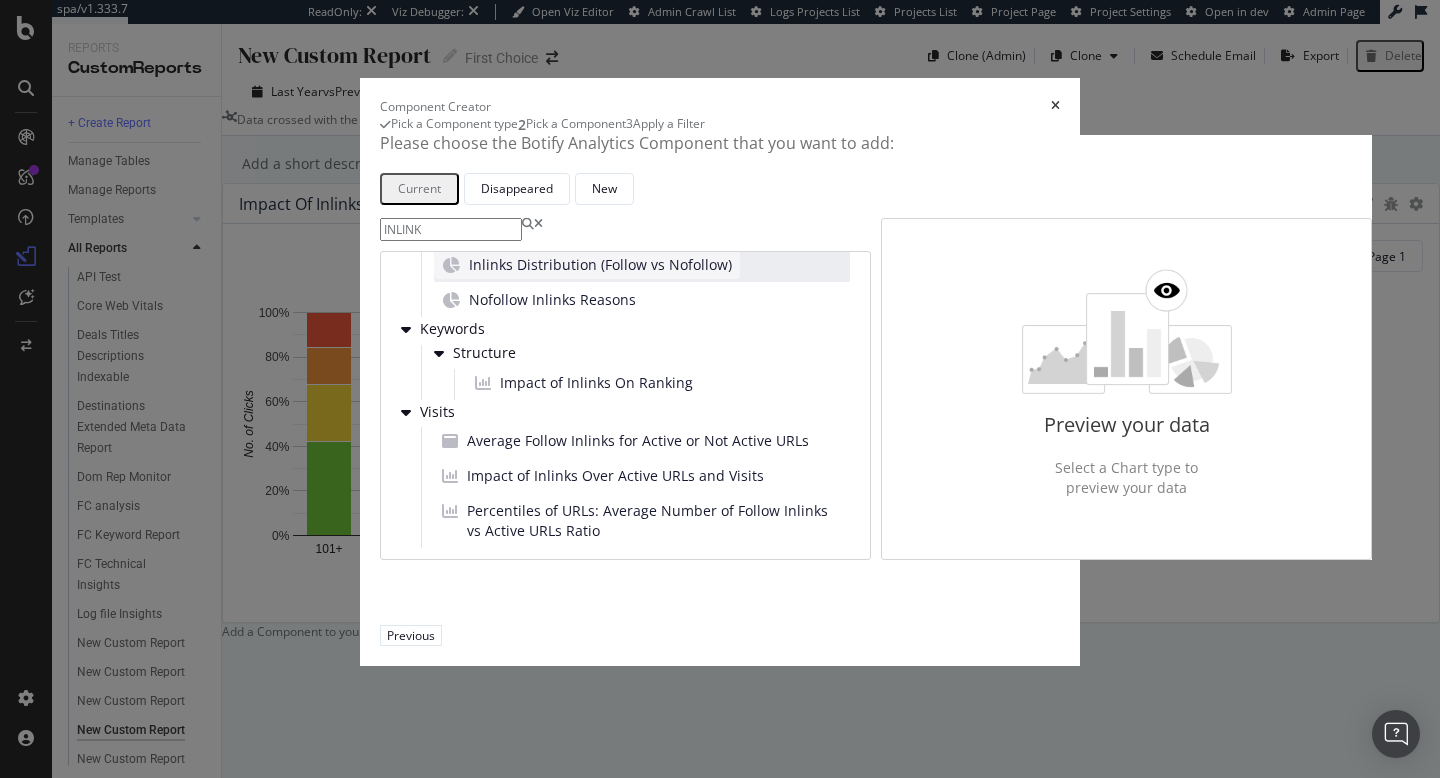 scroll, scrollTop: 93, scrollLeft: 0, axis: vertical 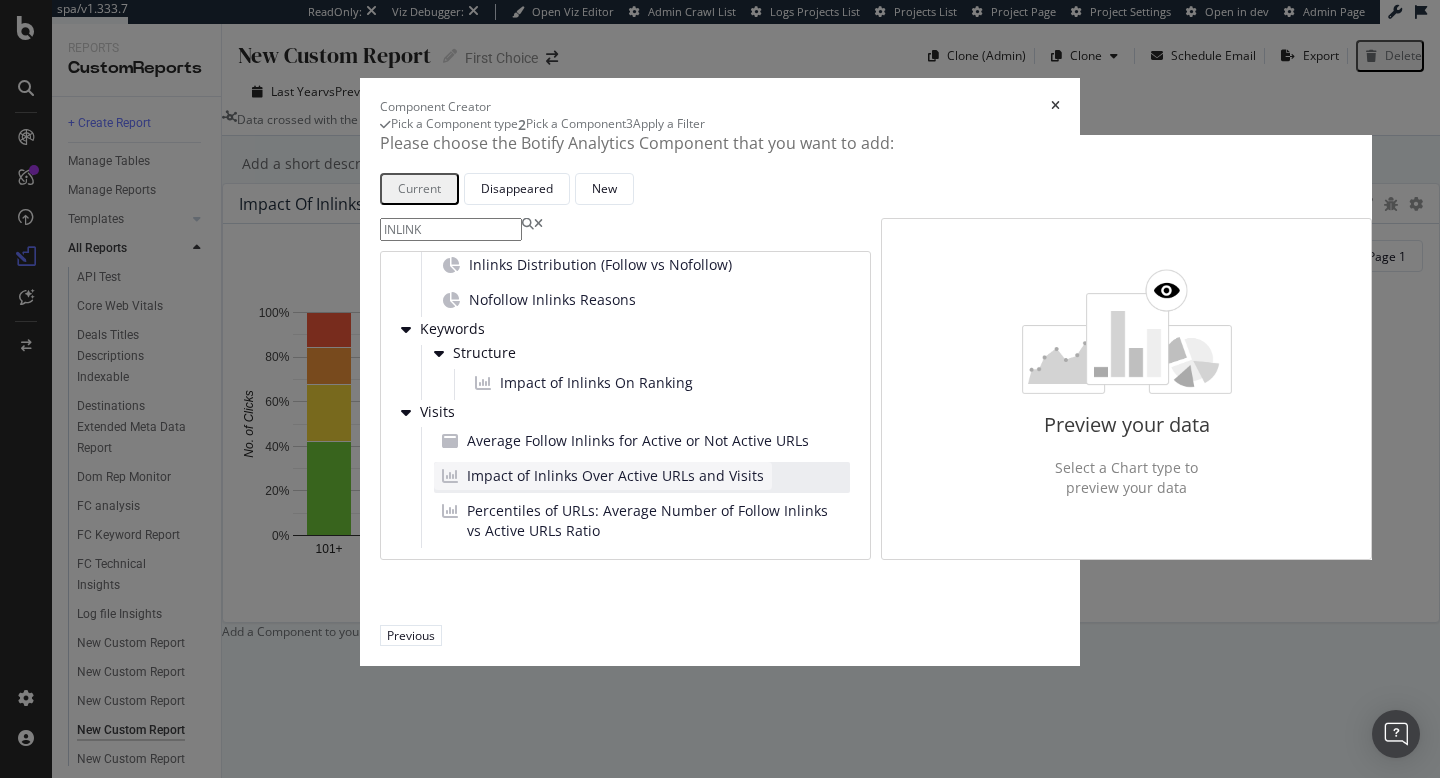 type on "INLINK" 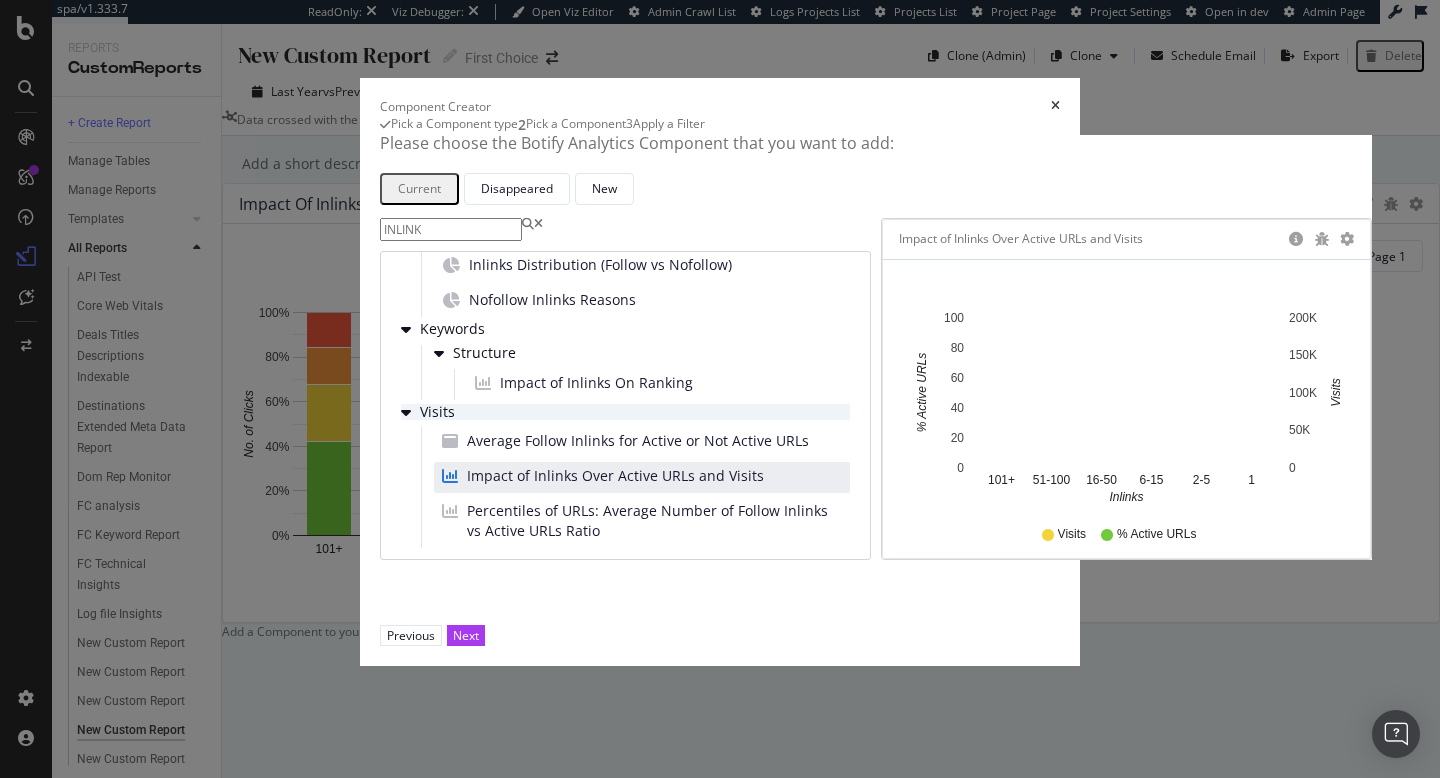 scroll, scrollTop: 0, scrollLeft: 0, axis: both 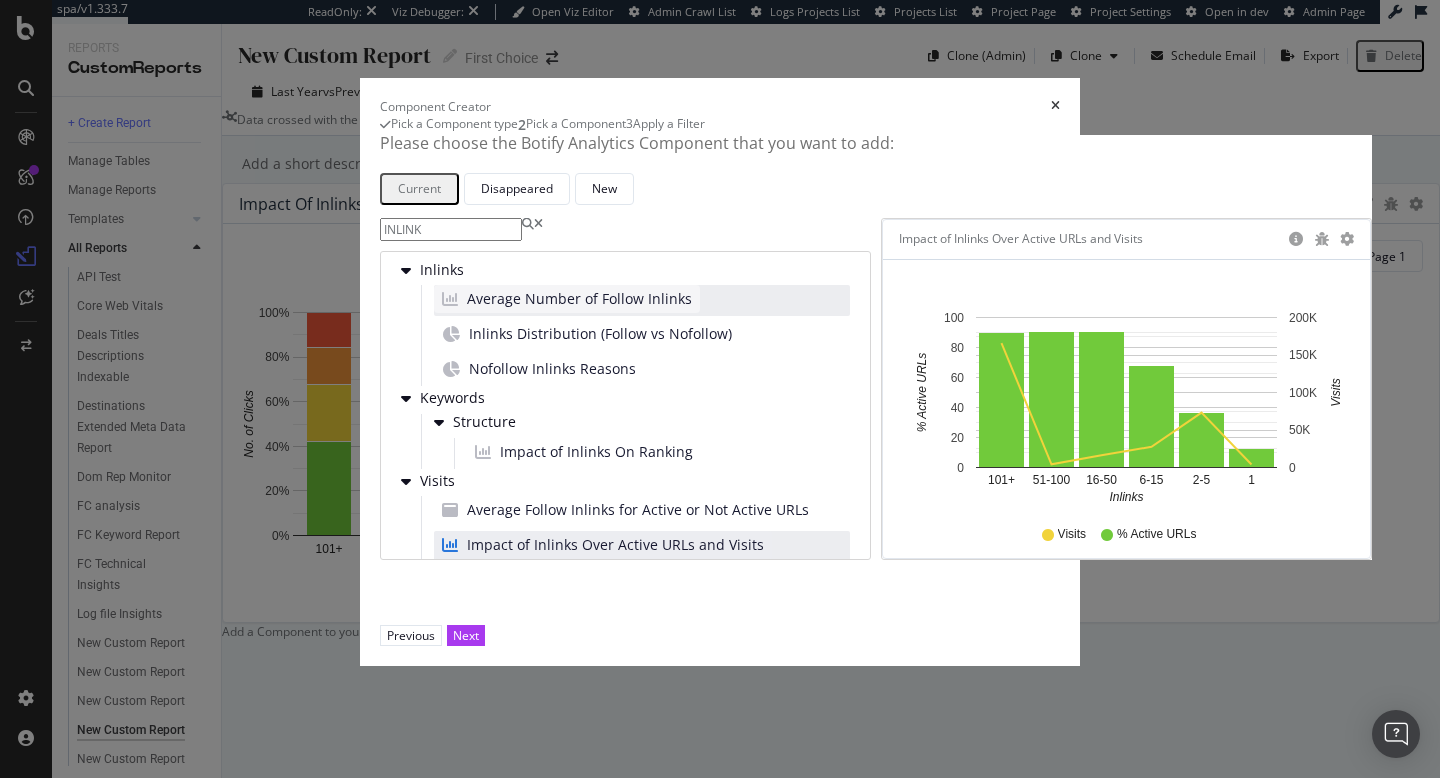 click on "Average Number of Follow Inlinks" at bounding box center [567, 299] 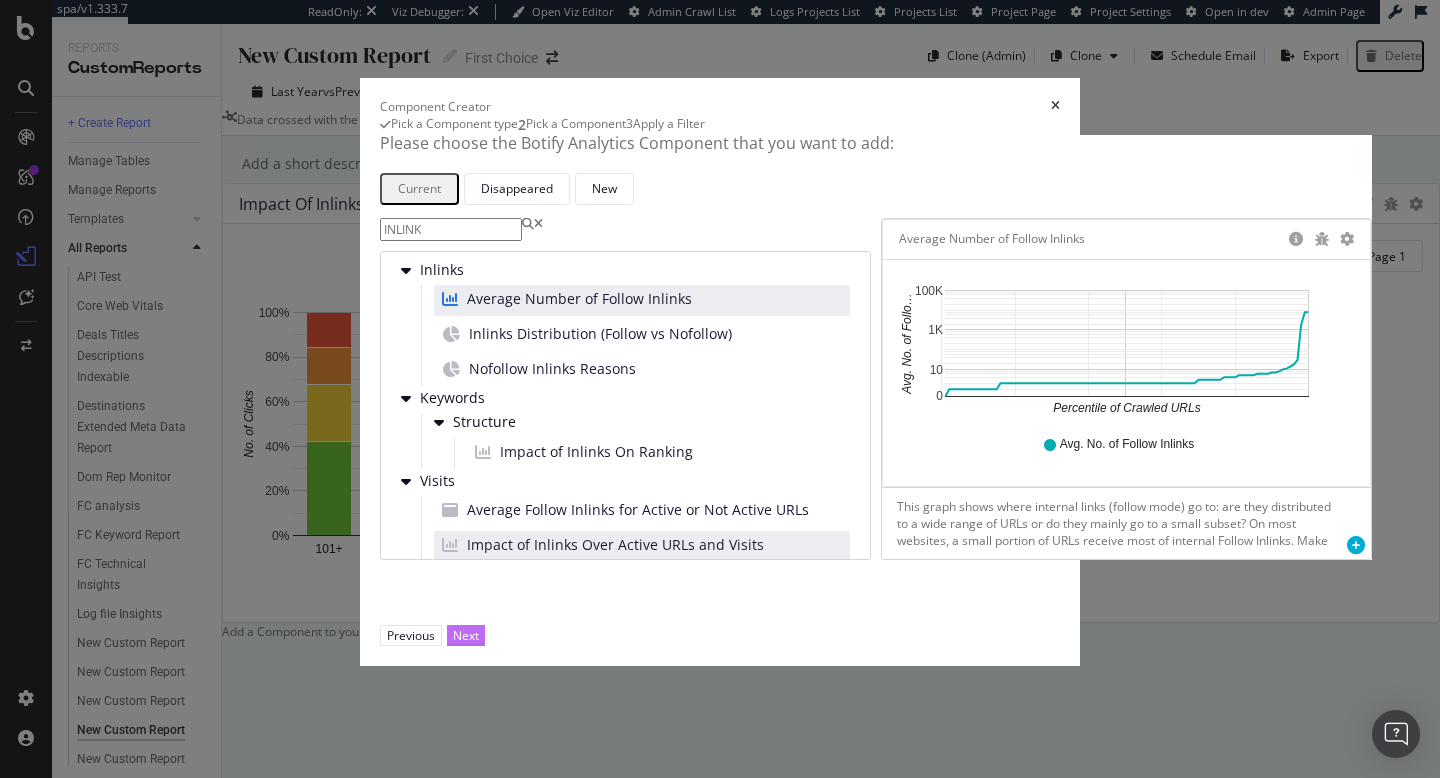 click on "Next" at bounding box center (466, 635) 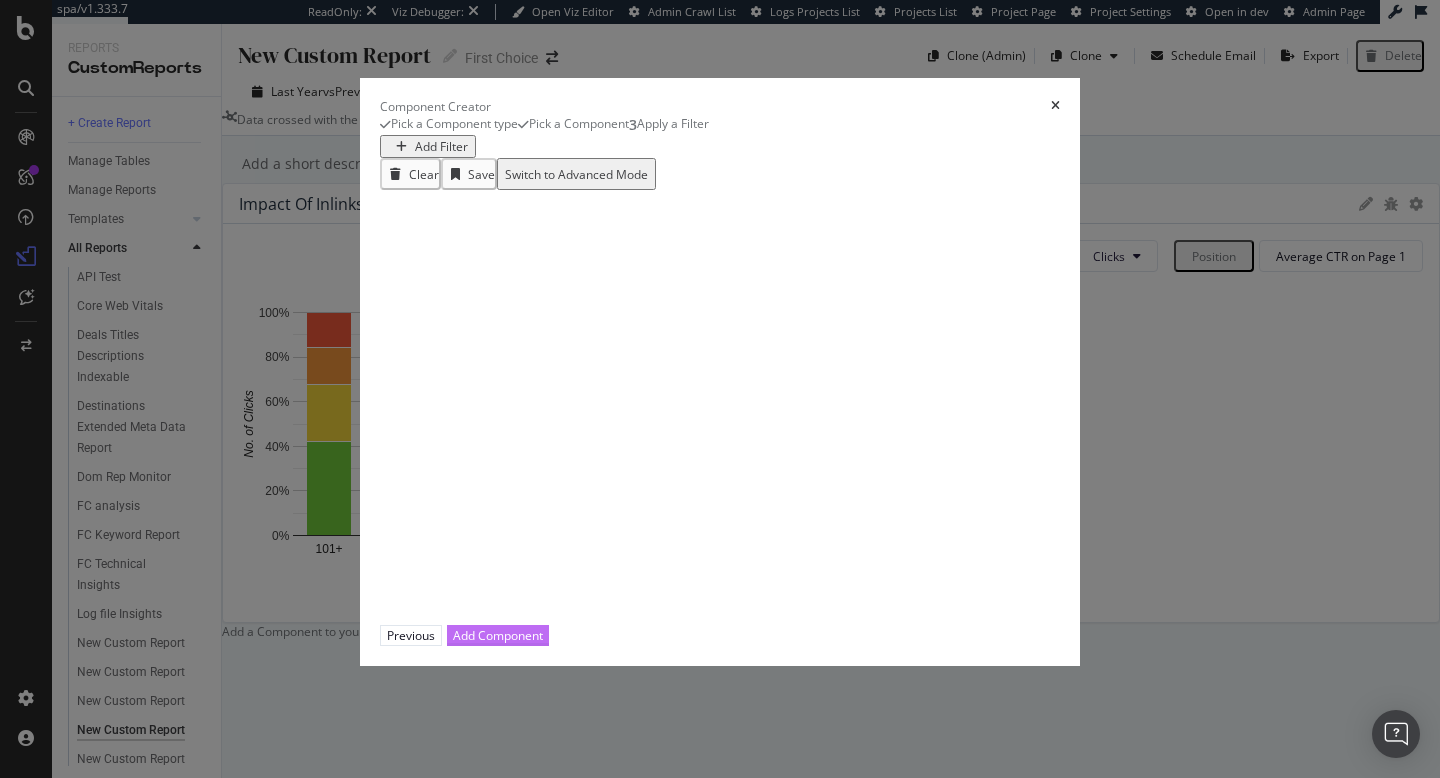 click on "Add Component" at bounding box center (498, 635) 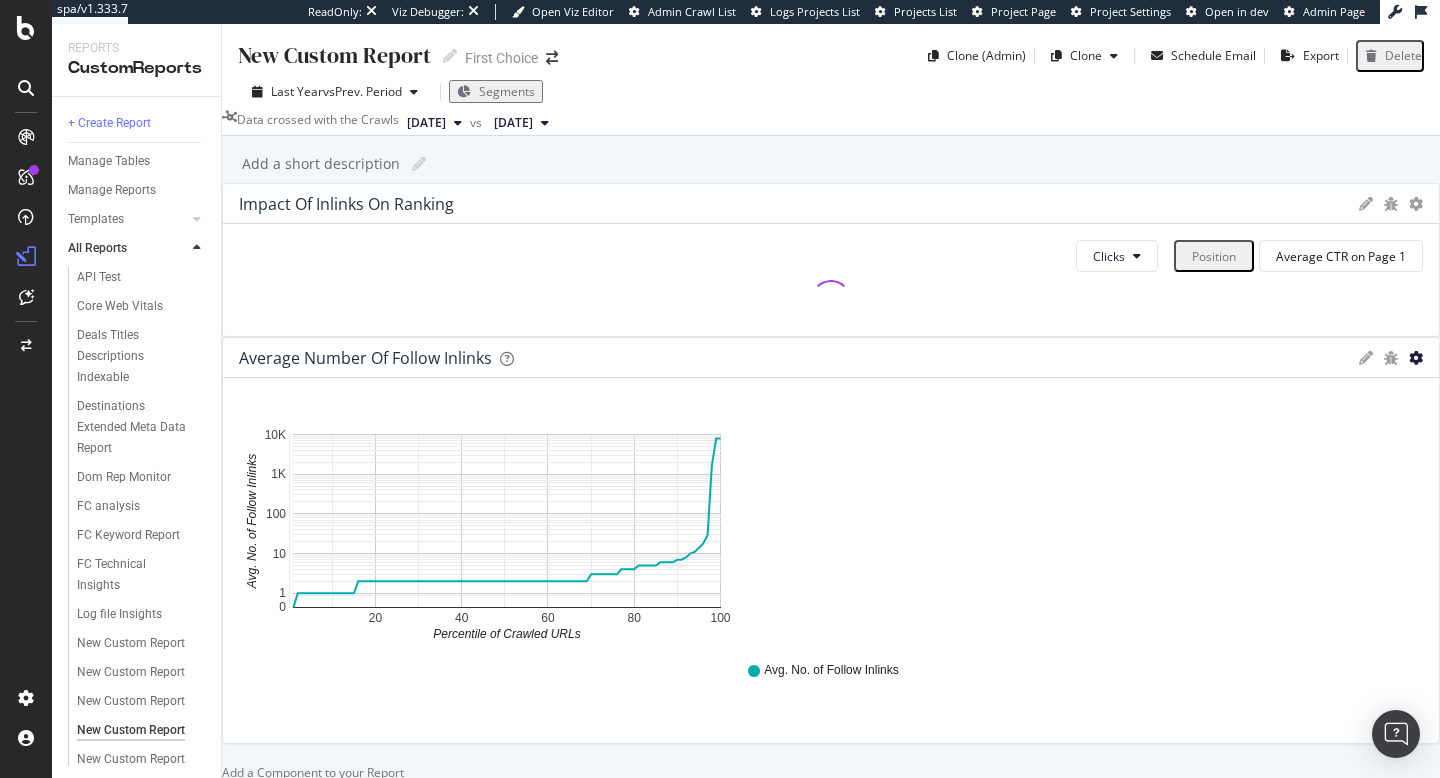 click at bounding box center [1416, 358] 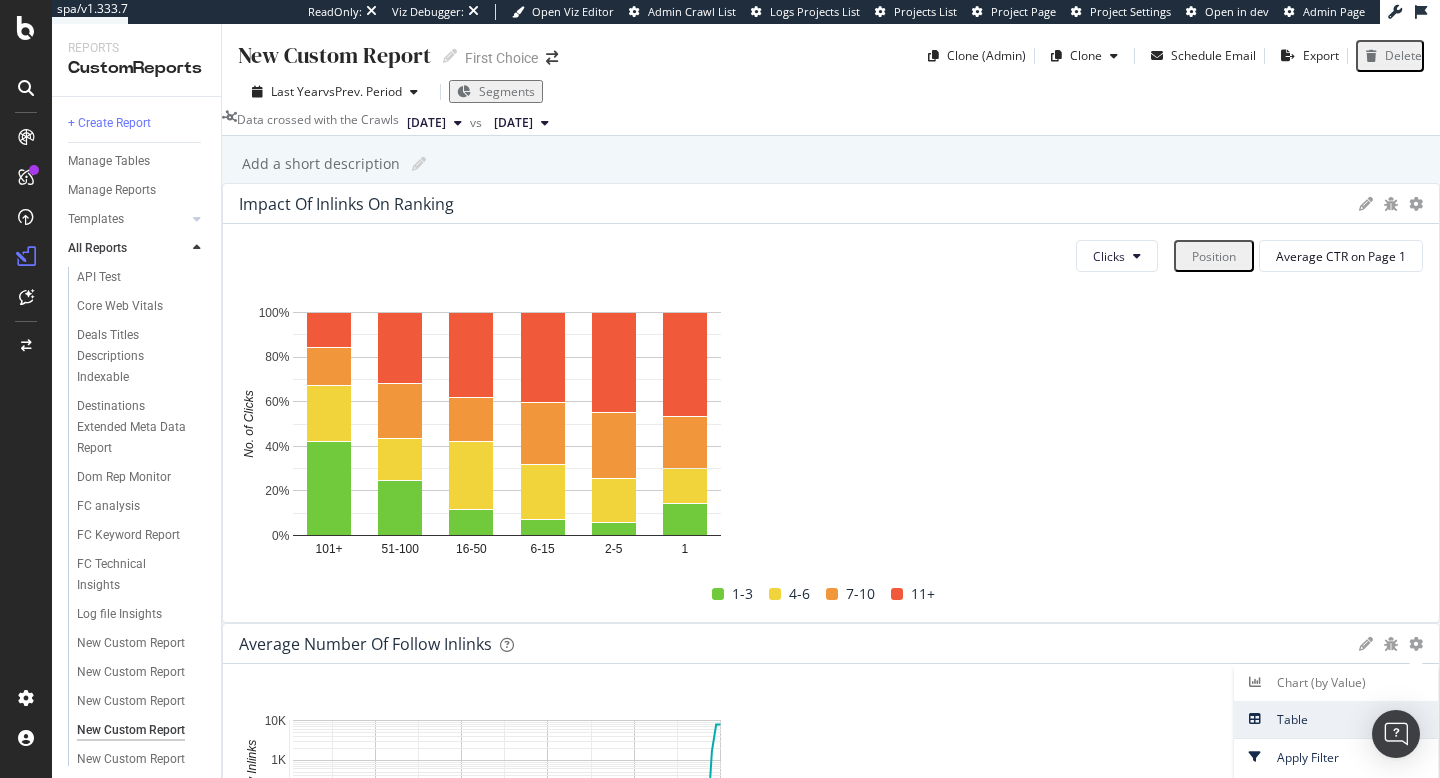 click on "Table" at bounding box center [1336, 719] 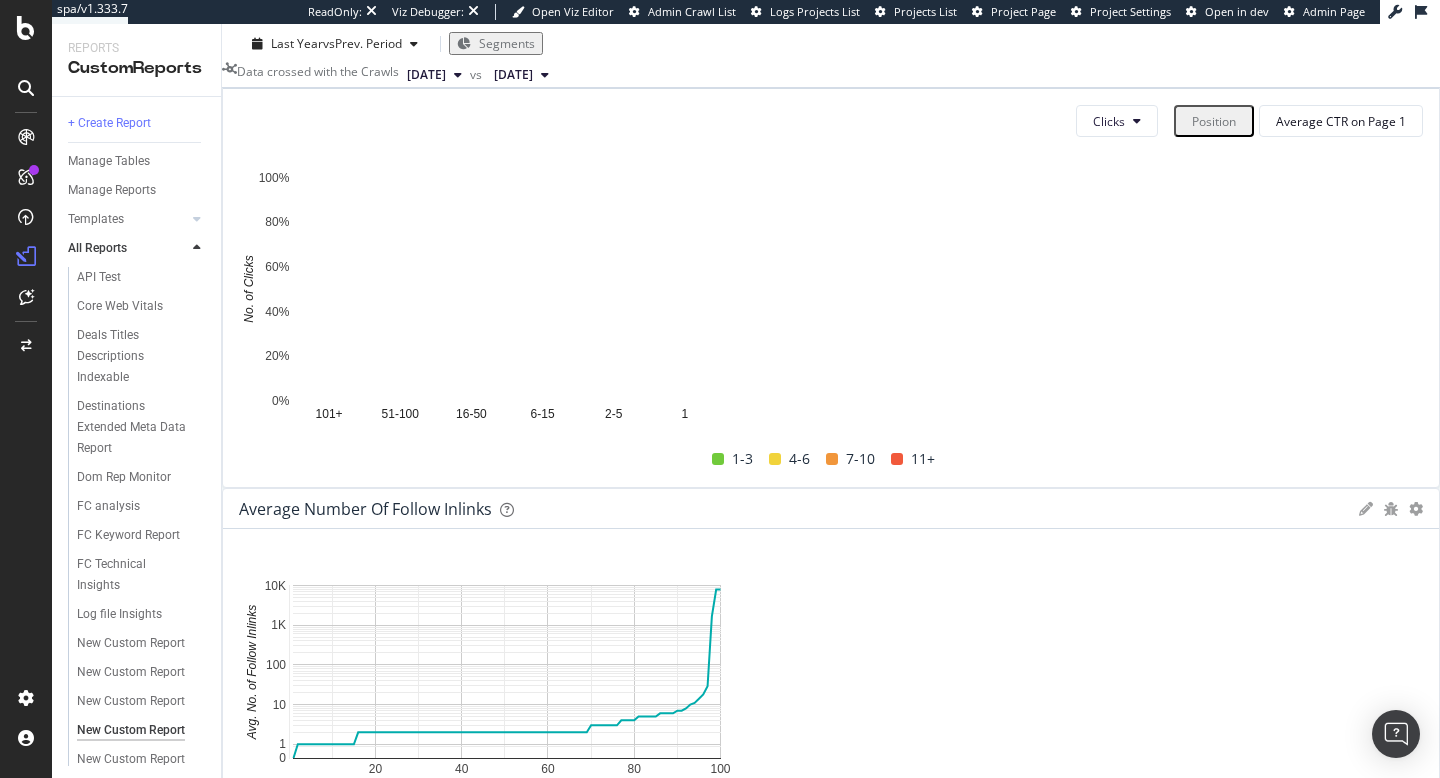 scroll, scrollTop: 0, scrollLeft: 0, axis: both 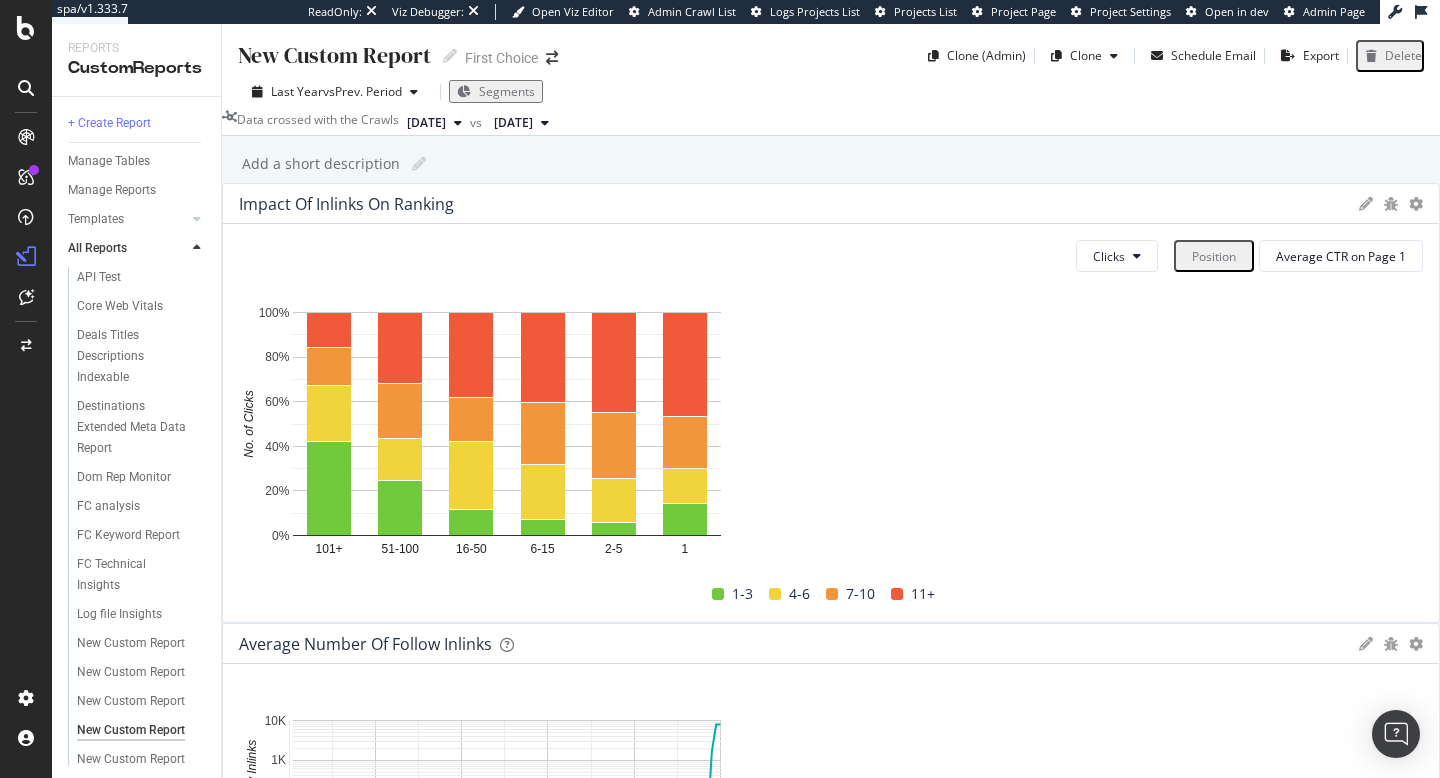 click at bounding box center (831, 1050) 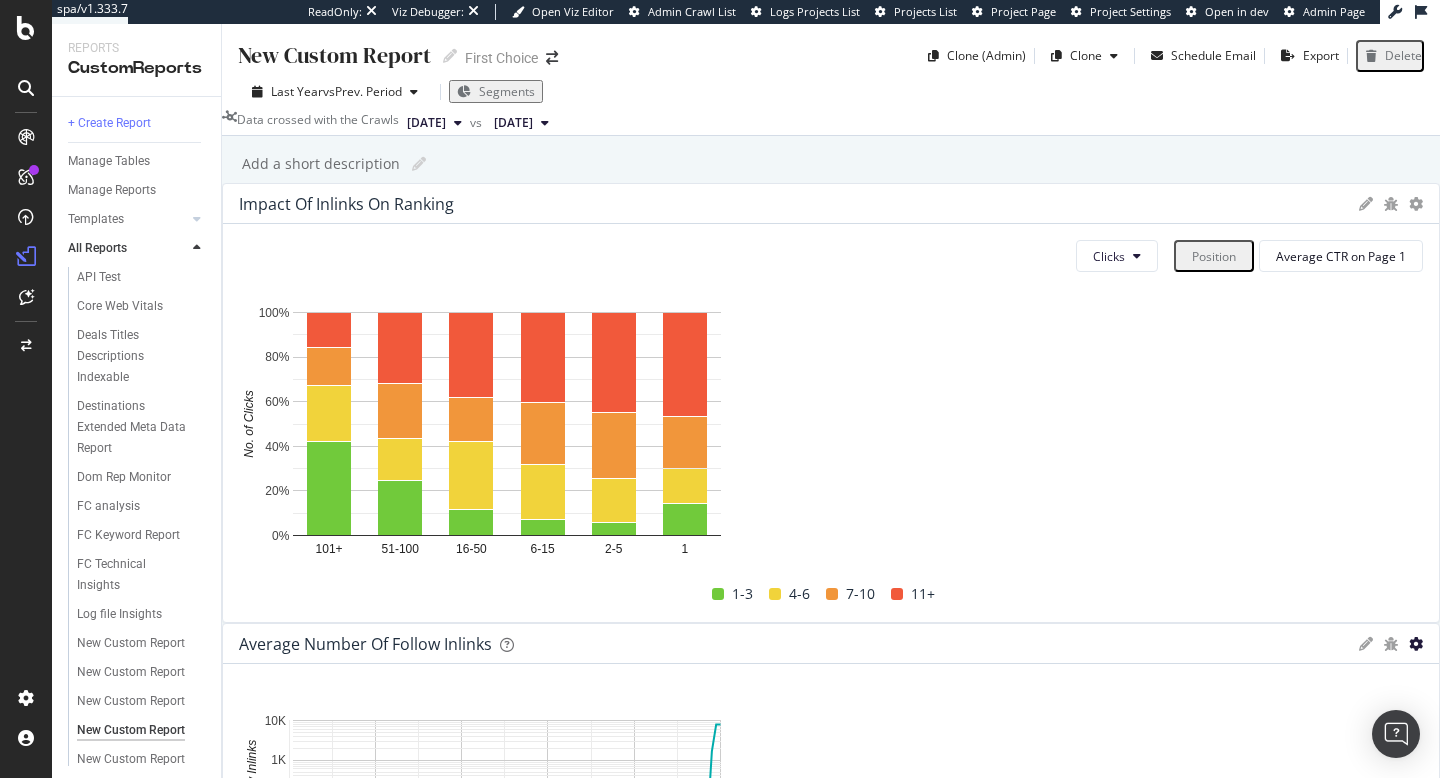 click at bounding box center (1416, 644) 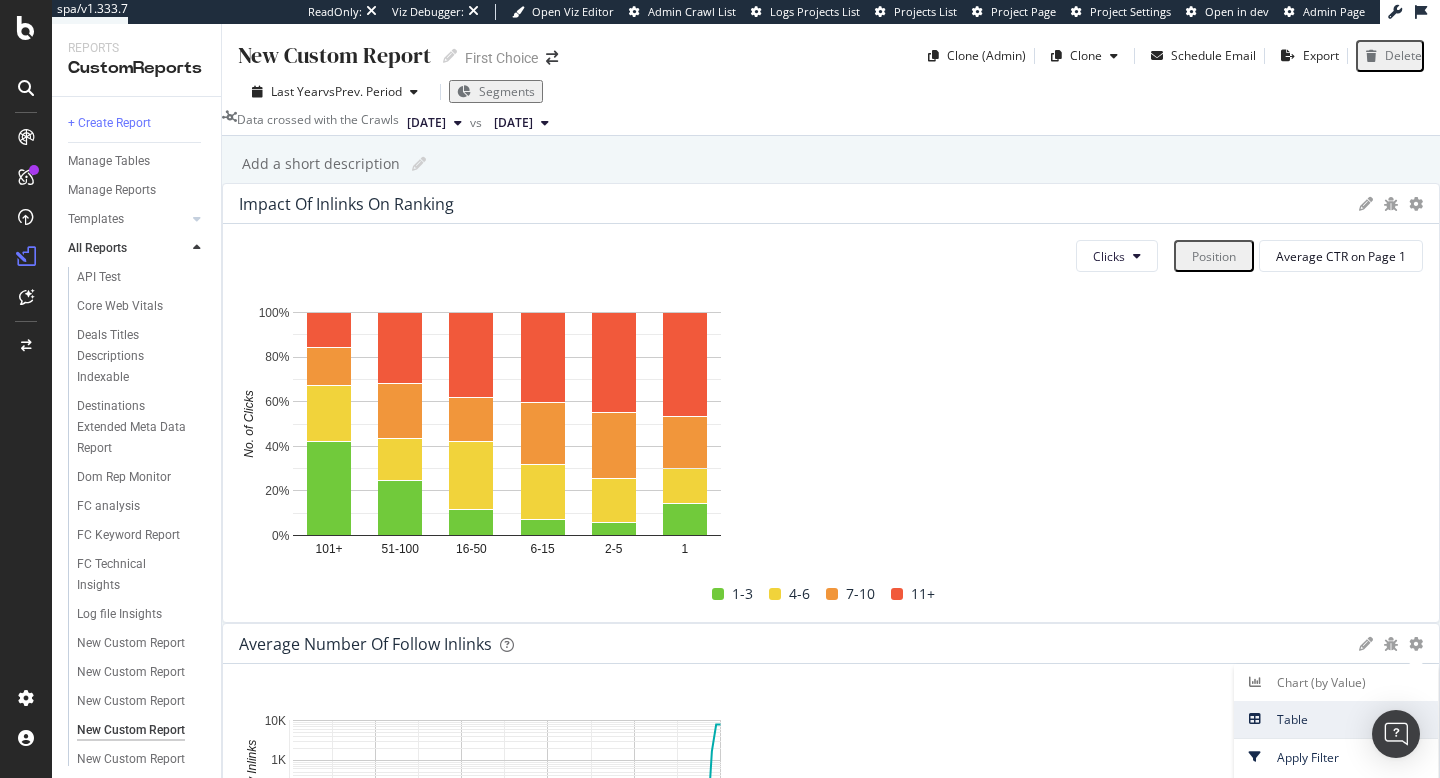 click on "Table" at bounding box center [1336, 719] 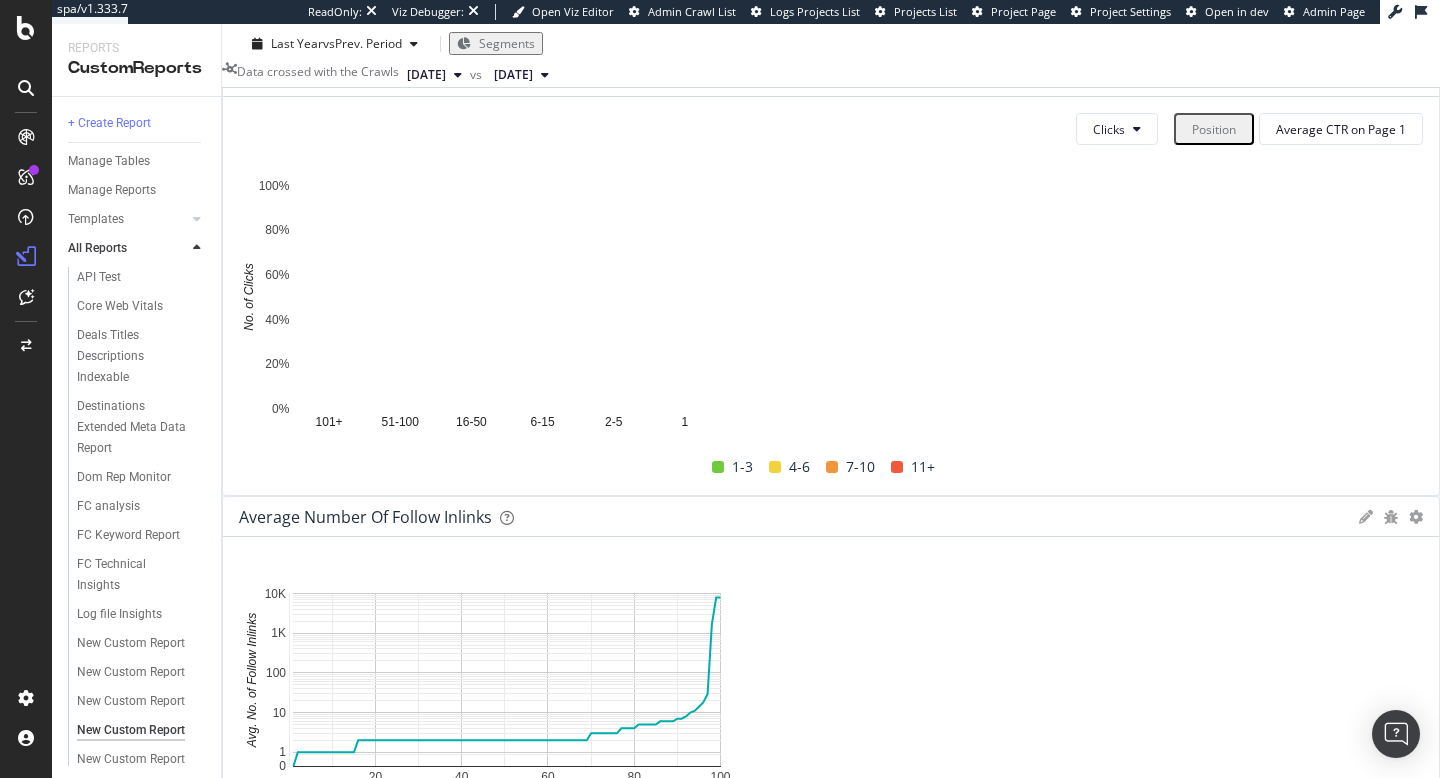 scroll, scrollTop: 124, scrollLeft: 0, axis: vertical 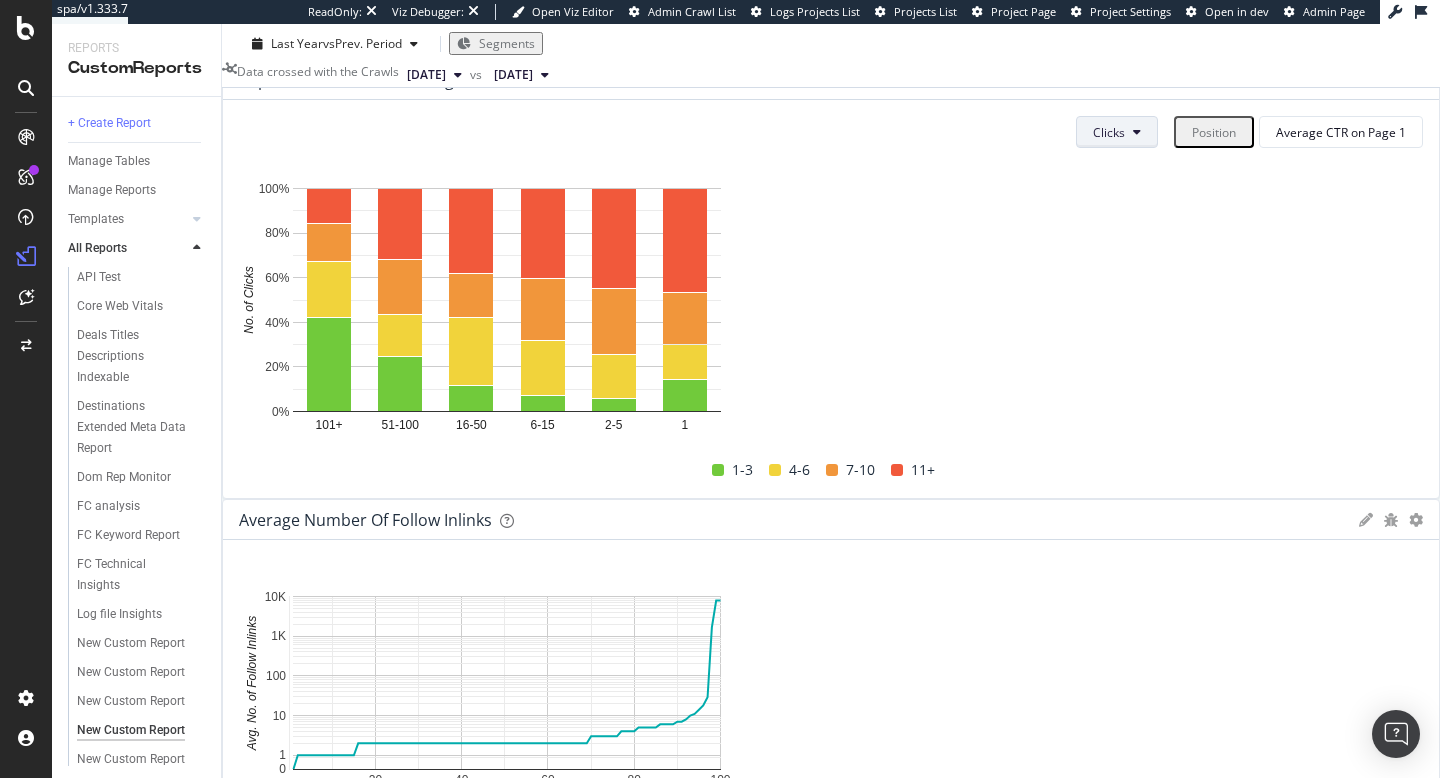 click at bounding box center (1137, 132) 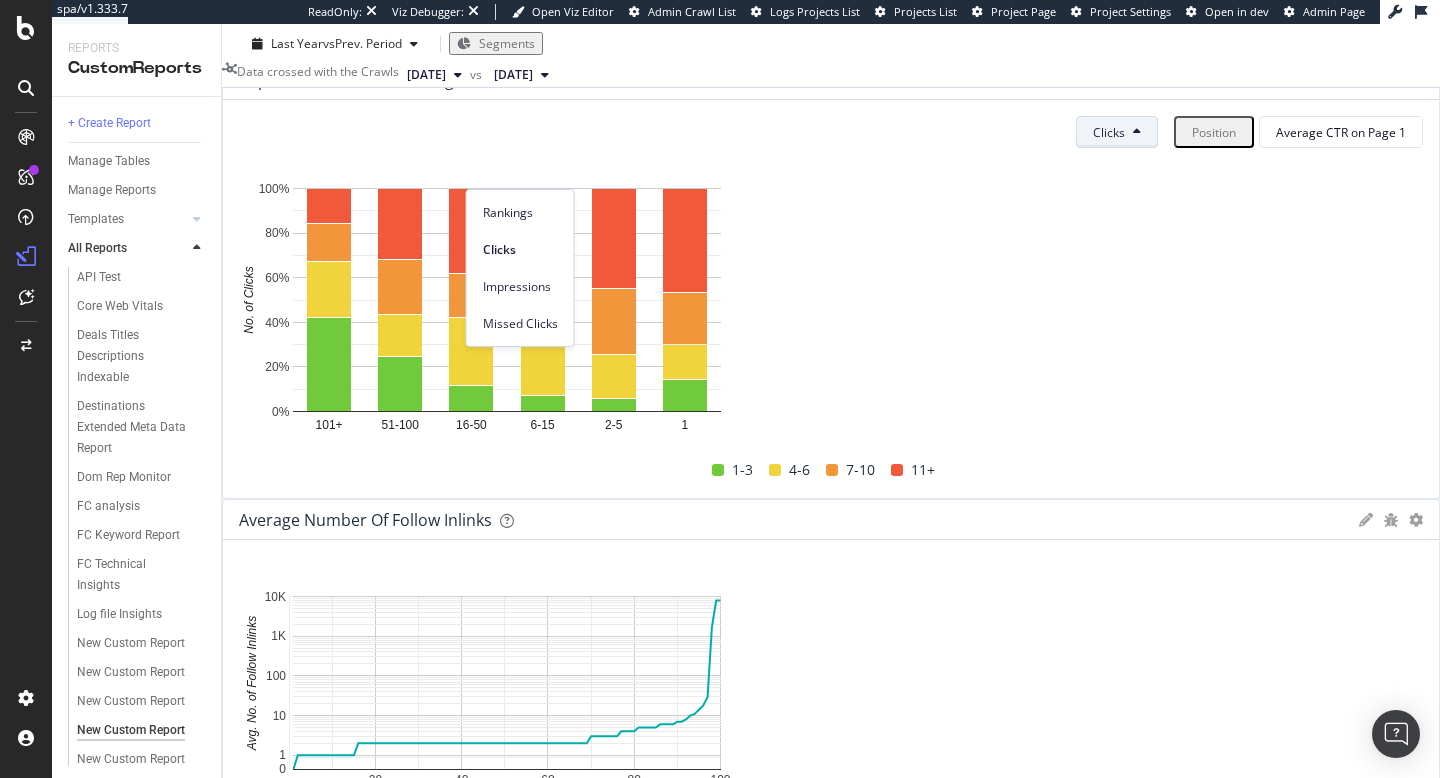 click at bounding box center [1137, 132] 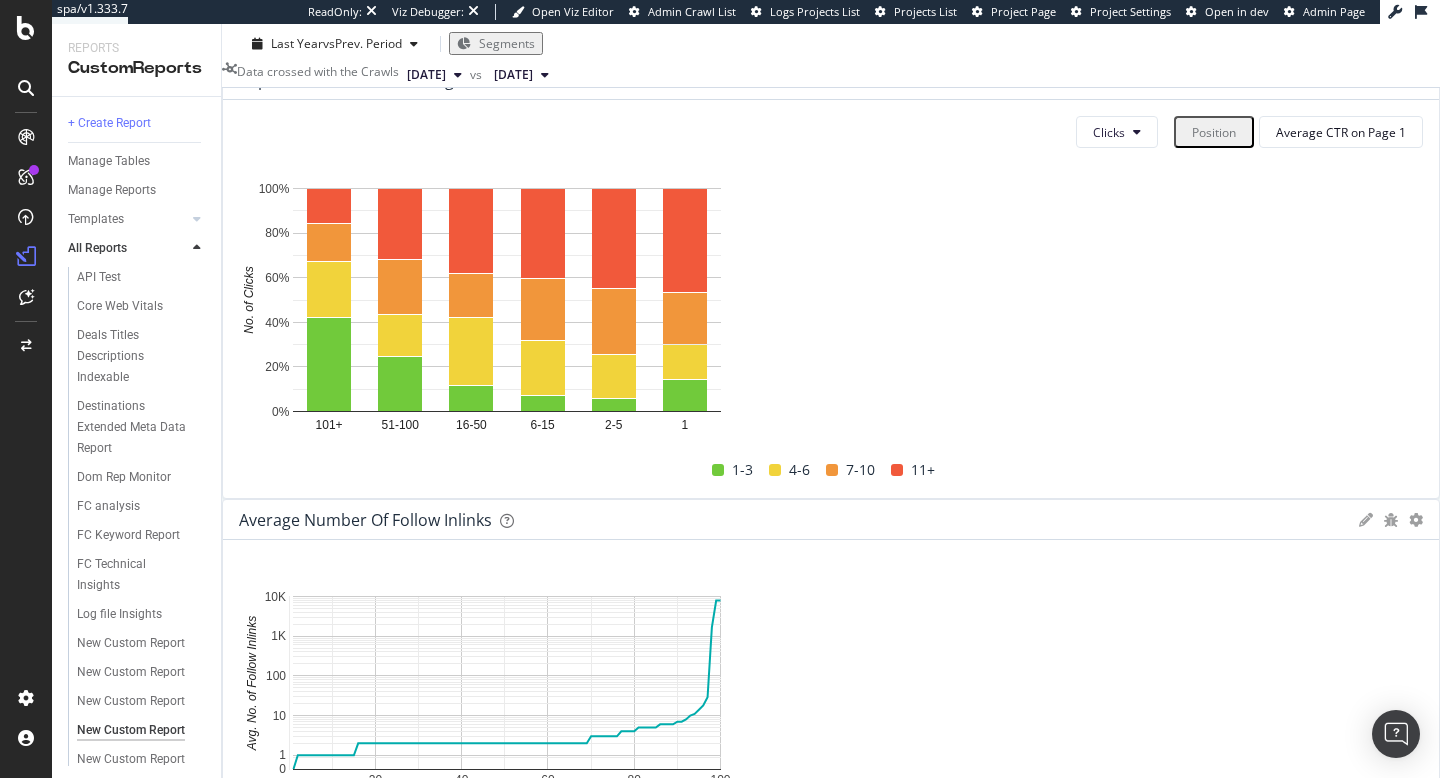 click on "Clicks Position Average CTR on Page 1 Hold CMD (⌘) while clicking to filter the report. 101+ [PHONE_NUMBER] 6-15 2-5 1 0% 20% 40% 60% 80% 100% No. of Clicks Avg. Position 1-3 4-6 7-10 11+ 101+ 993,384 601,128 399,227 369,141 51-100 22,541 17,058 22,400 28,[PHONE_NUMBER],073 85,334 54,972 107,691 6-15 39,075 127,899 147,041 214,116 2-5 44,940 146,650 219,447 336,295 1 7,863 8,604 12,827 25,523 ... 1-3 4-6 7-10 11+" at bounding box center (831, 299) 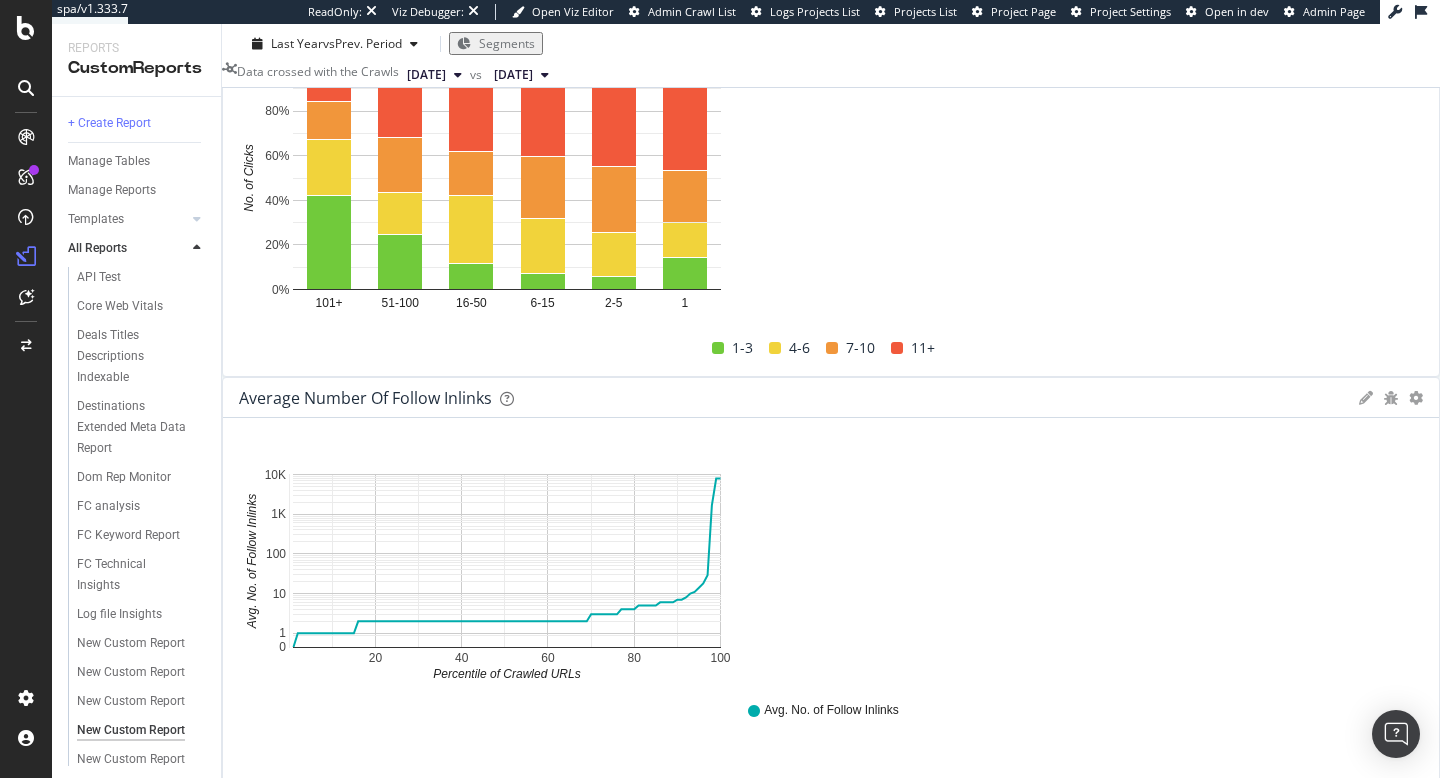 scroll, scrollTop: 251, scrollLeft: 0, axis: vertical 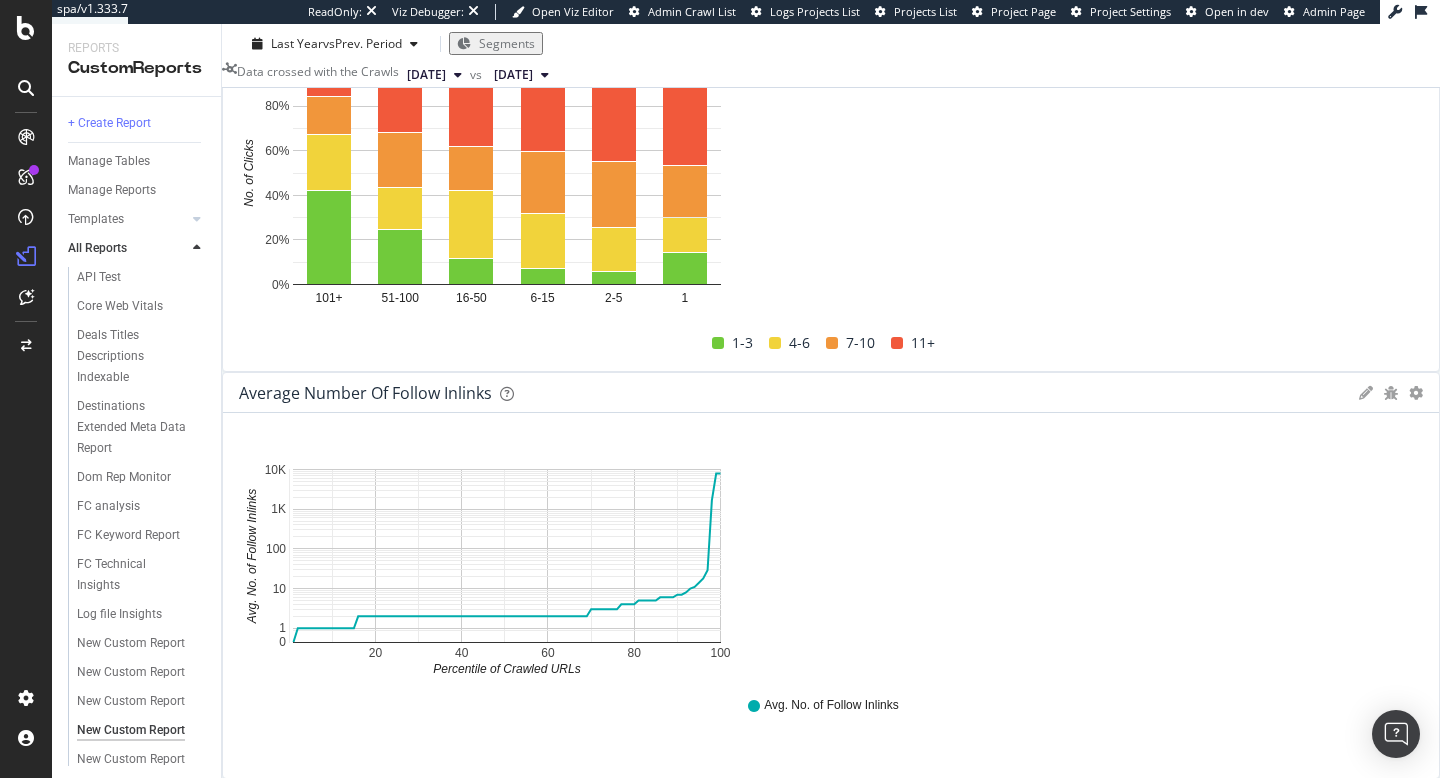 click at bounding box center [222, 807] 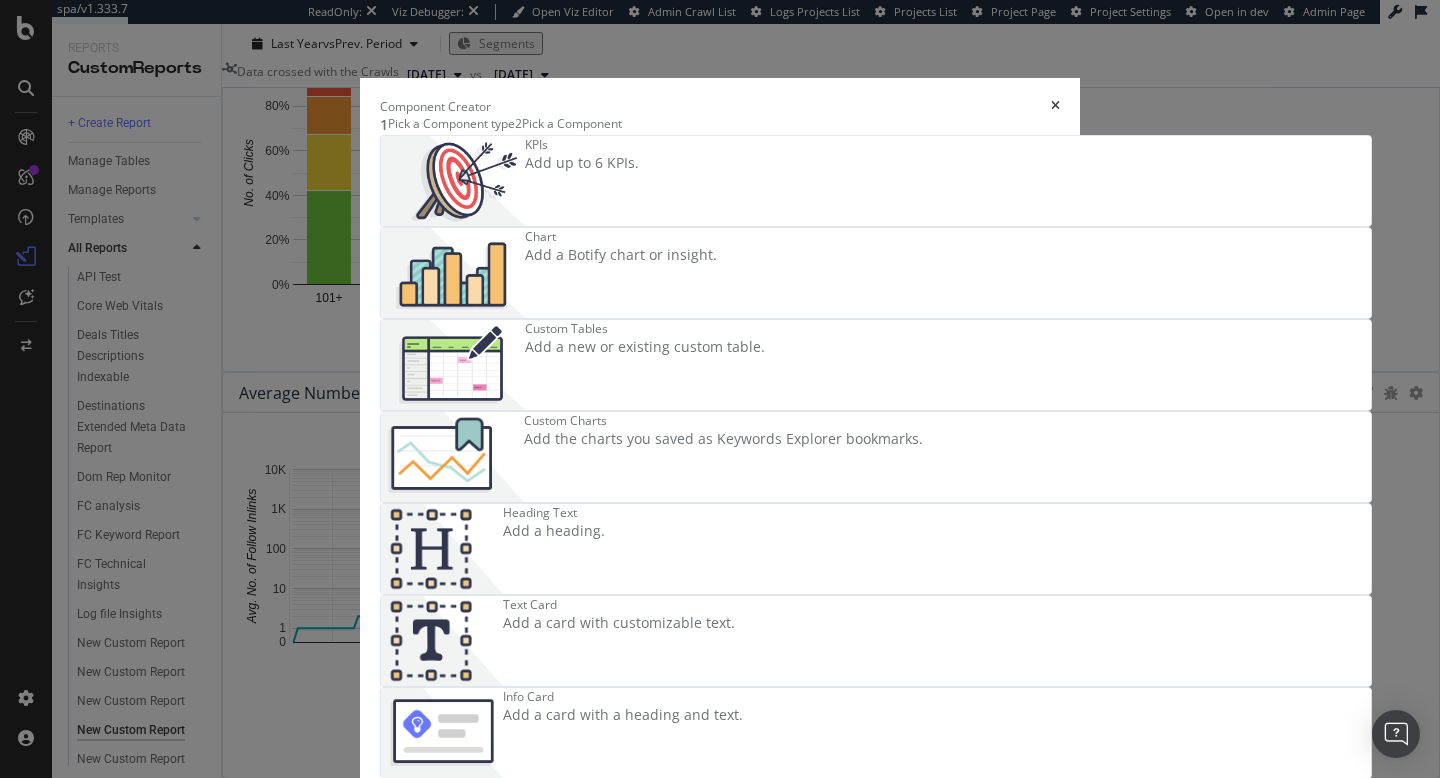 click on "Chart" at bounding box center (621, 236) 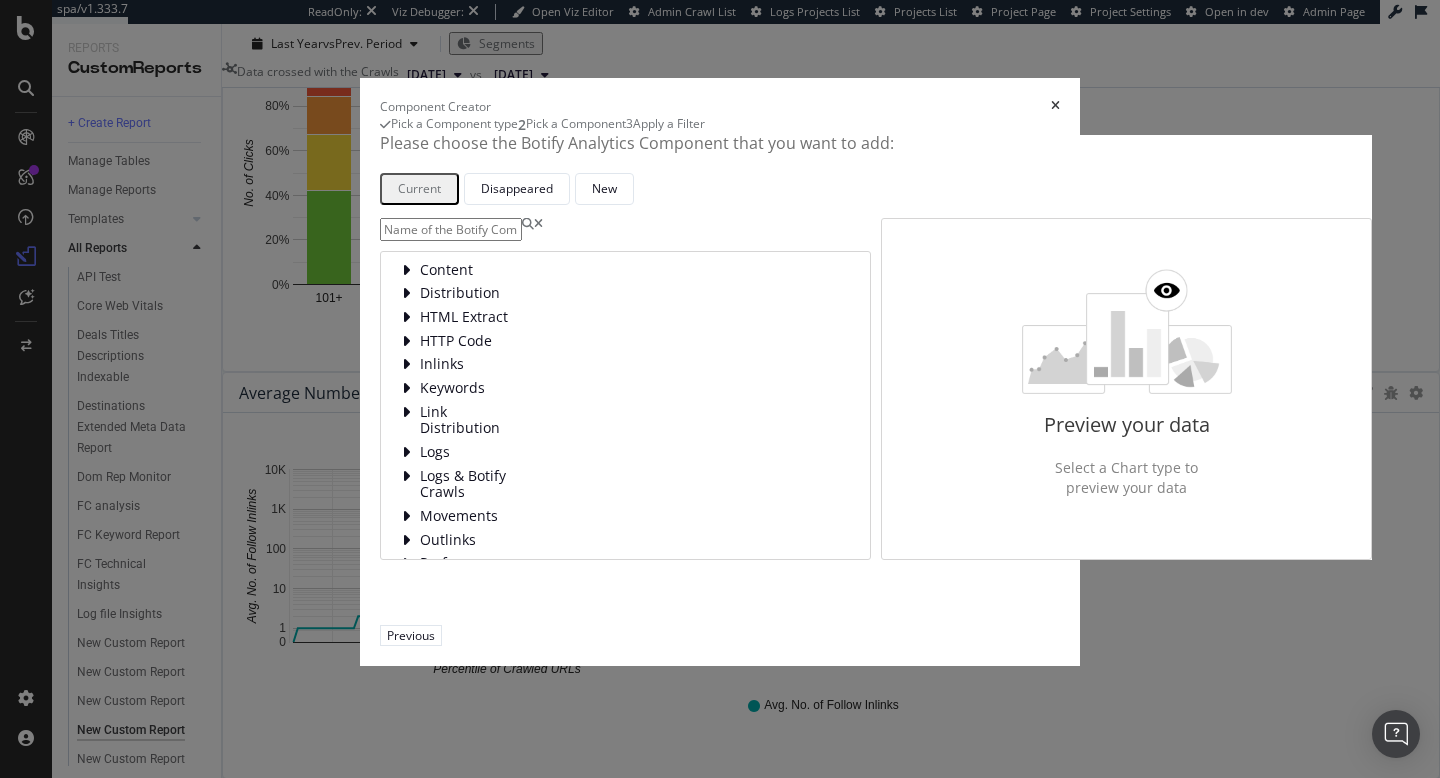 click at bounding box center (451, 229) 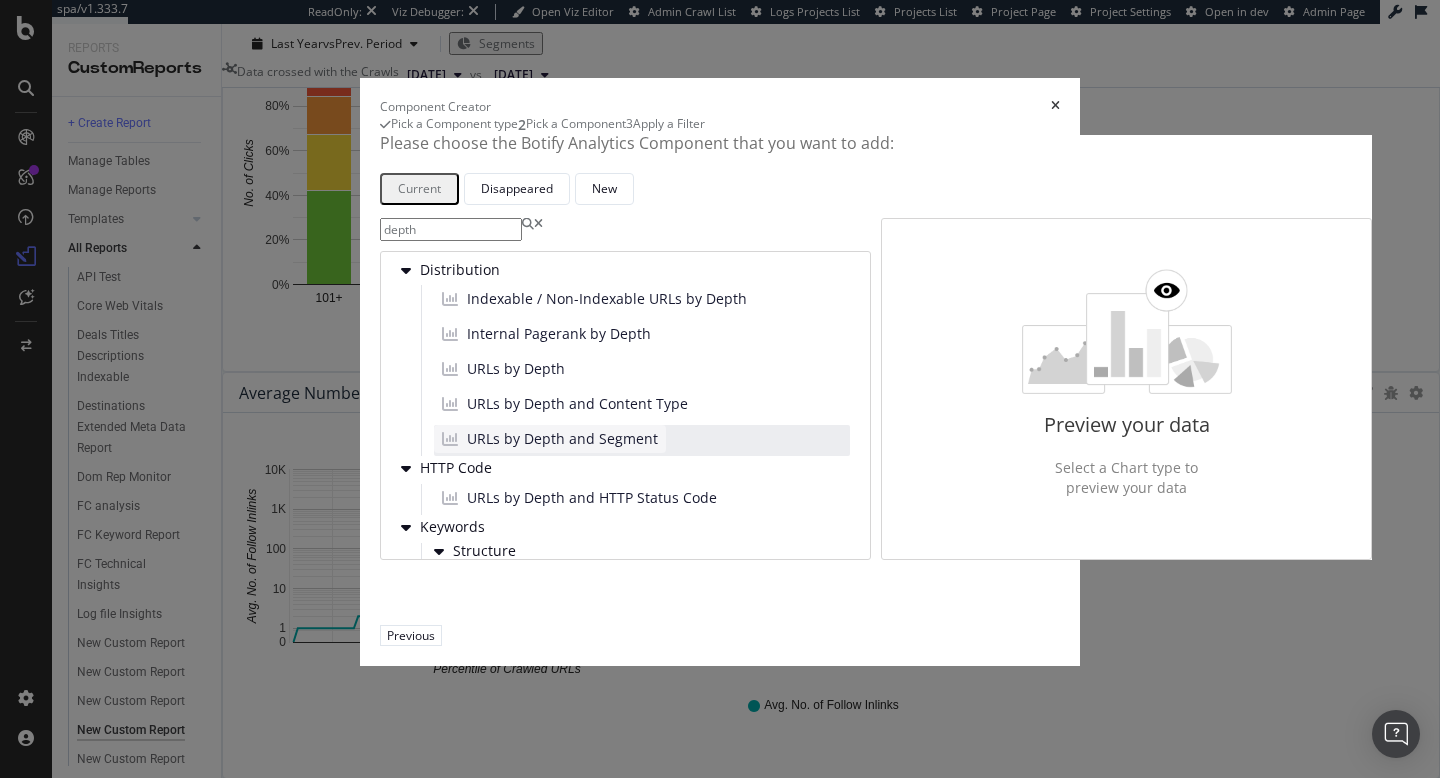type on "depth" 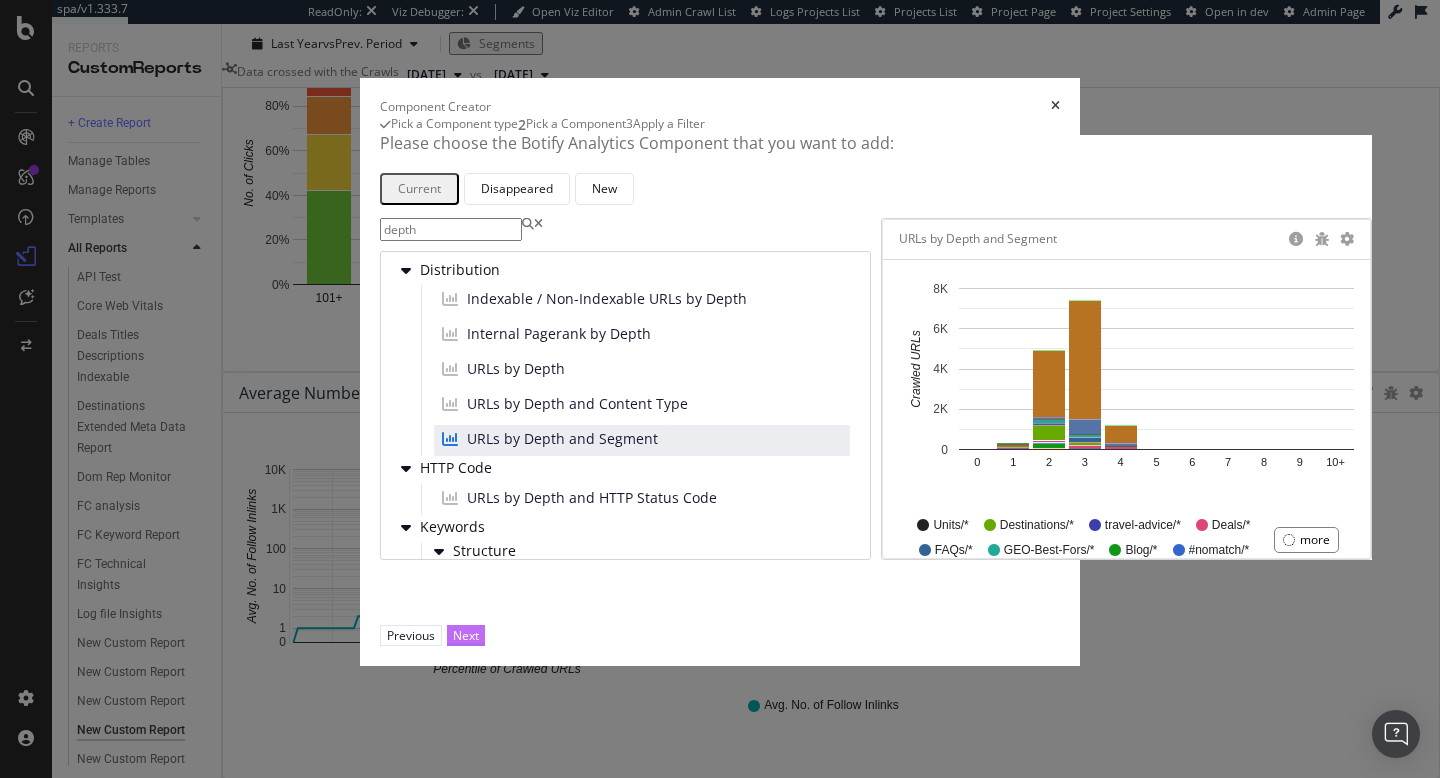 click on "Next" at bounding box center [466, 635] 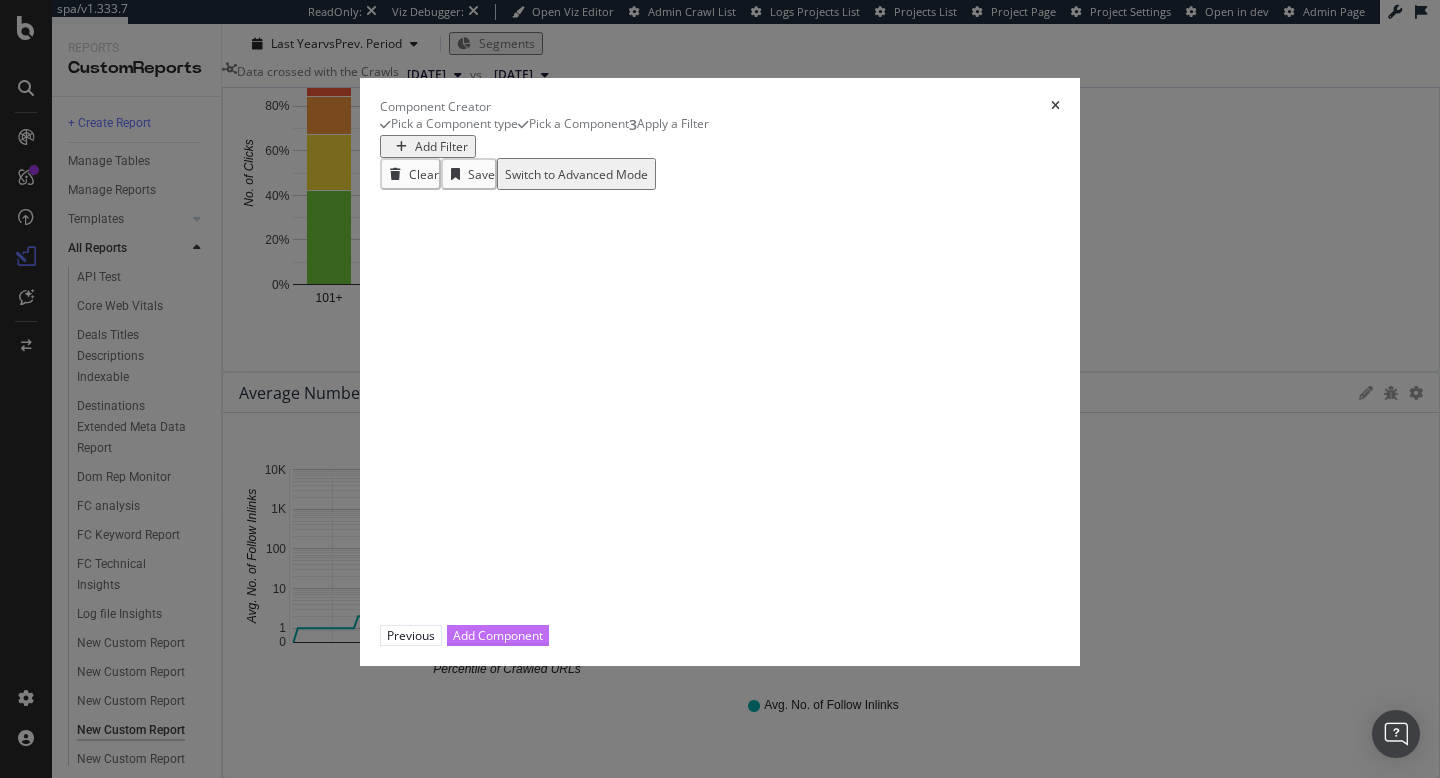 click on "Add Component" at bounding box center [498, 635] 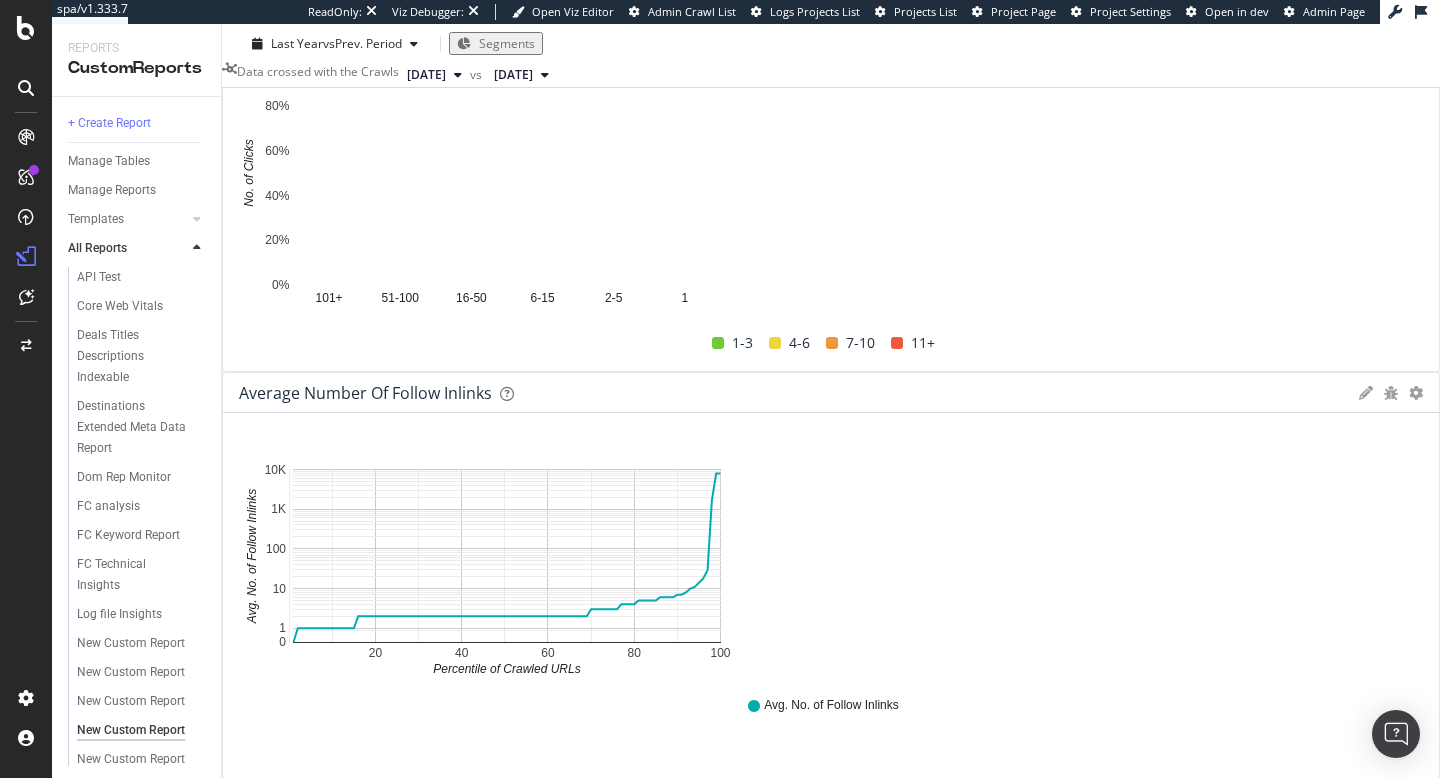 click at bounding box center [222, 1265] 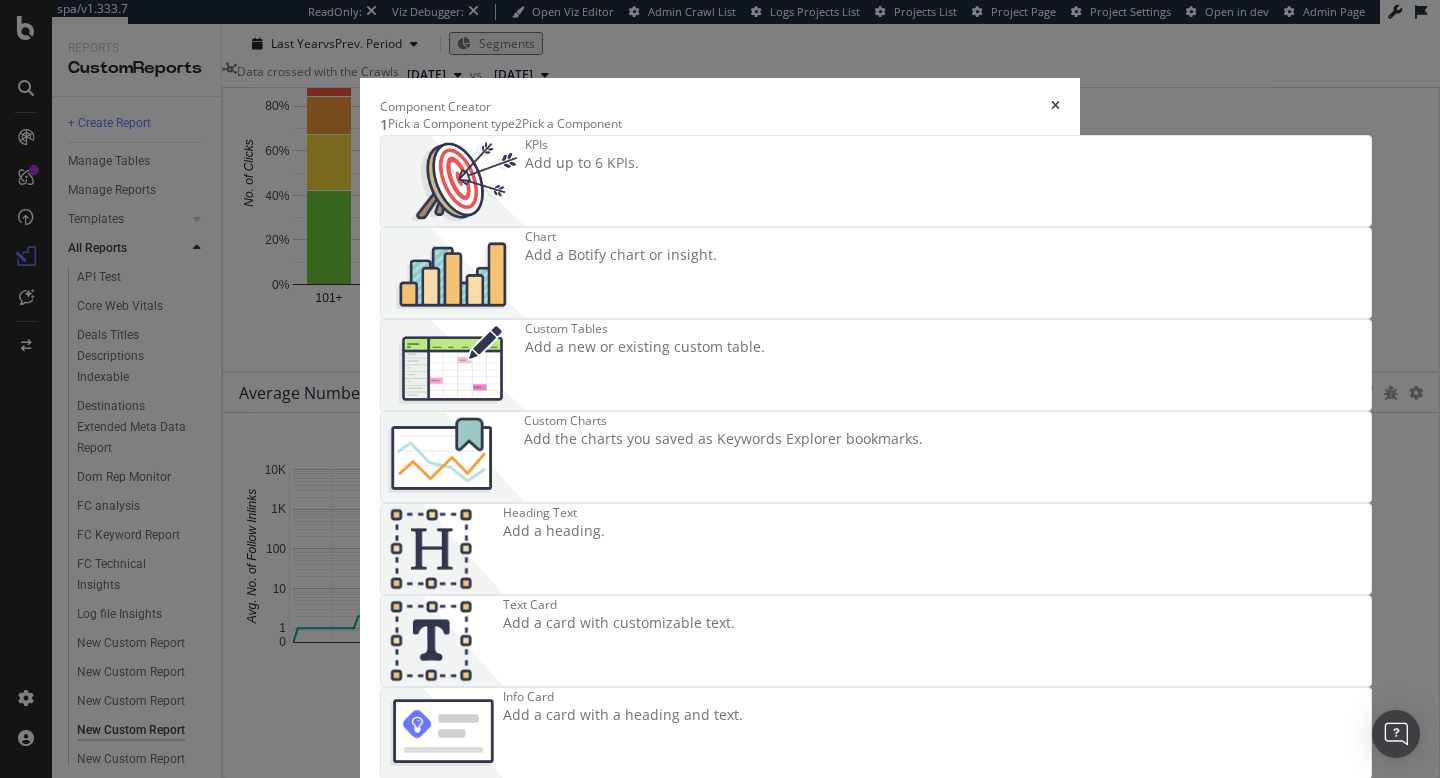 click on "Chart Add a Botify chart or insight." at bounding box center (621, 273) 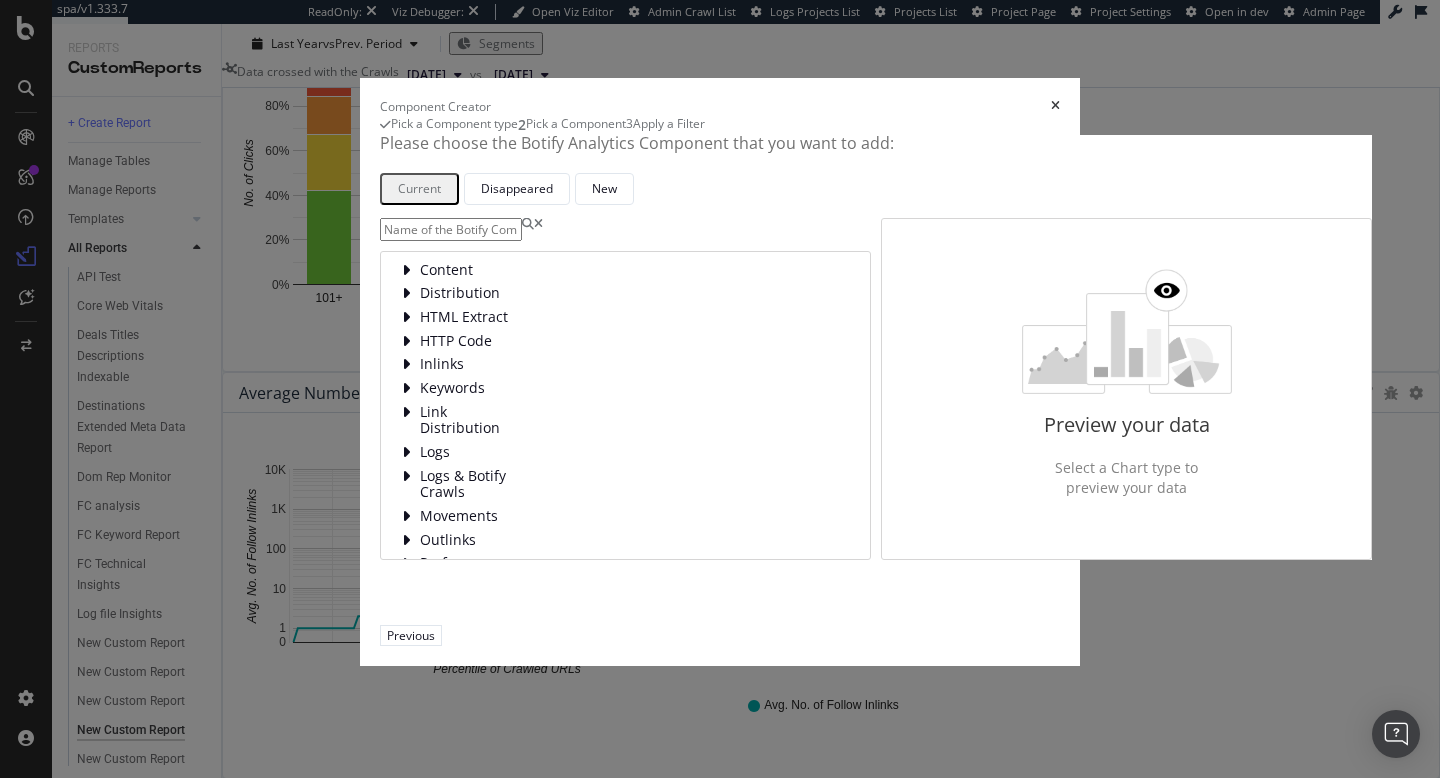 click at bounding box center [451, 229] 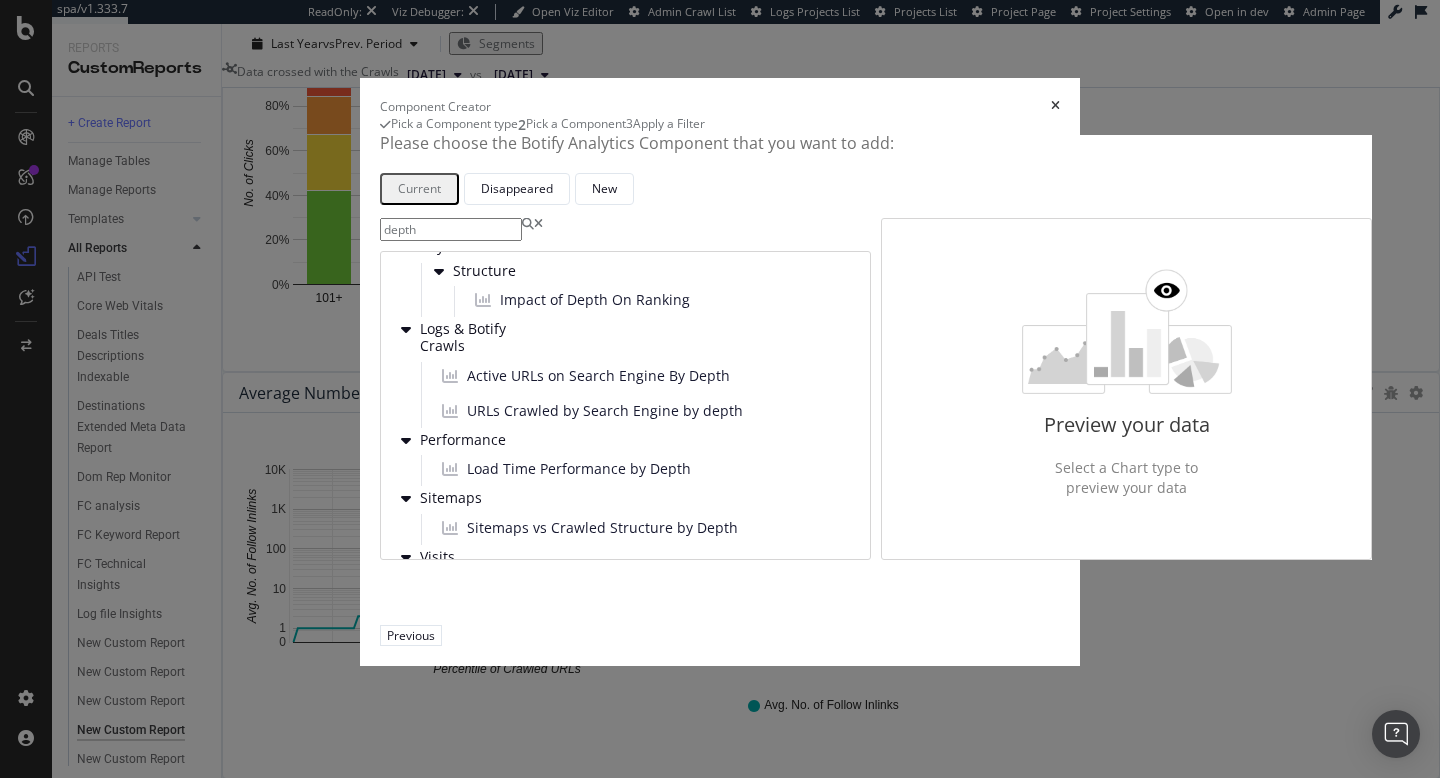 scroll, scrollTop: 281, scrollLeft: 0, axis: vertical 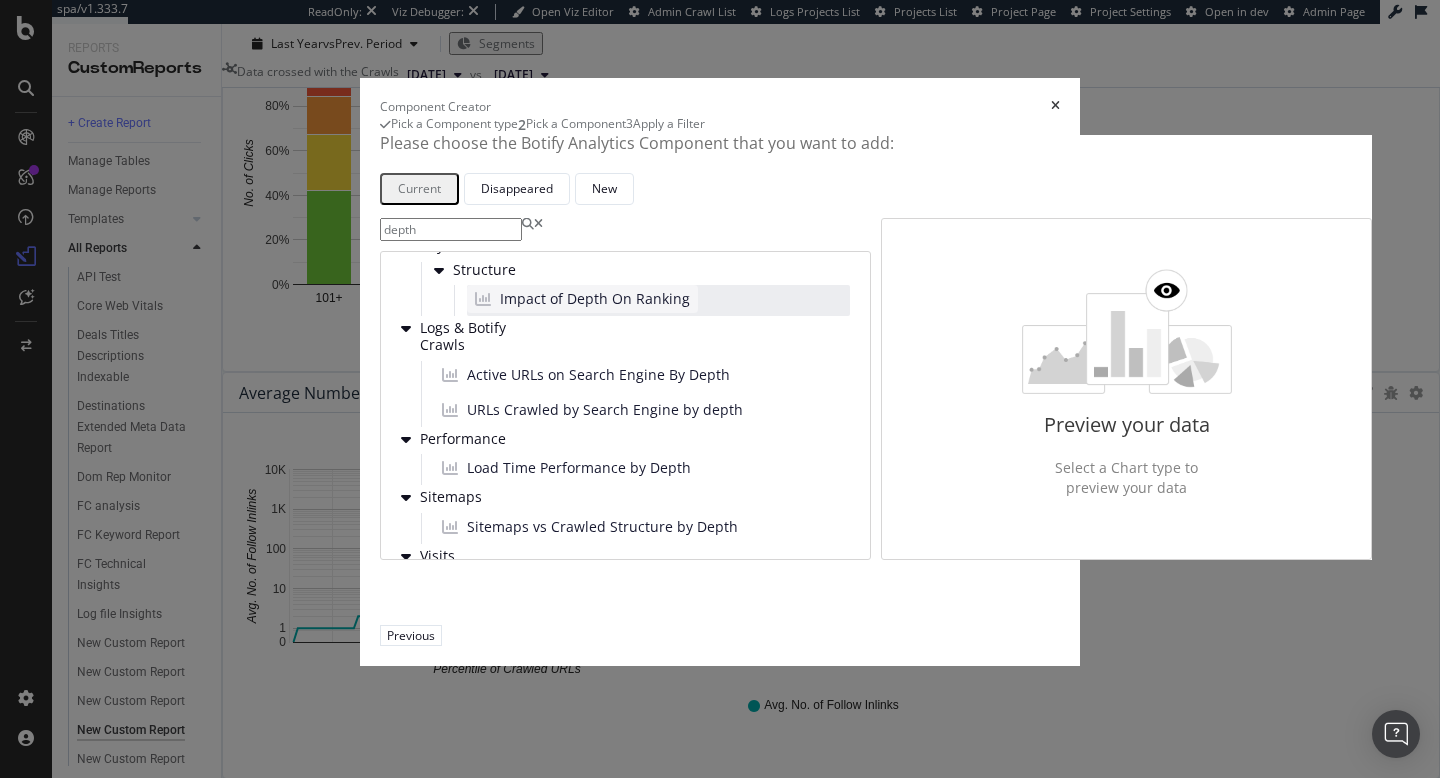 type on "depth" 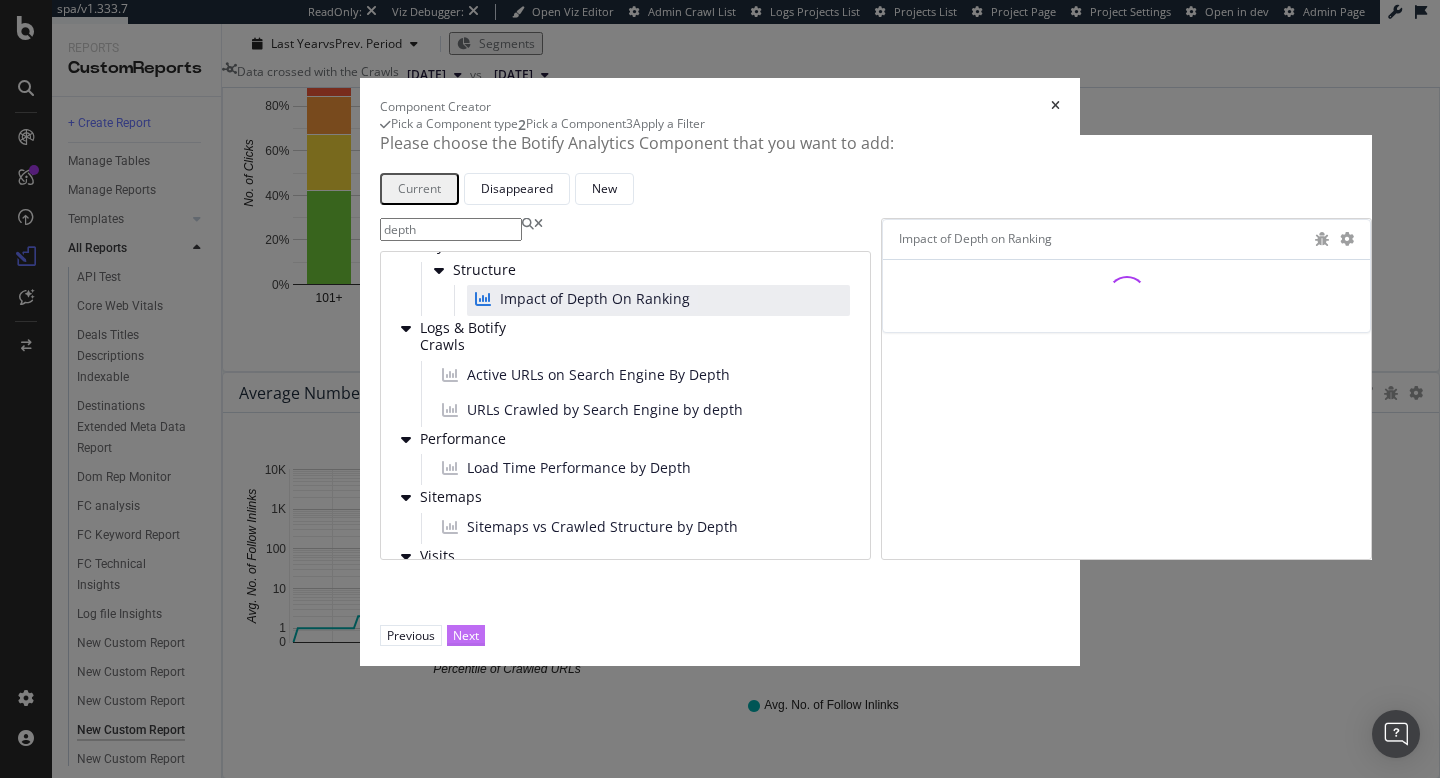 click on "Next" at bounding box center [466, 635] 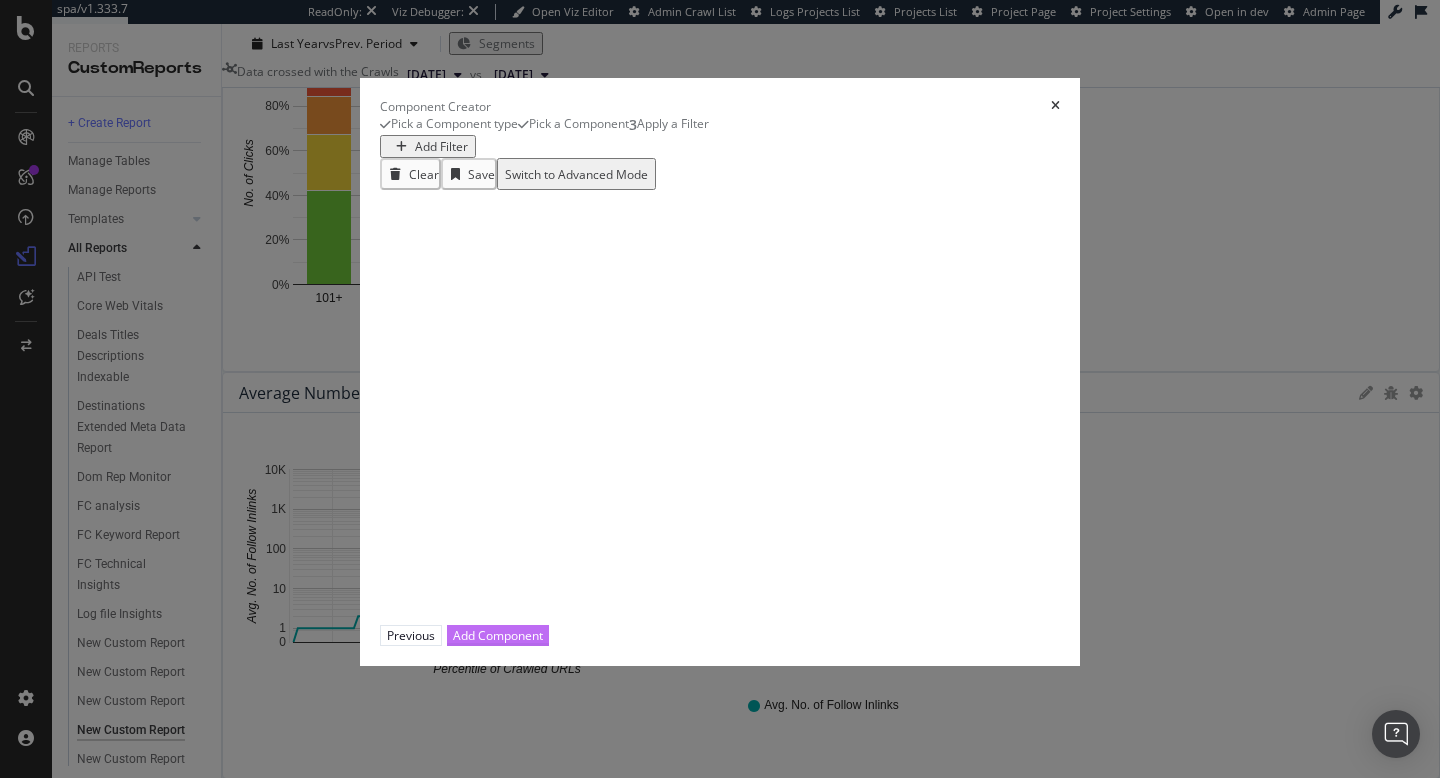 click on "Add Component" at bounding box center [498, 635] 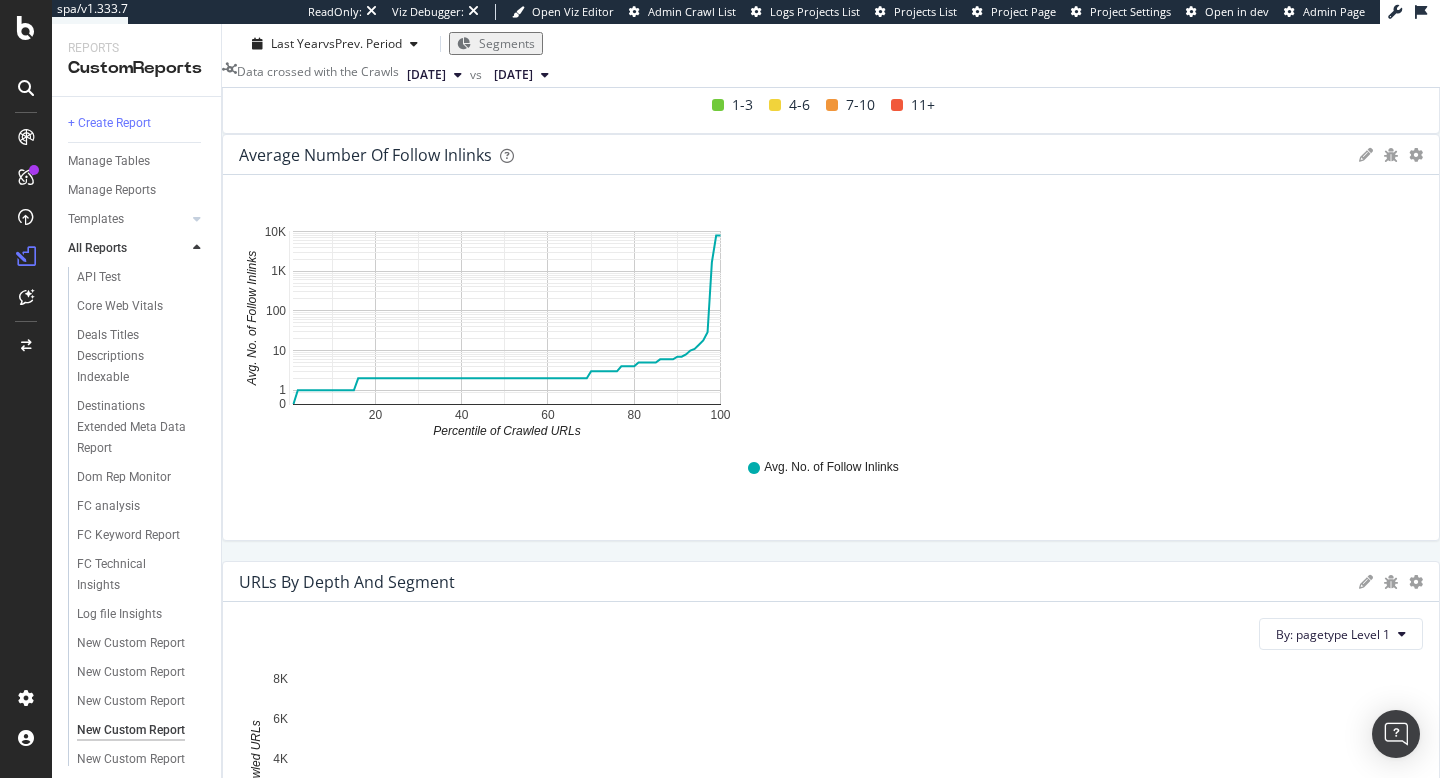 scroll, scrollTop: 488, scrollLeft: 0, axis: vertical 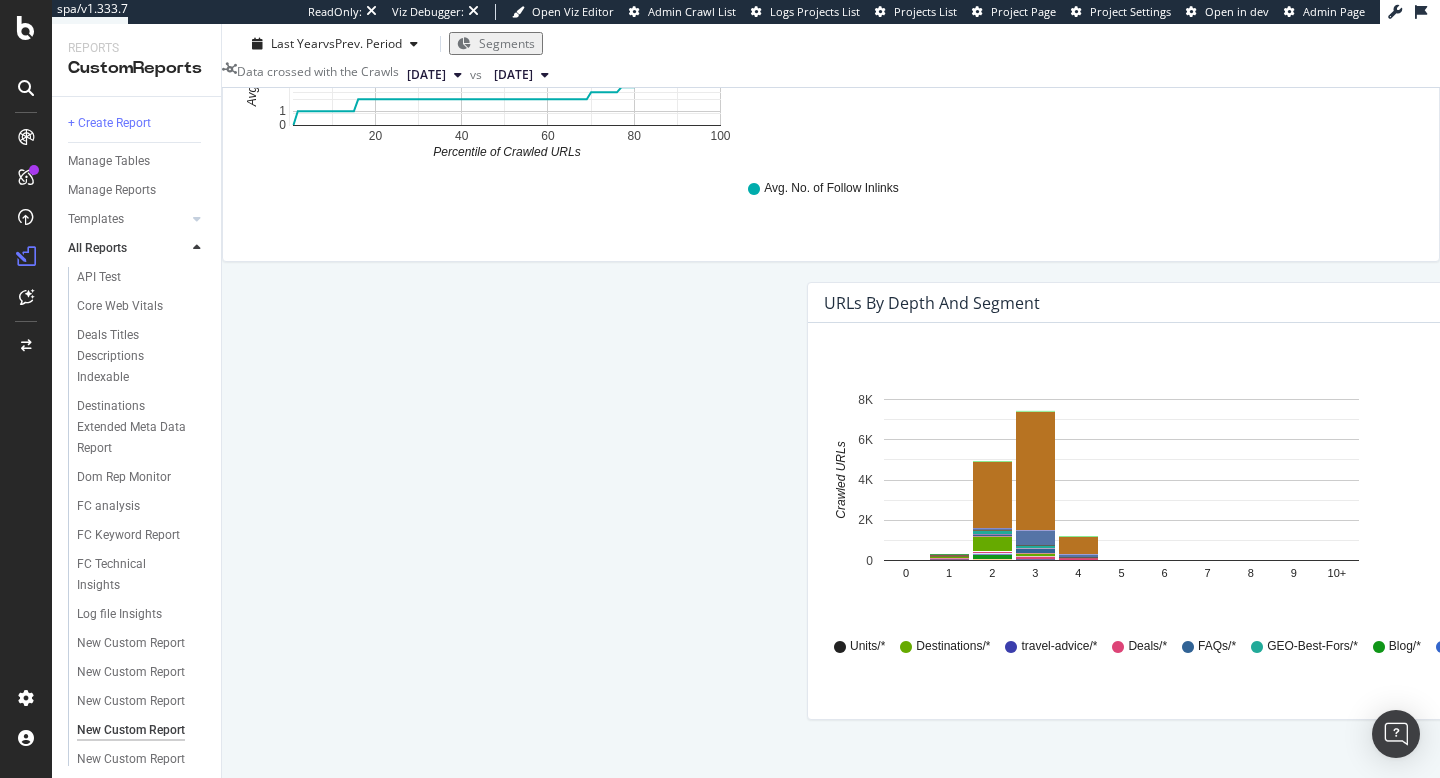 drag, startPoint x: 951, startPoint y: 216, endPoint x: 560, endPoint y: 621, distance: 562.94403 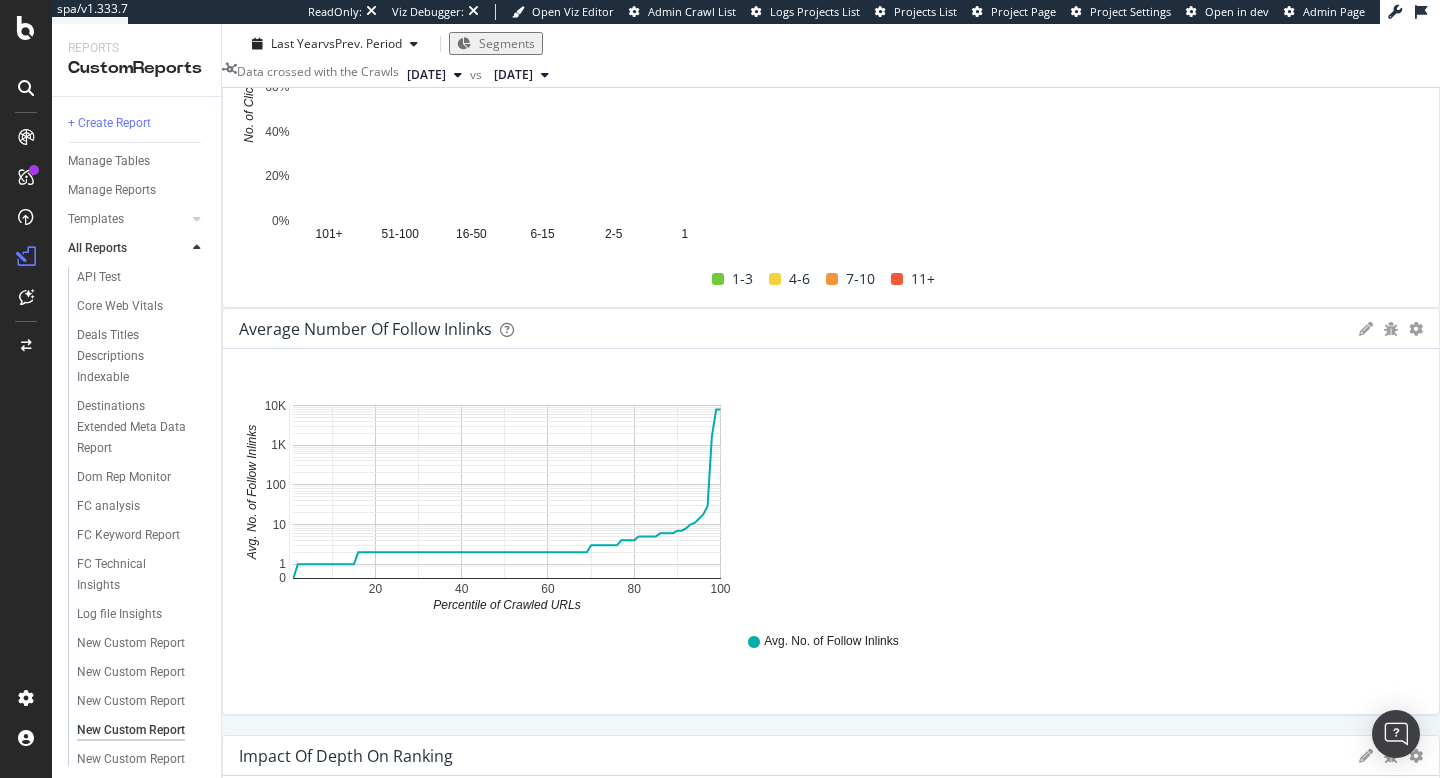 scroll, scrollTop: 318, scrollLeft: 0, axis: vertical 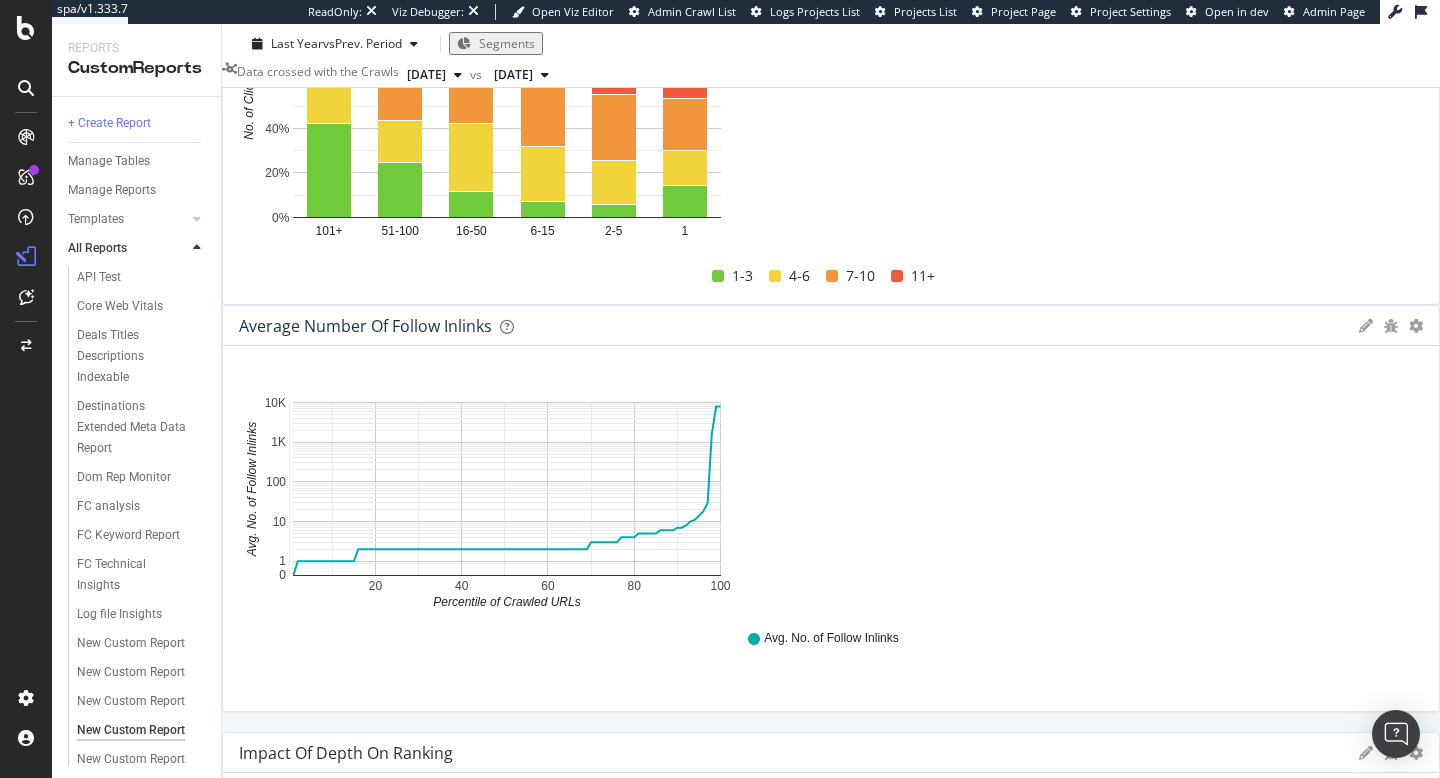 drag, startPoint x: 810, startPoint y: 478, endPoint x: 1438, endPoint y: 458, distance: 628.3184 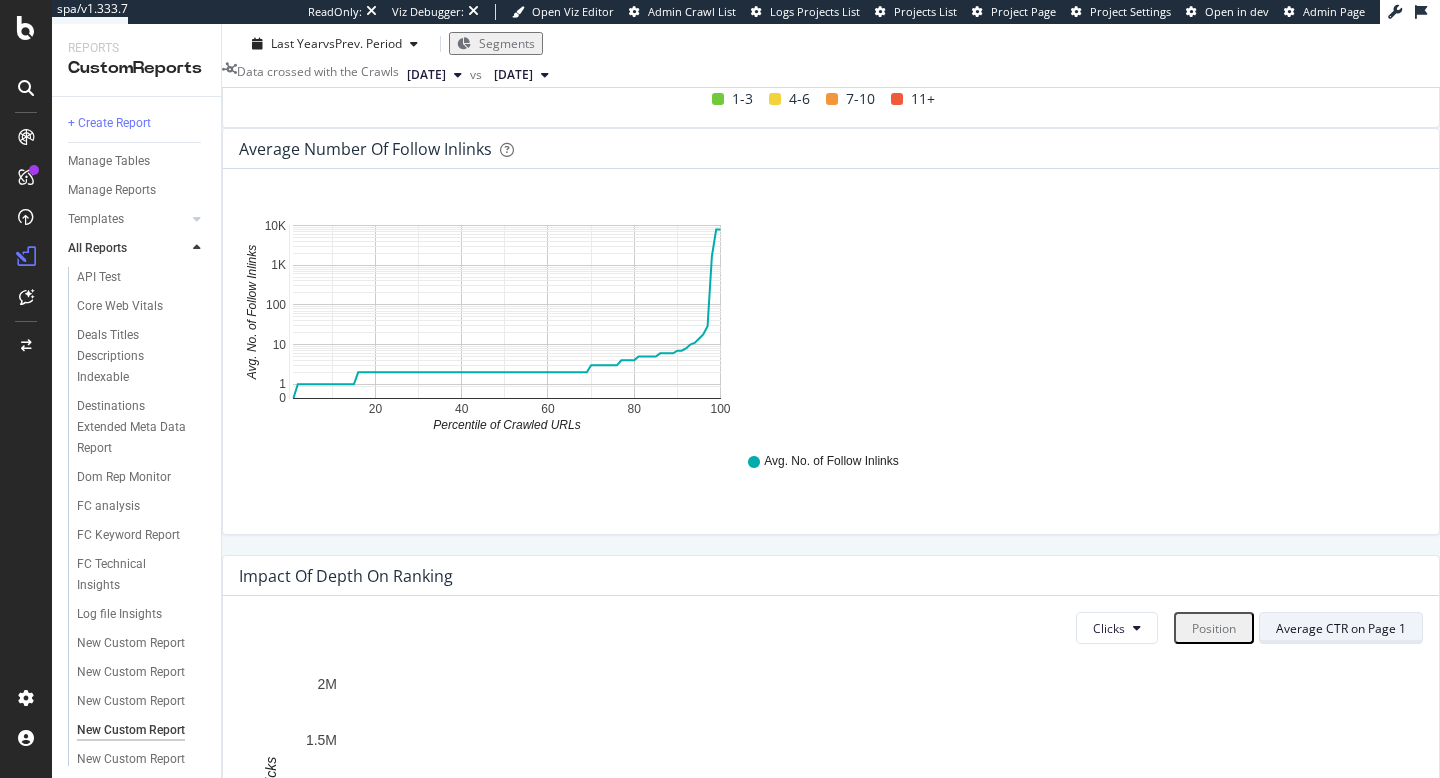 scroll, scrollTop: 481, scrollLeft: 0, axis: vertical 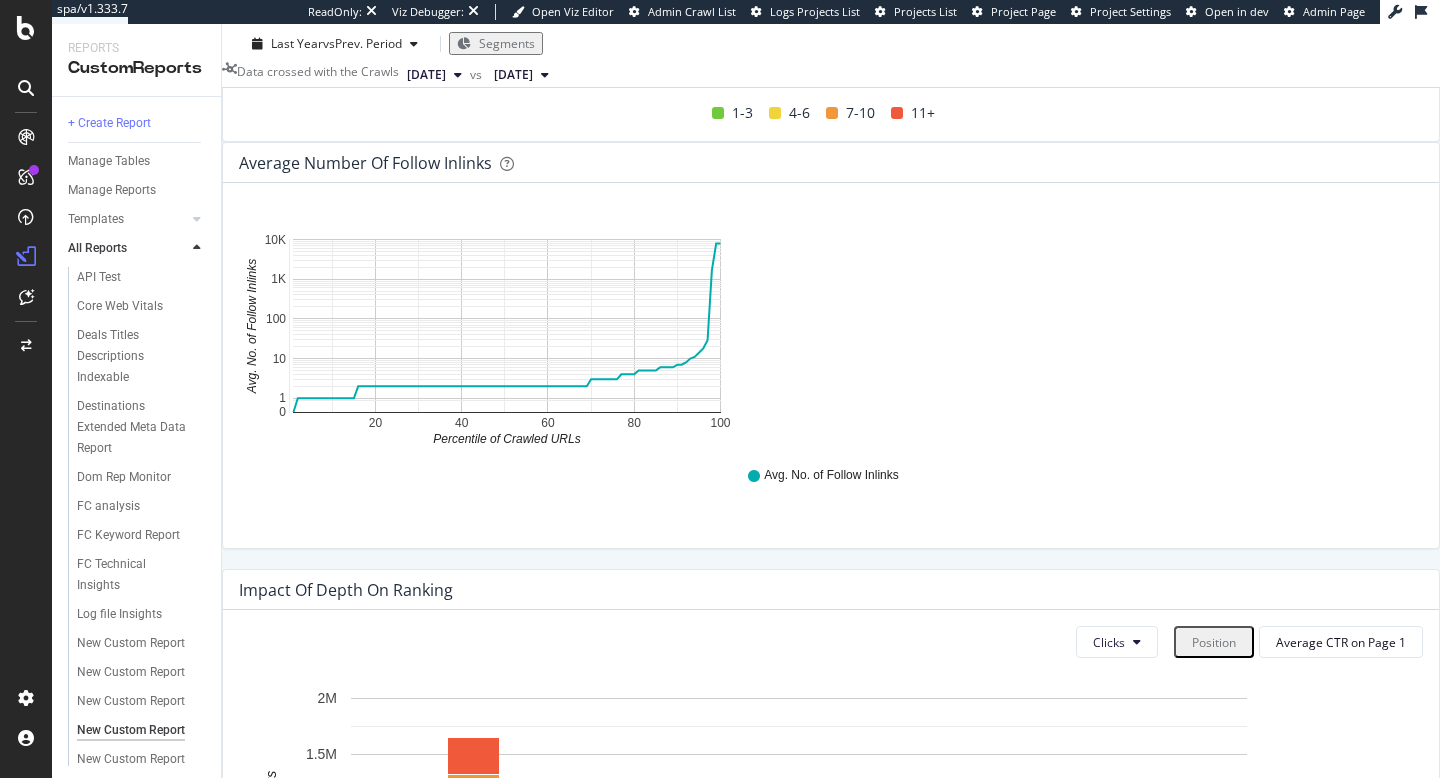 click at bounding box center (831, 1009) 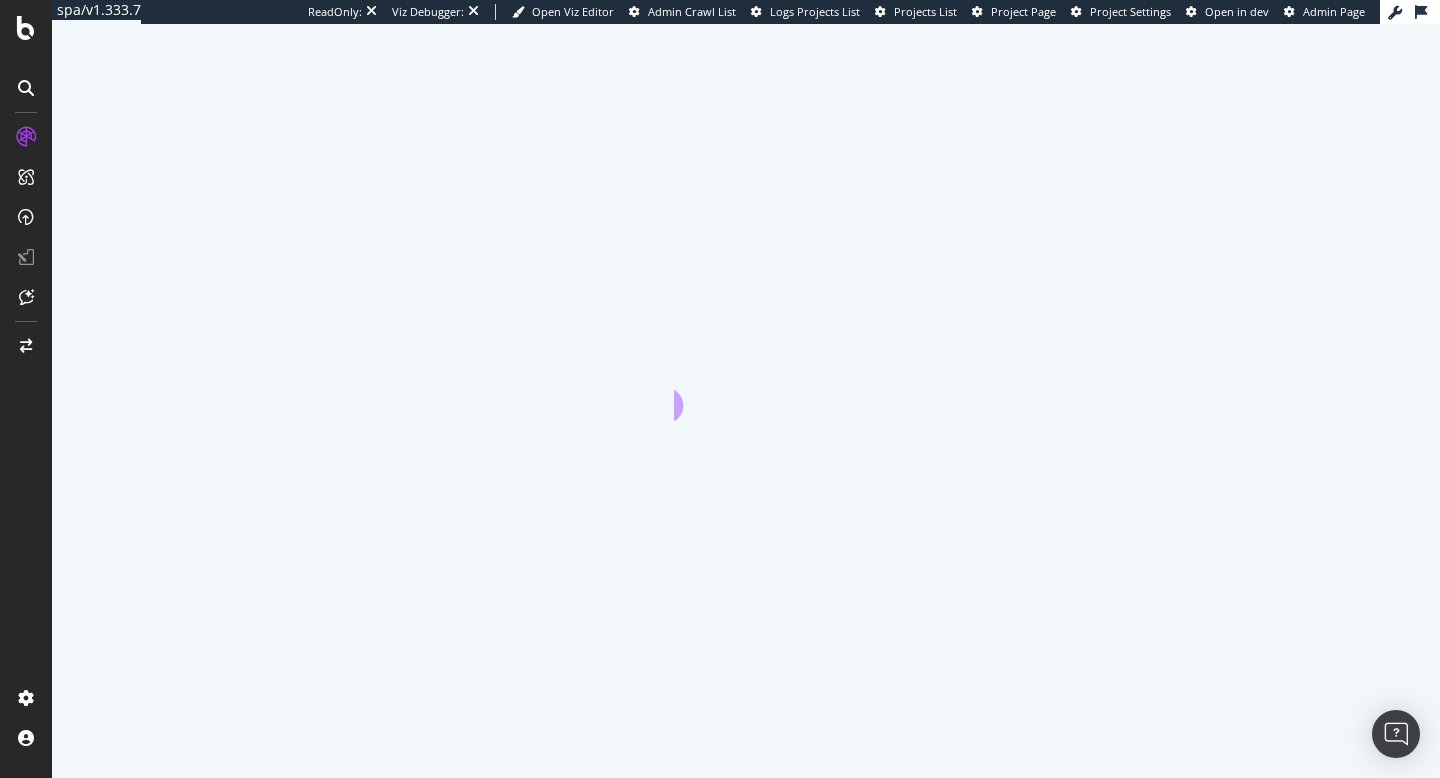 scroll, scrollTop: 0, scrollLeft: 0, axis: both 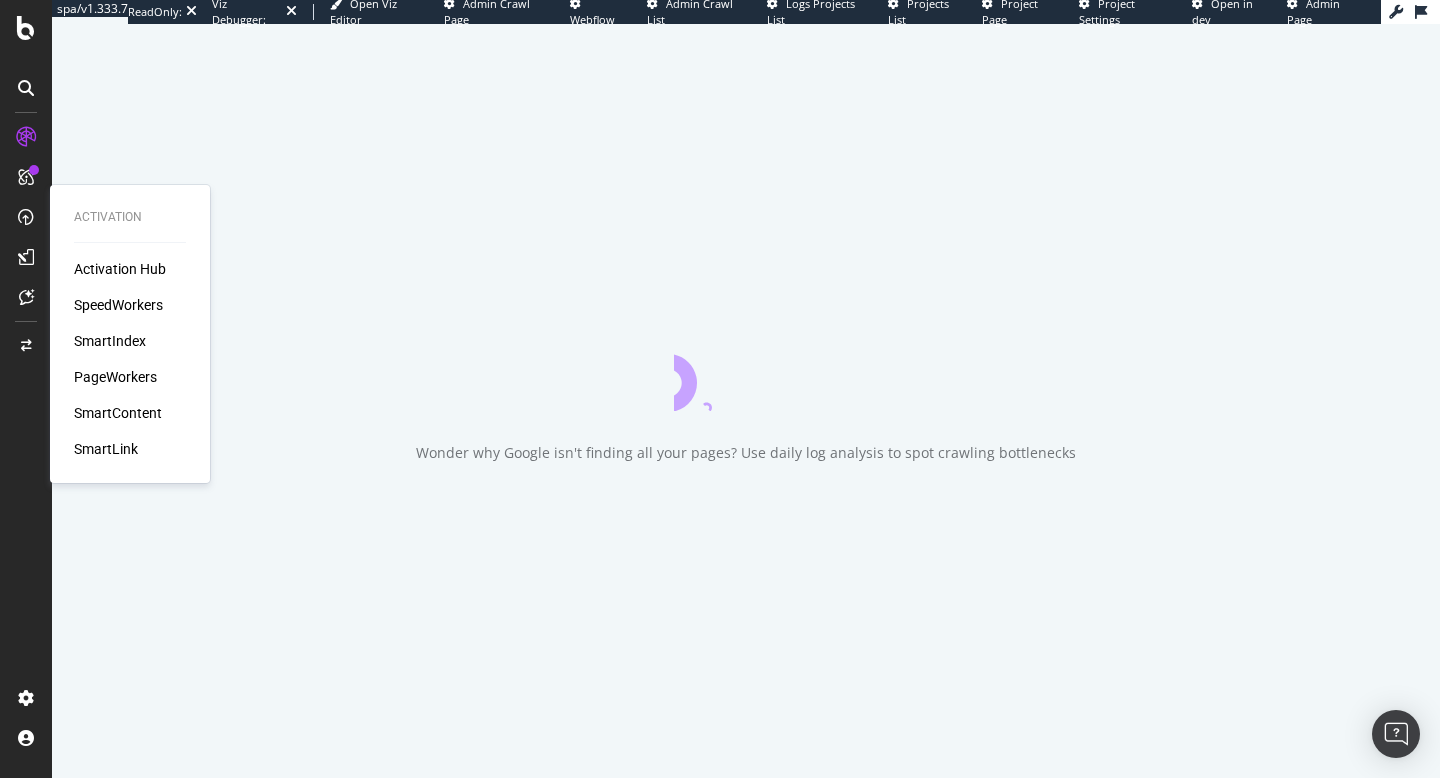 click on "SmartLink" at bounding box center (106, 449) 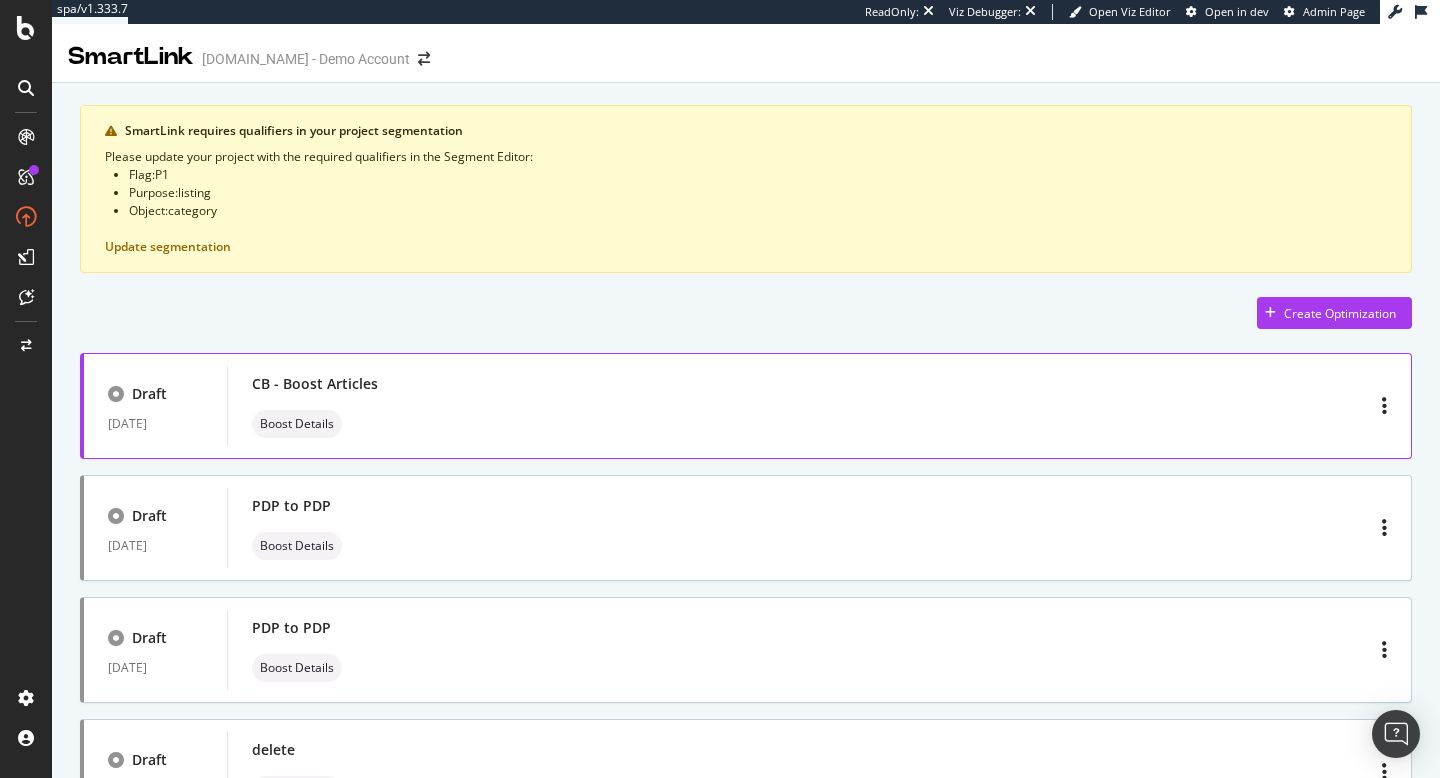 scroll, scrollTop: 483, scrollLeft: 0, axis: vertical 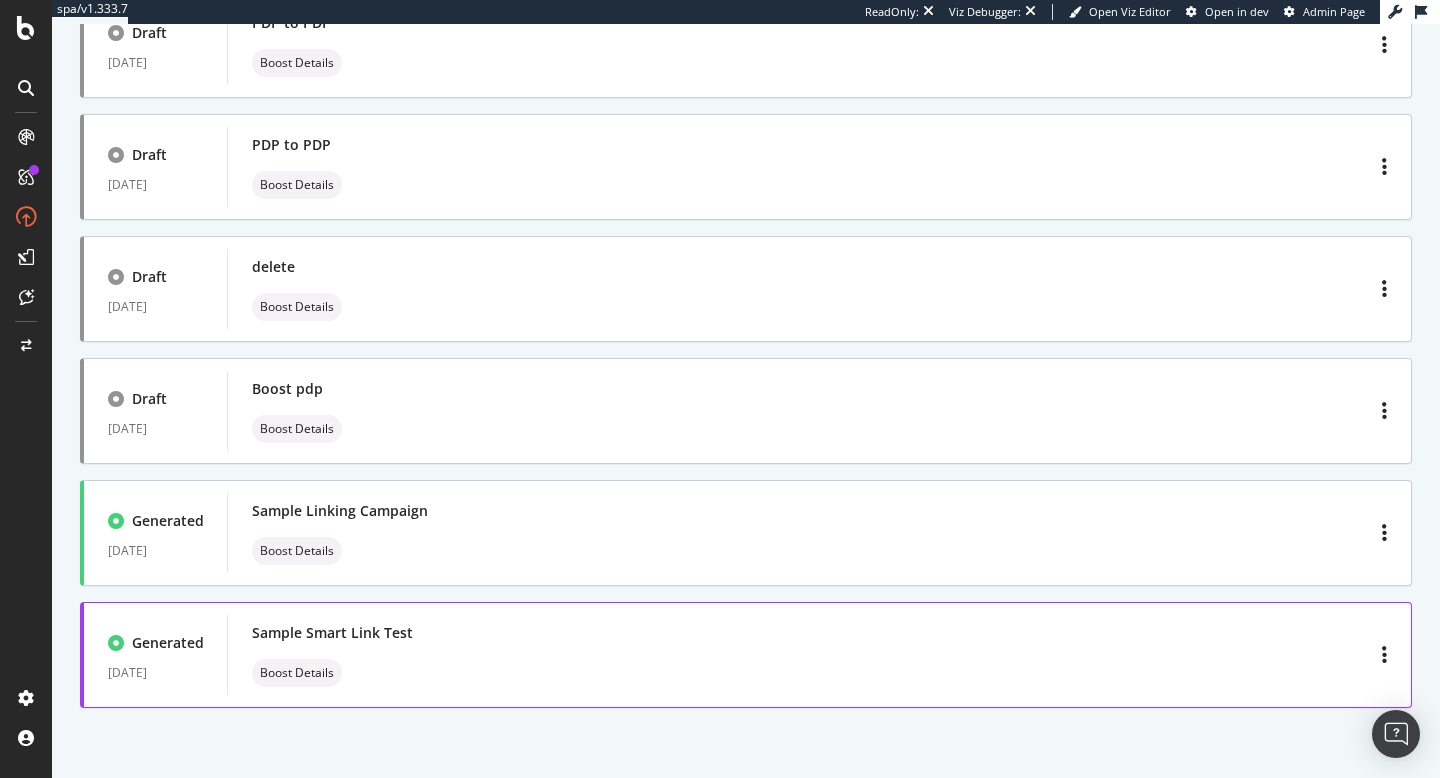 click on "Sample Smart Link Test Boost Details" at bounding box center [819, 655] 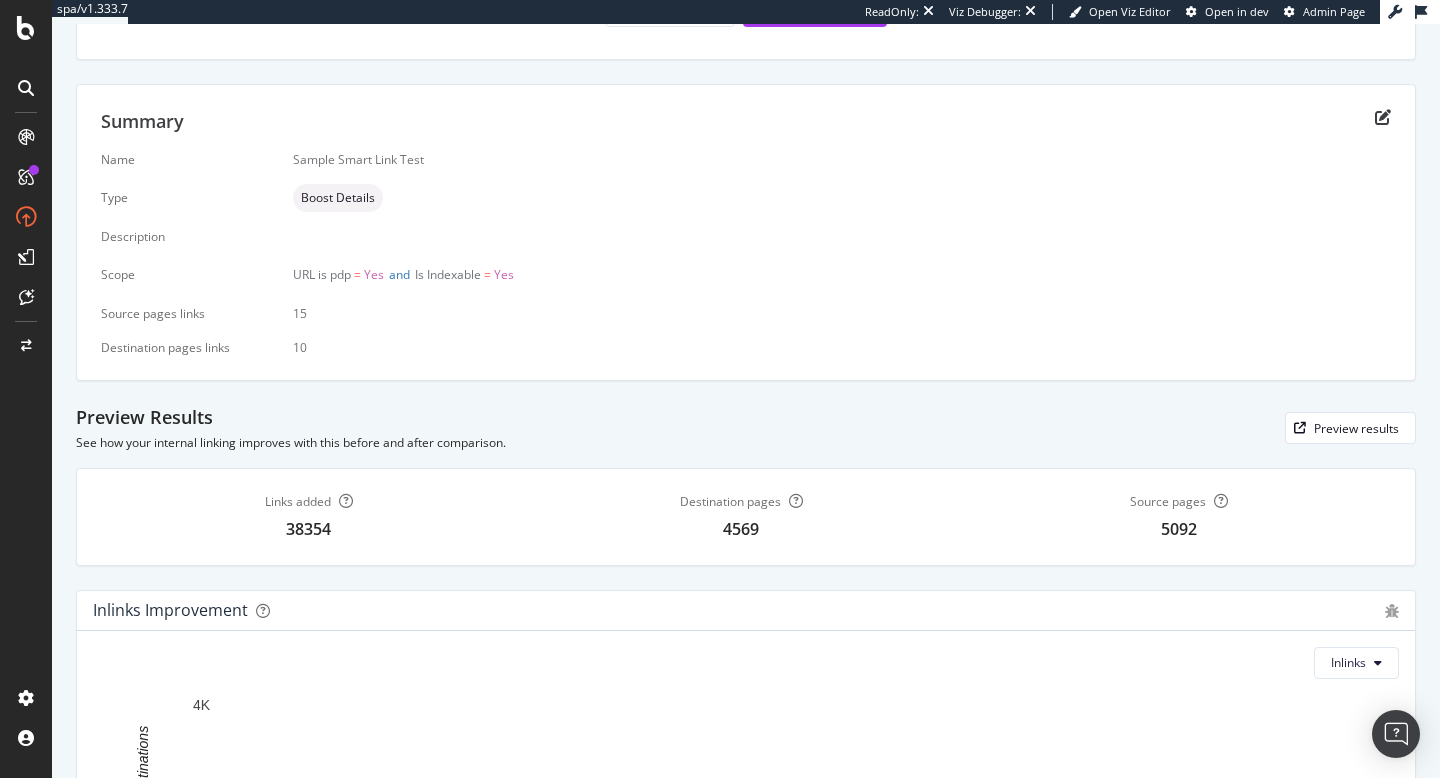 scroll, scrollTop: 451, scrollLeft: 0, axis: vertical 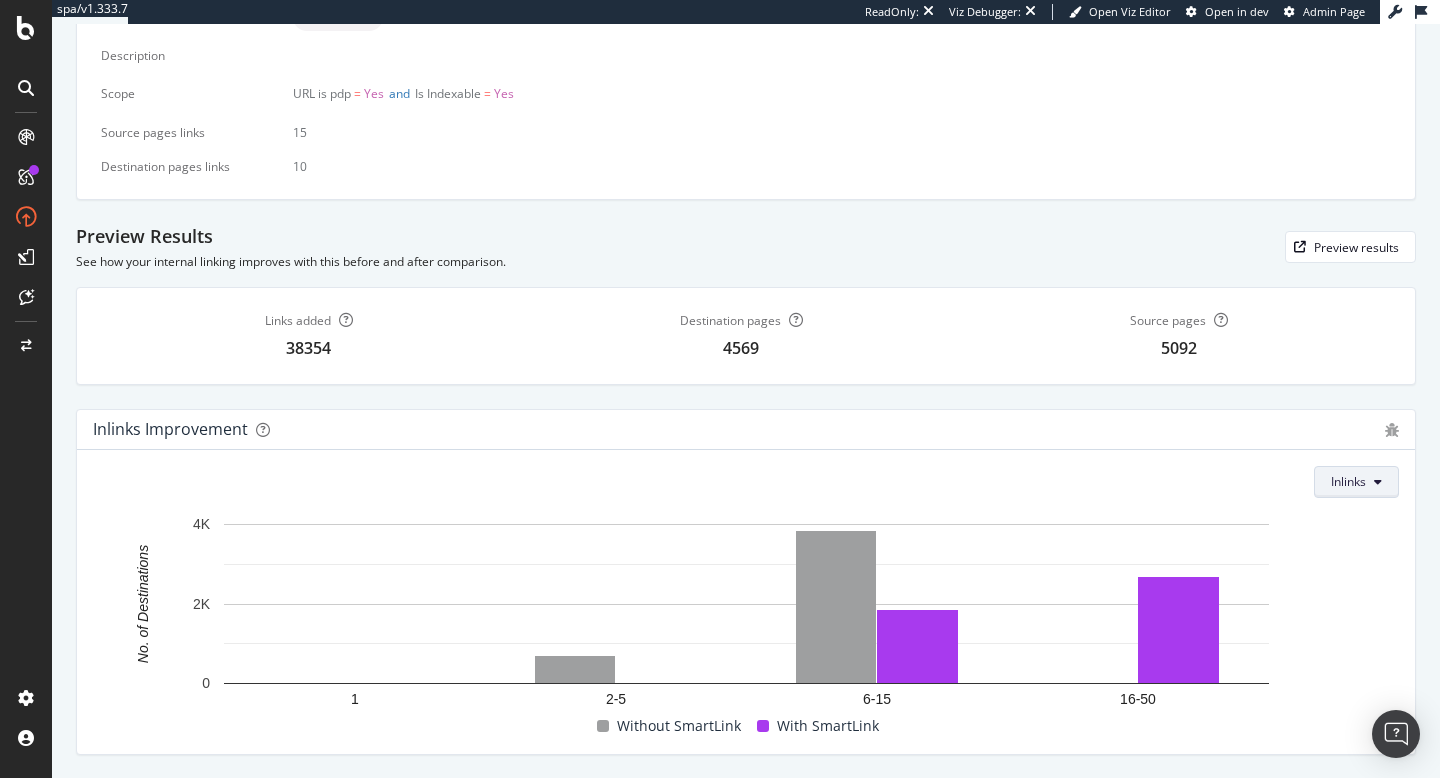 click at bounding box center (1378, 482) 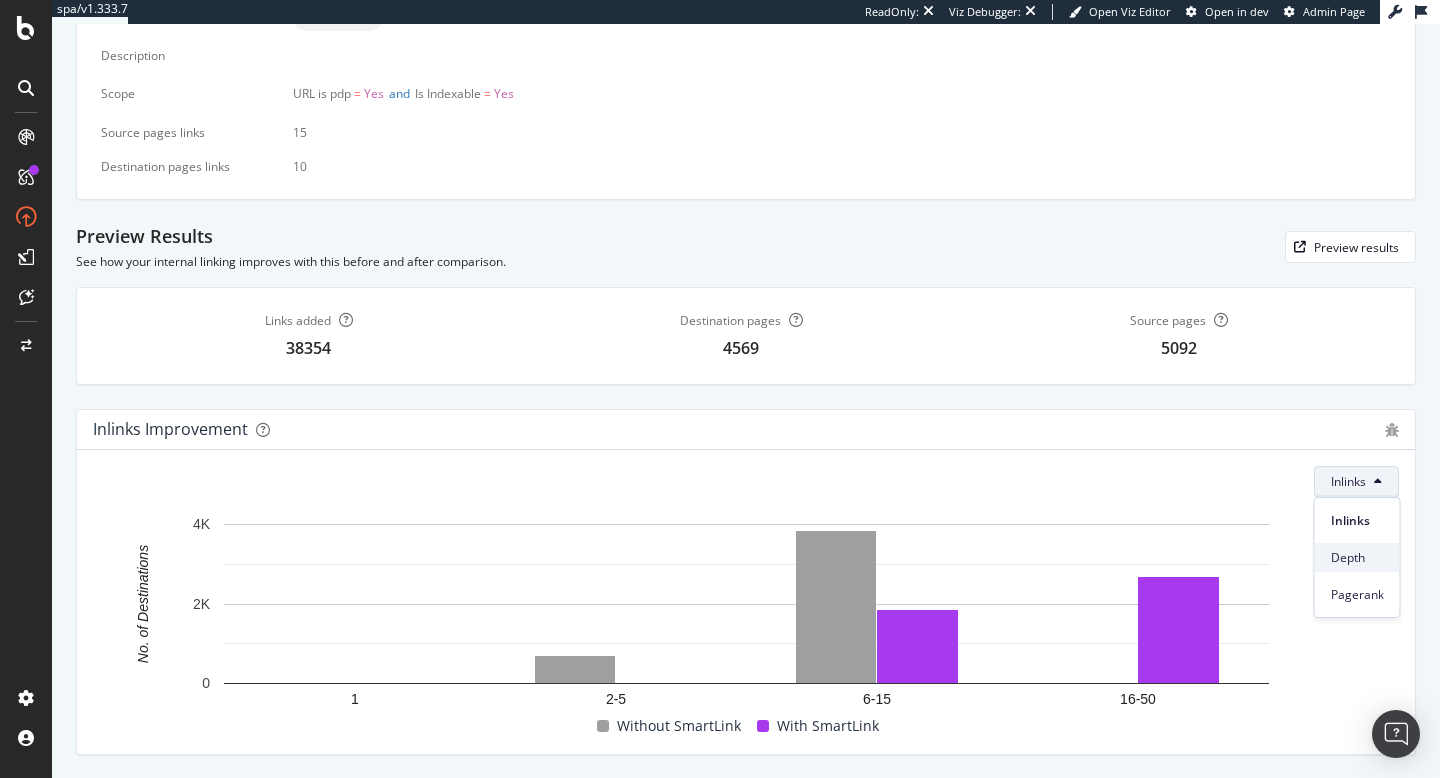 click on "Depth" at bounding box center (1357, 558) 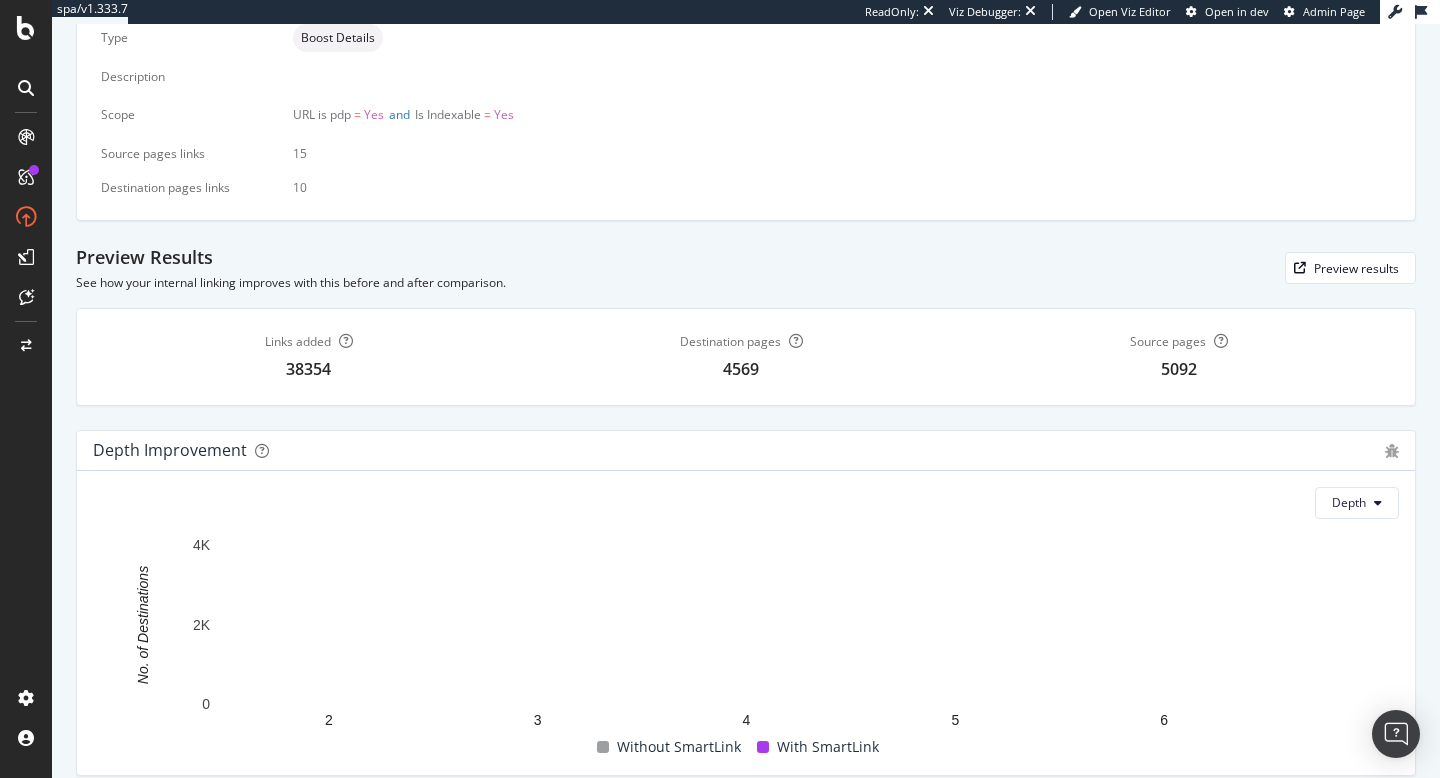 scroll, scrollTop: 451, scrollLeft: 0, axis: vertical 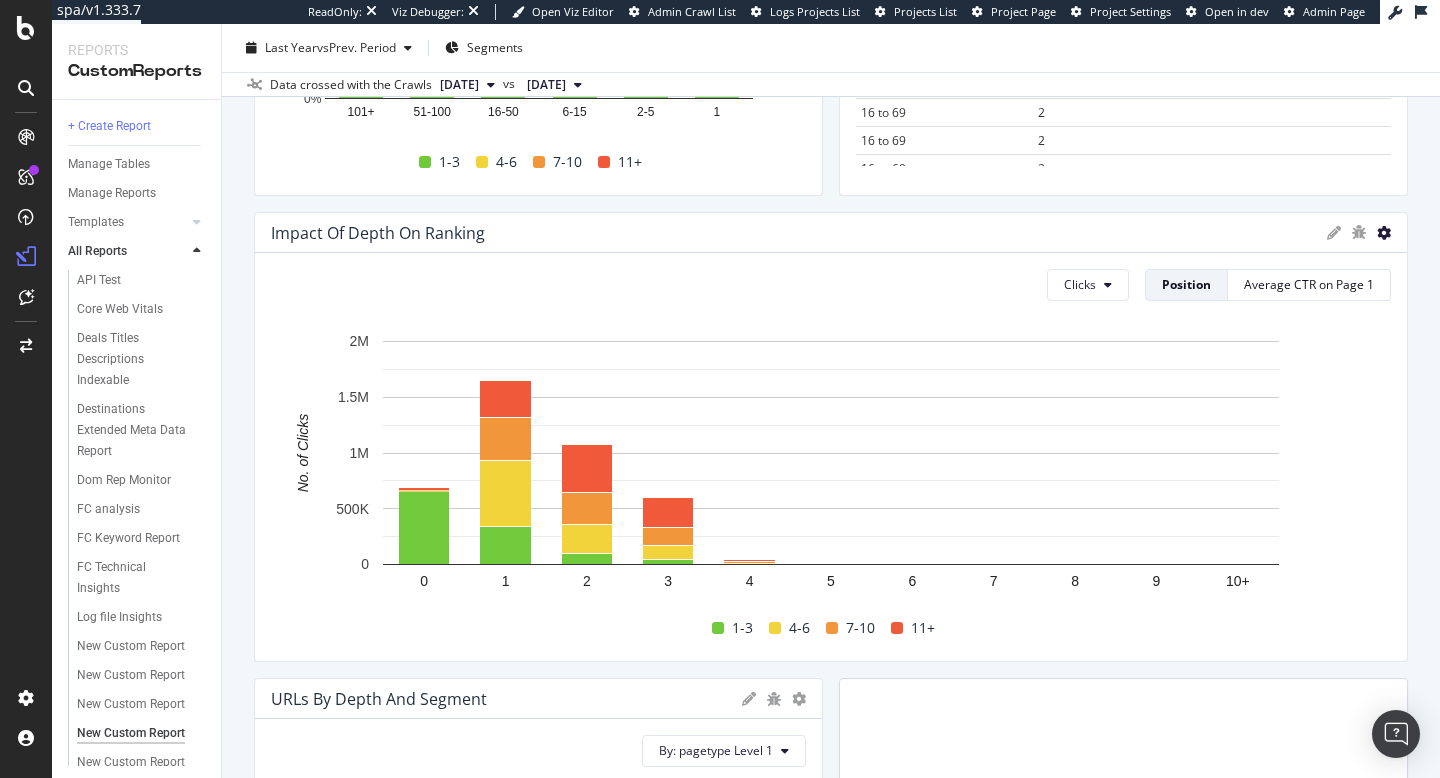 click at bounding box center (1384, 233) 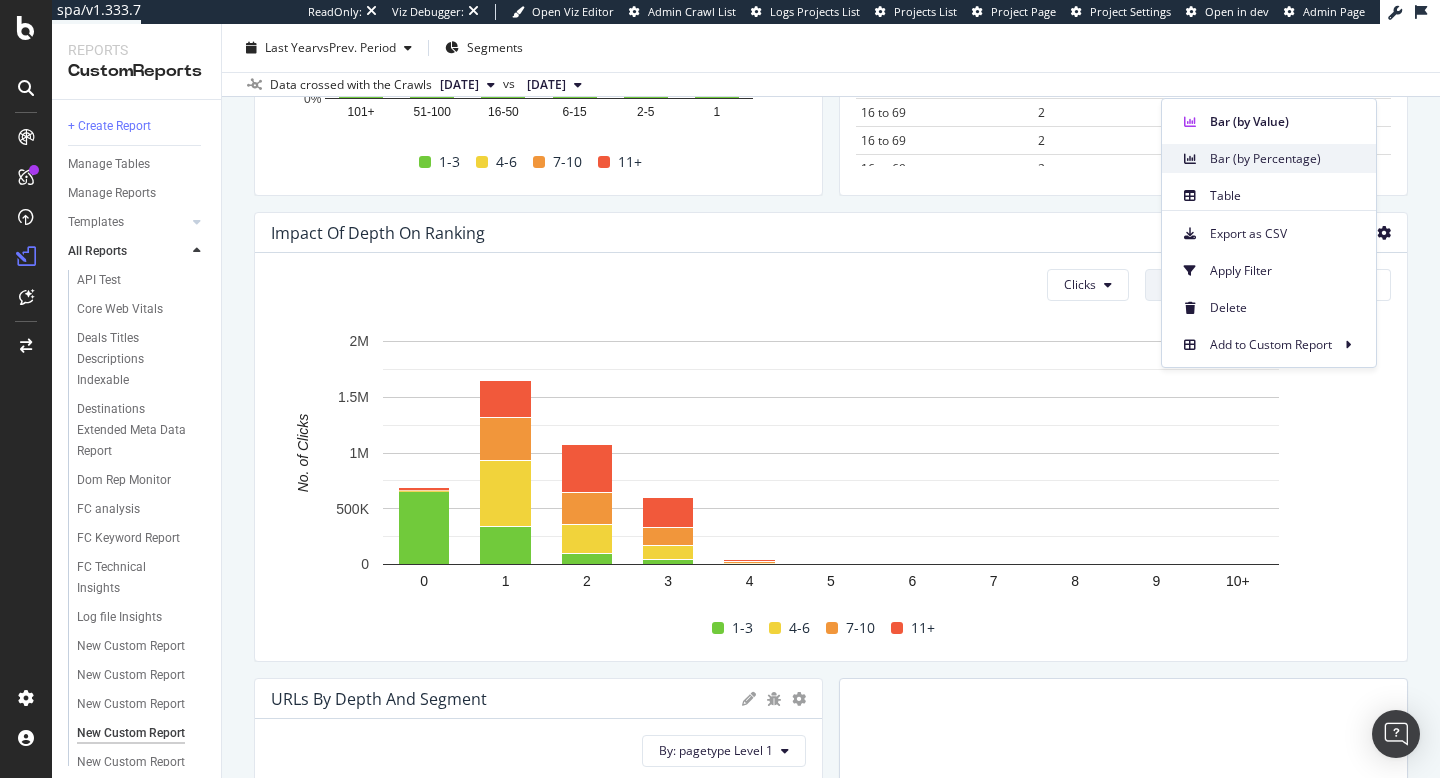 click on "Bar (by Percentage)" at bounding box center [1285, 159] 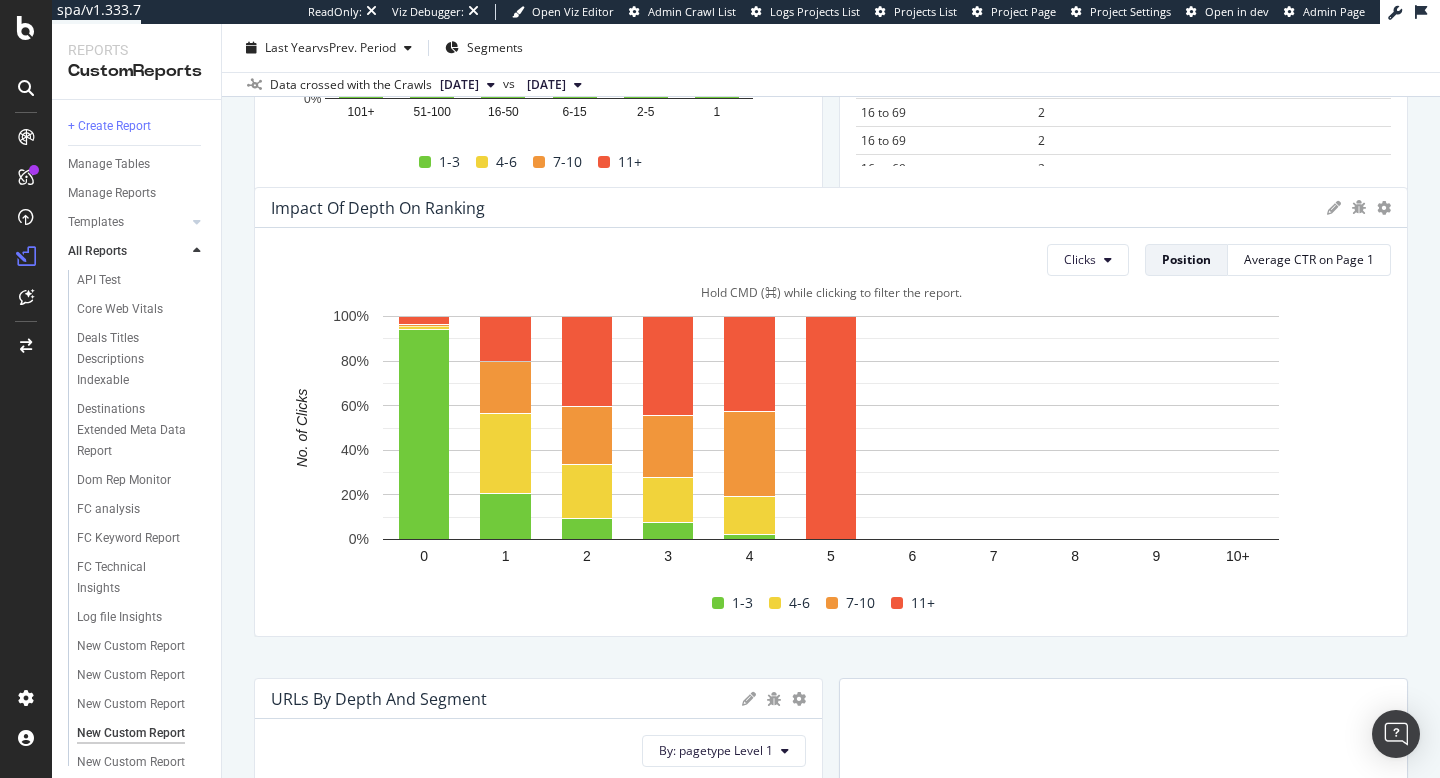 drag, startPoint x: 303, startPoint y: 459, endPoint x: 316, endPoint y: 439, distance: 23.853722 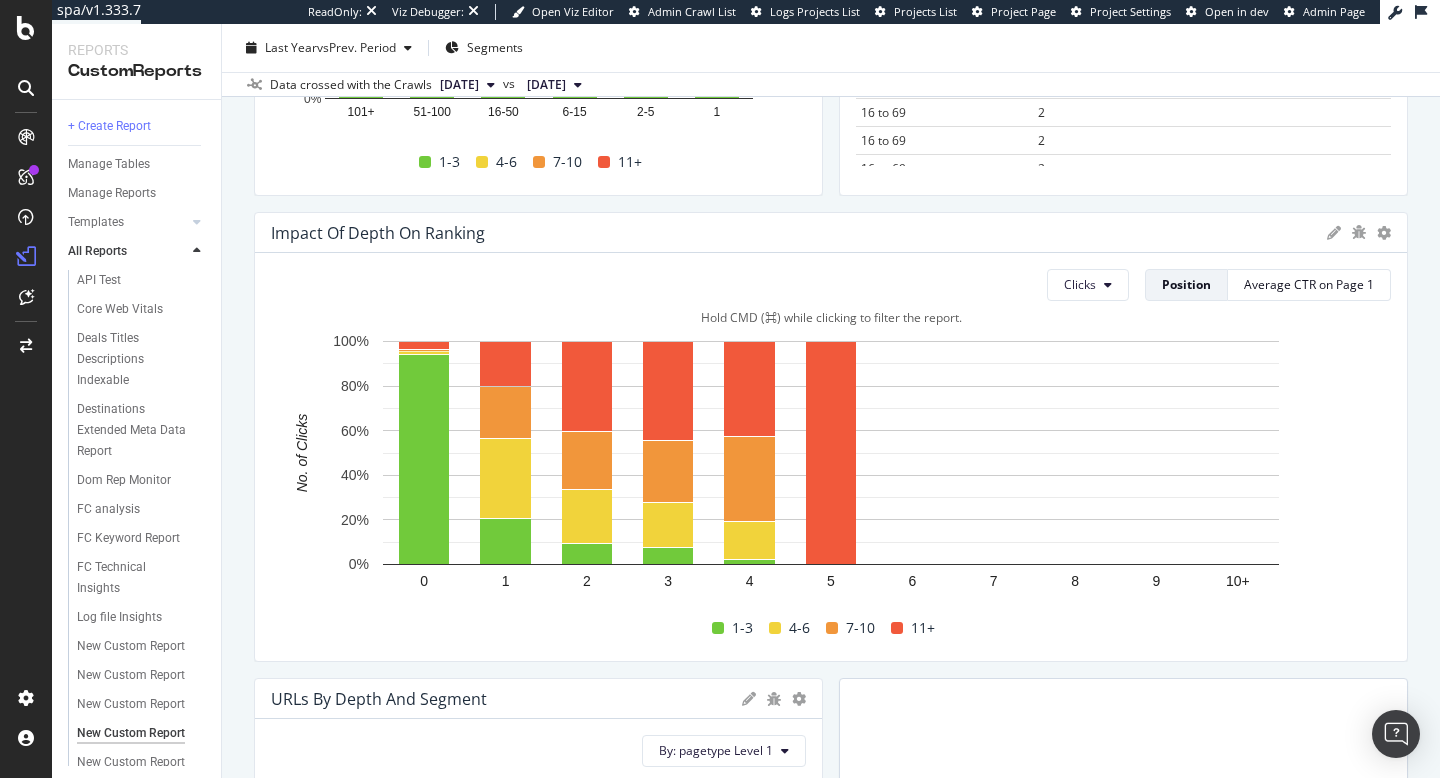 click 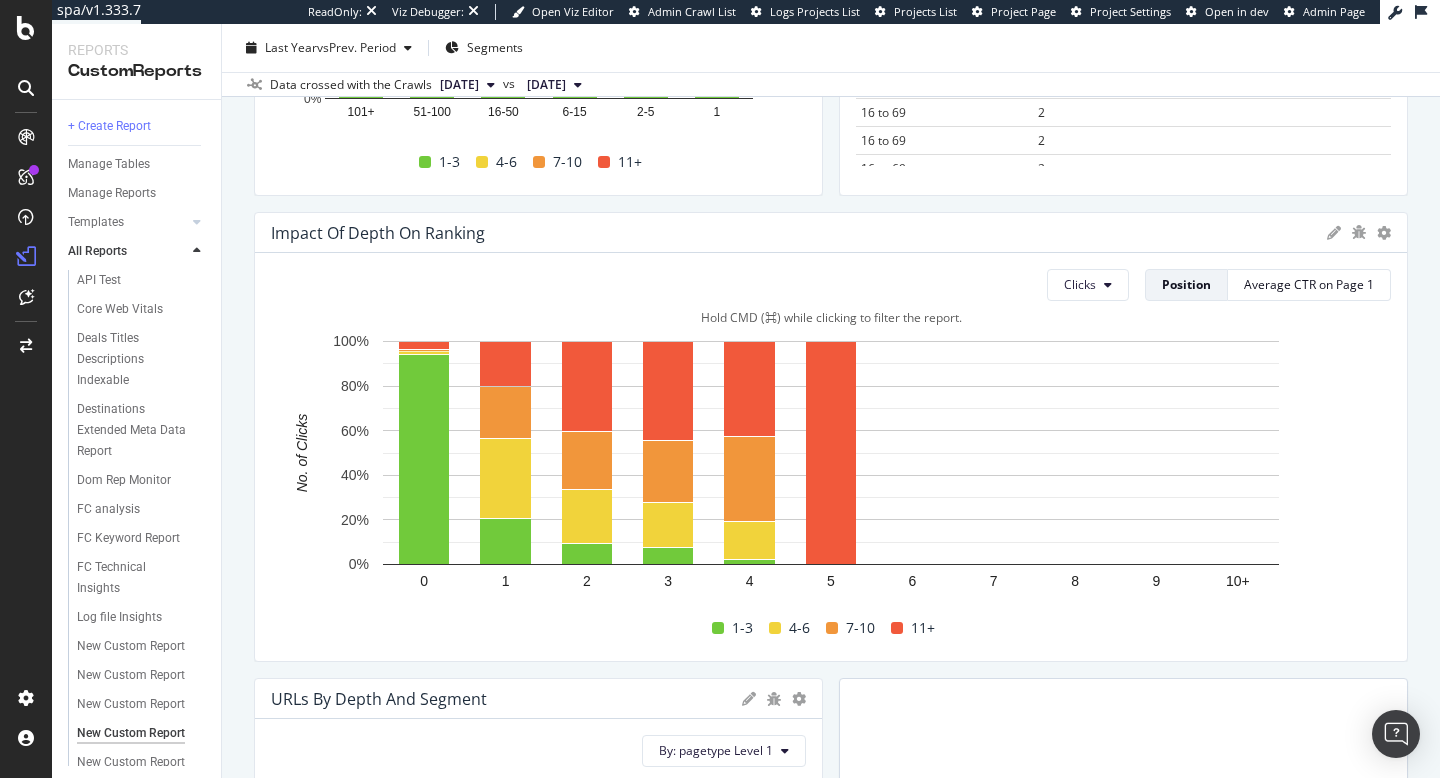 click 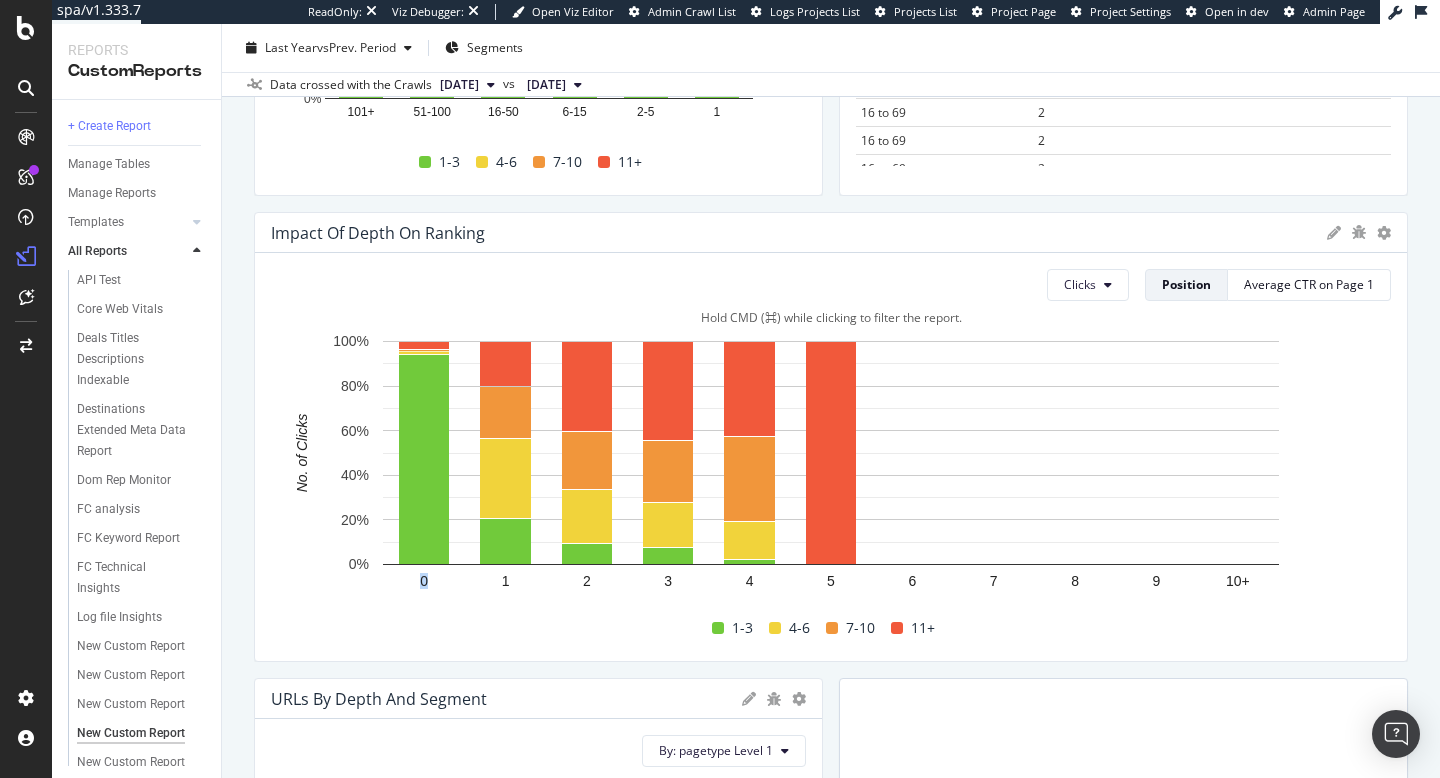 click 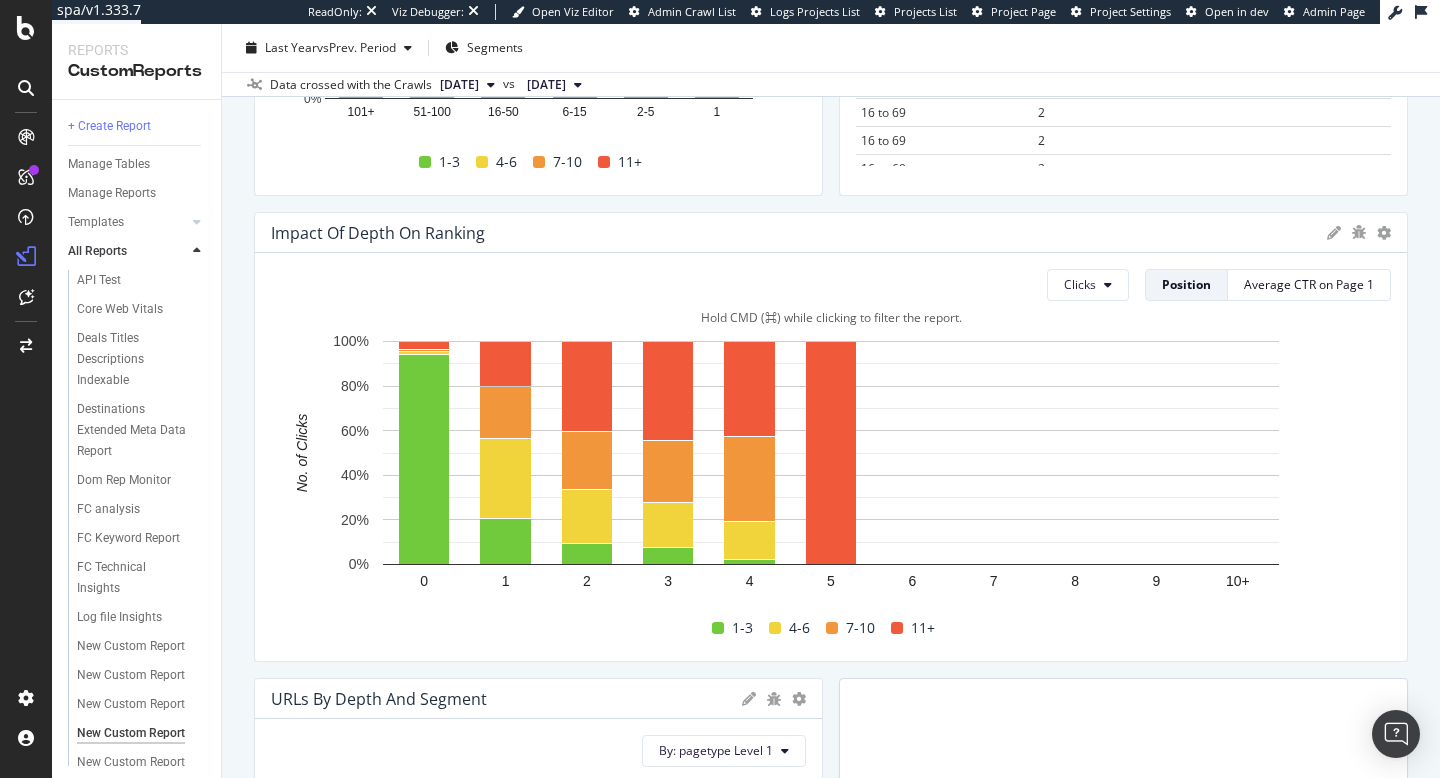 click 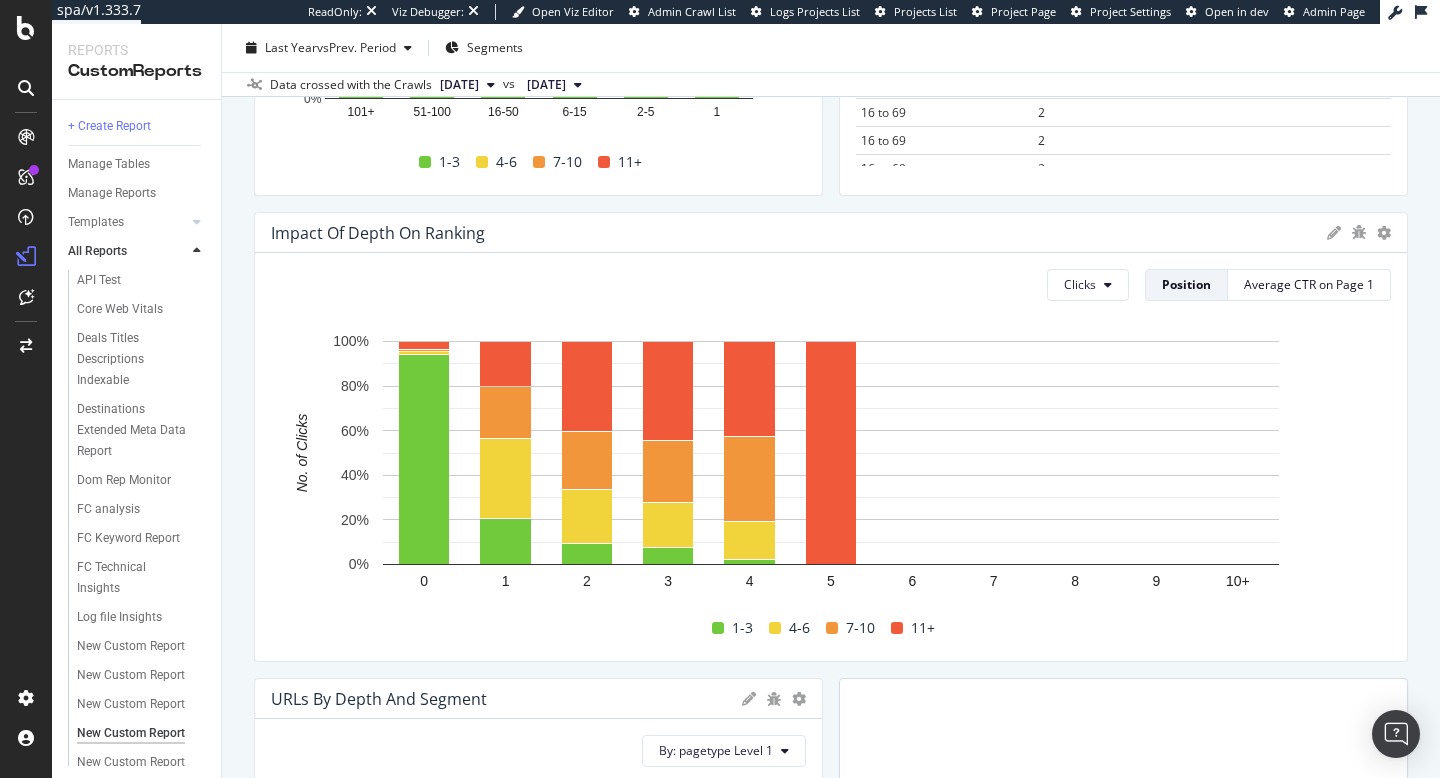 click on "Clicks Position Average CTR on Page 1 Hold CMD (⌘) while clicking to filter the report. 101+ [PHONE_NUMBER] 6-15 2-5 1 0% 20% 40% 60% 80% 100% No. of Clicks Avg. Position 1-3 4-6 7-10 11+ 101+ 993,384 601,128 399,227 369,141 51-100 22,541 17,058 22,400 28,[PHONE_NUMBER],073 85,334 54,972 107,691 6-15 39,075 127,899 147,041 214,116 2-5 44,940 146,650 219,447 336,295 1 7,863 8,604 12,827 25,523 ... 1-3 4-6 7-10 11+" at bounding box center (538, -9) 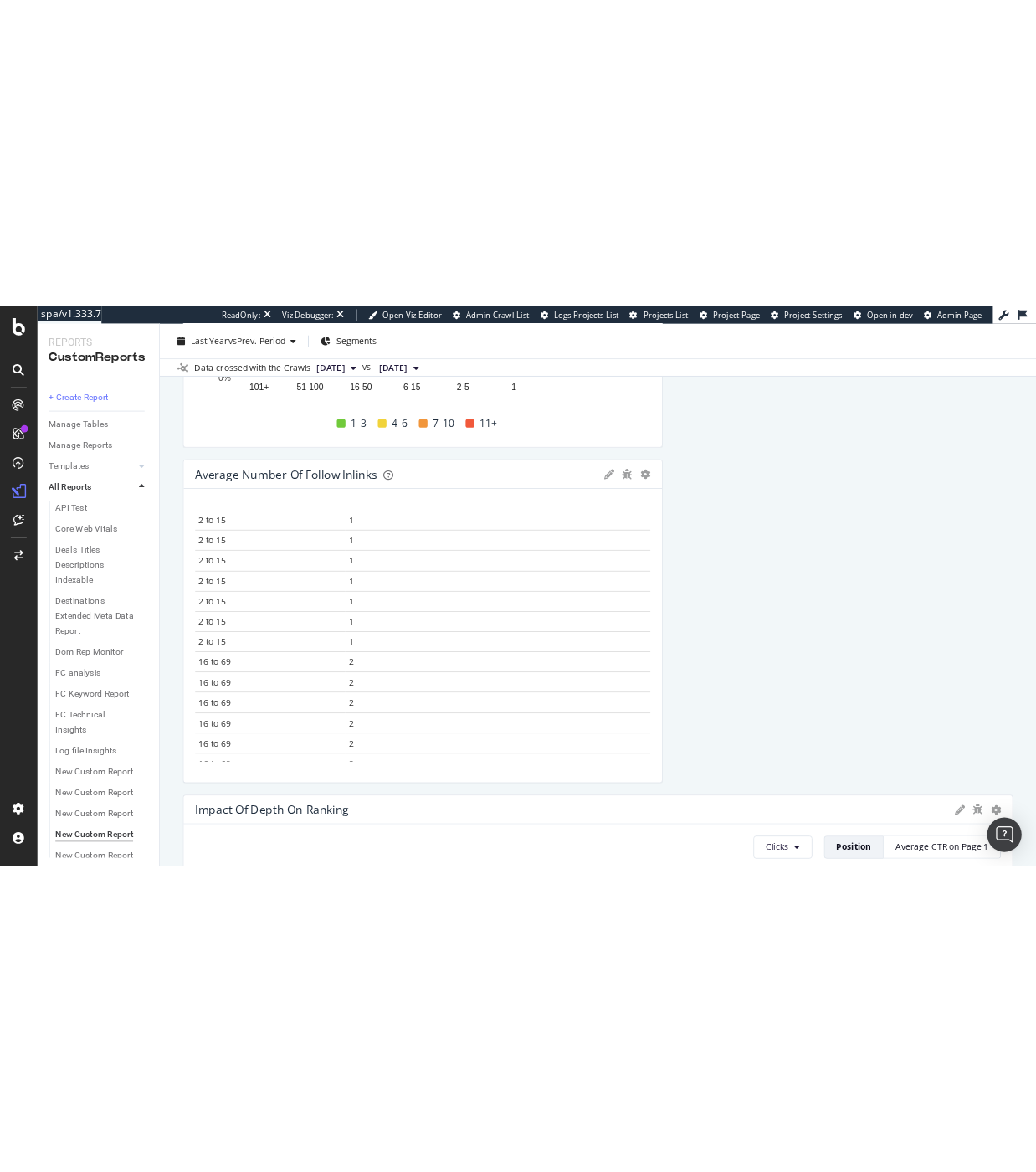scroll, scrollTop: 228, scrollLeft: 0, axis: vertical 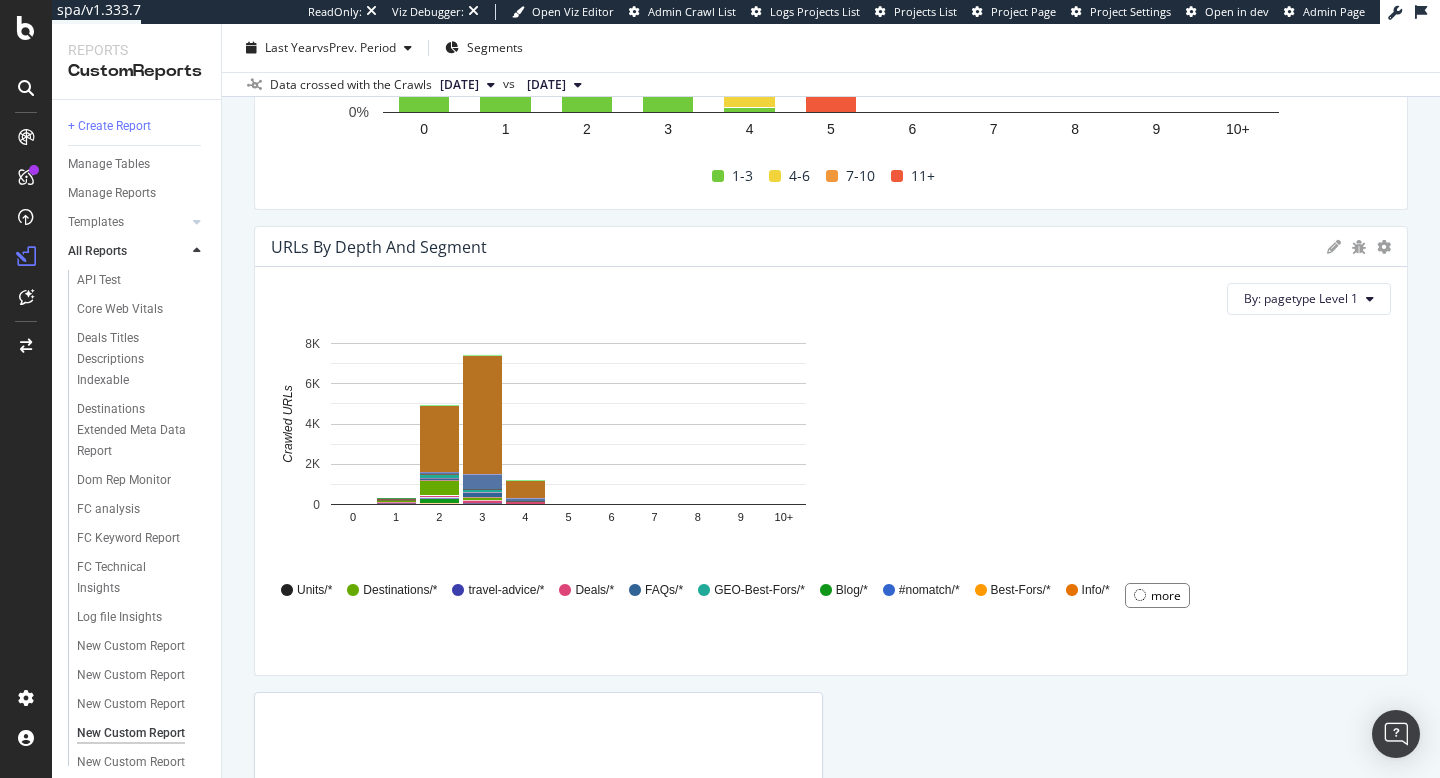 drag, startPoint x: 818, startPoint y: 427, endPoint x: 1413, endPoint y: 502, distance: 599.70825 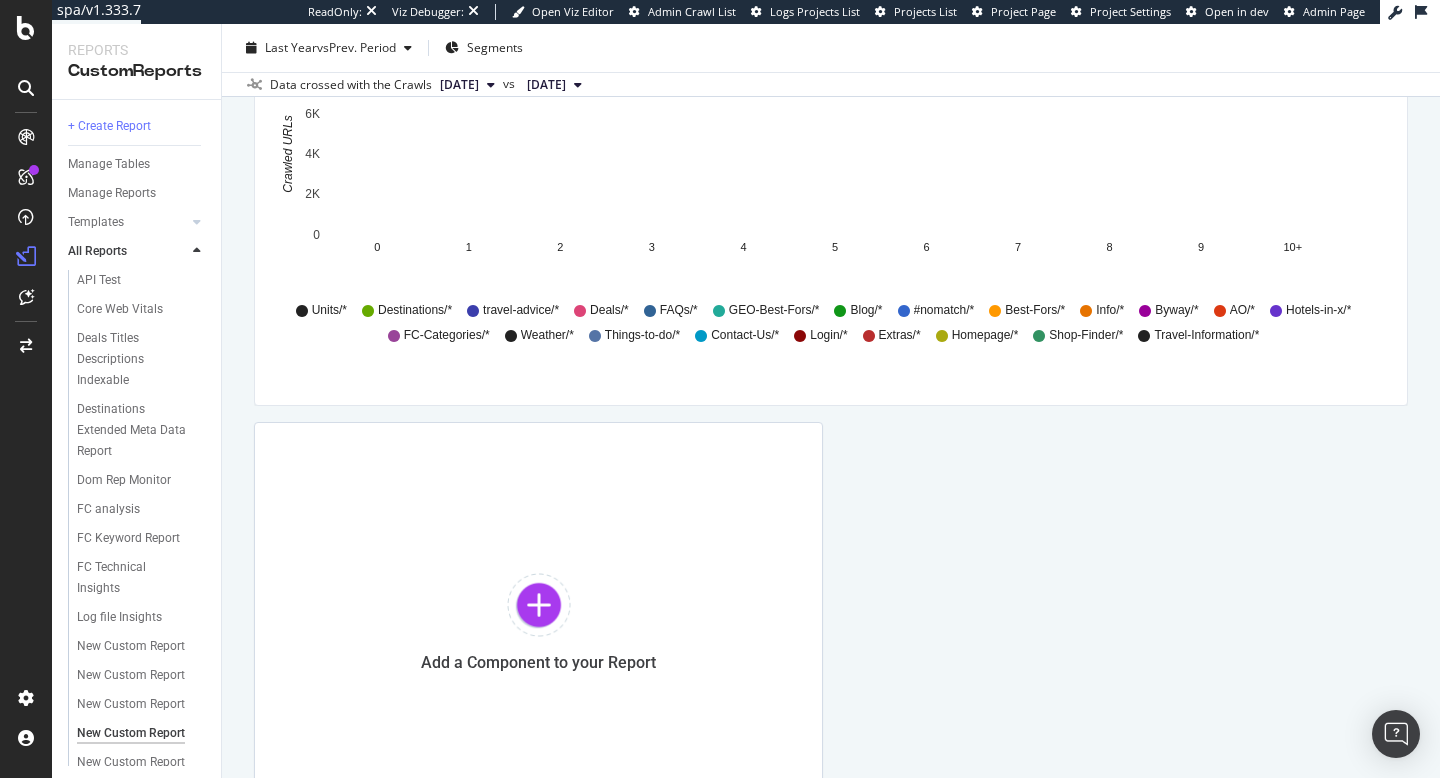 scroll, scrollTop: 1210, scrollLeft: 0, axis: vertical 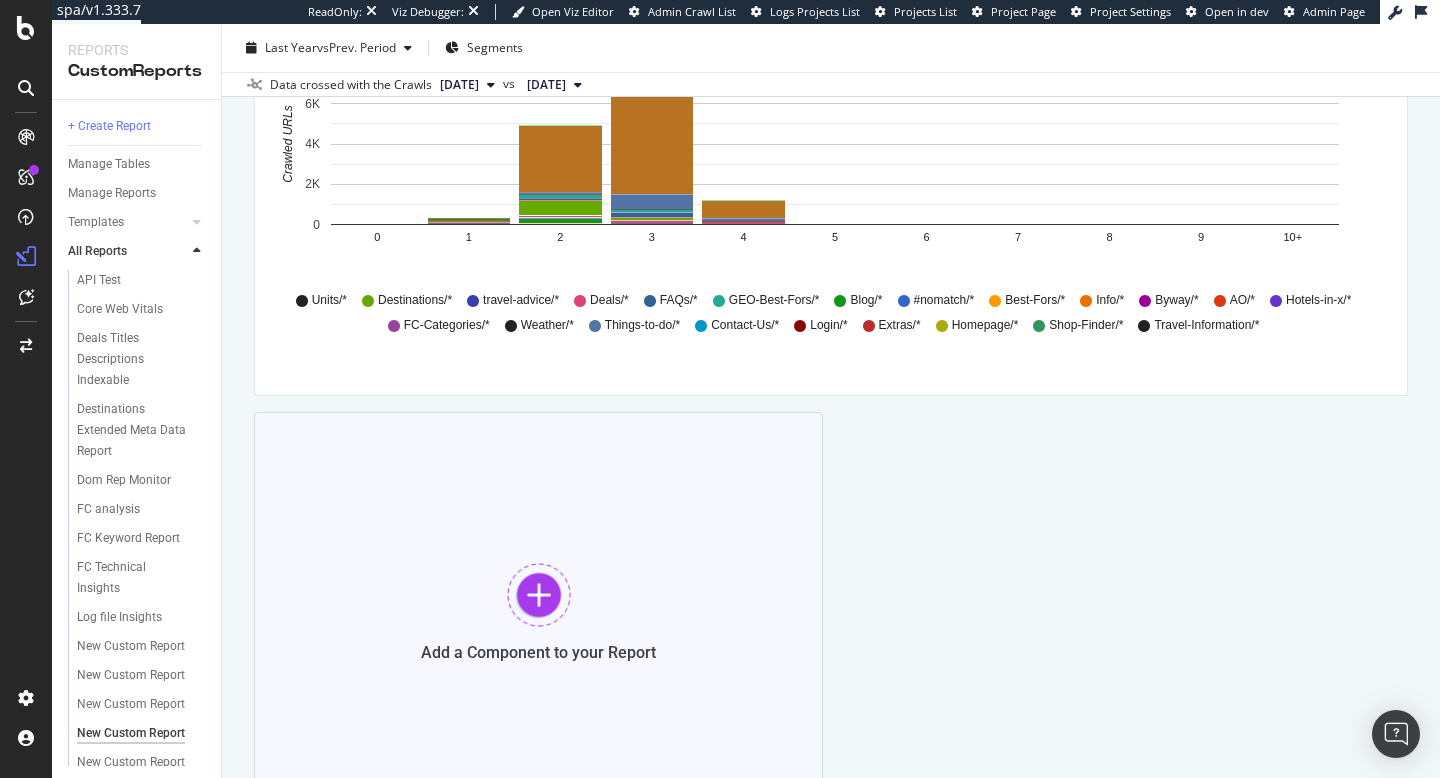 click at bounding box center (539, 595) 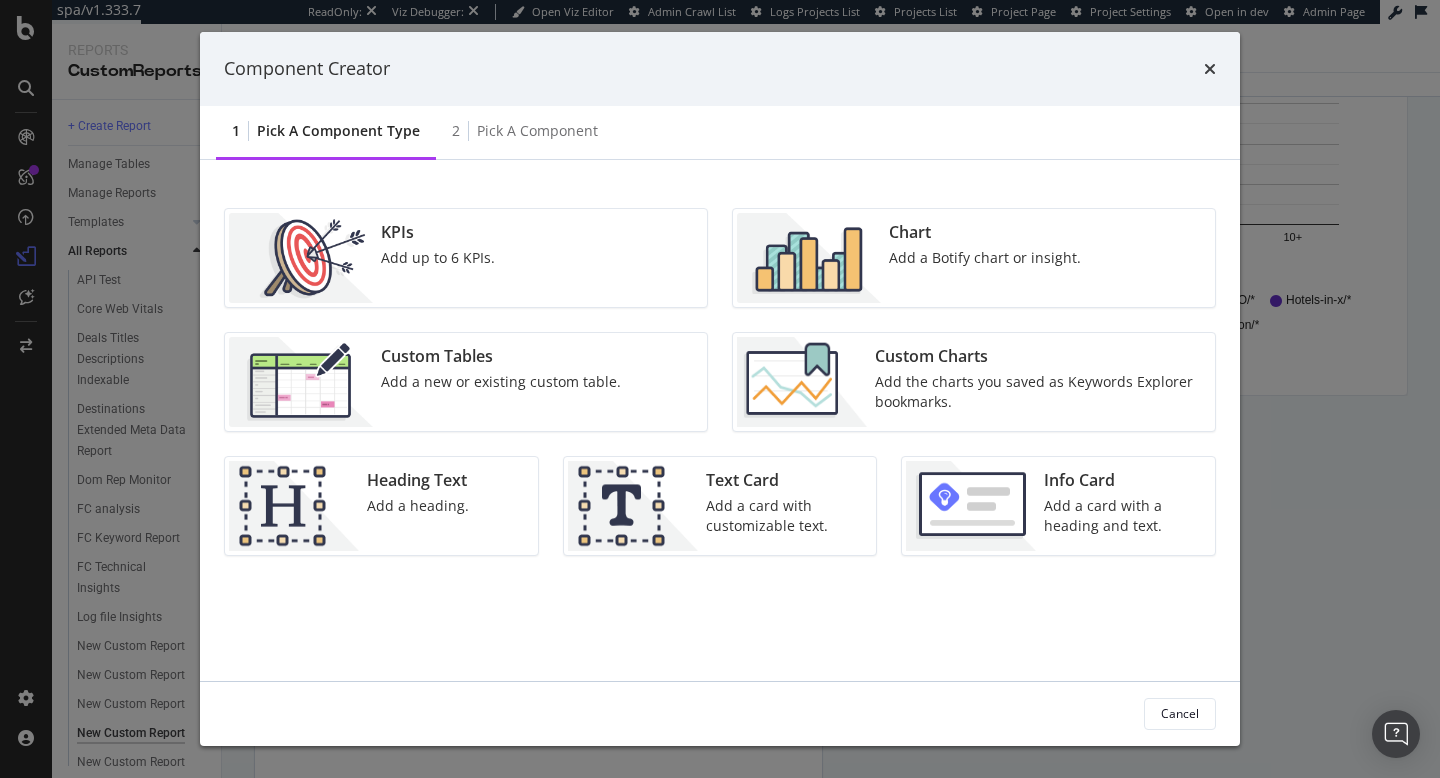 click on "Chart Add a Botify chart or insight." at bounding box center (985, 258) 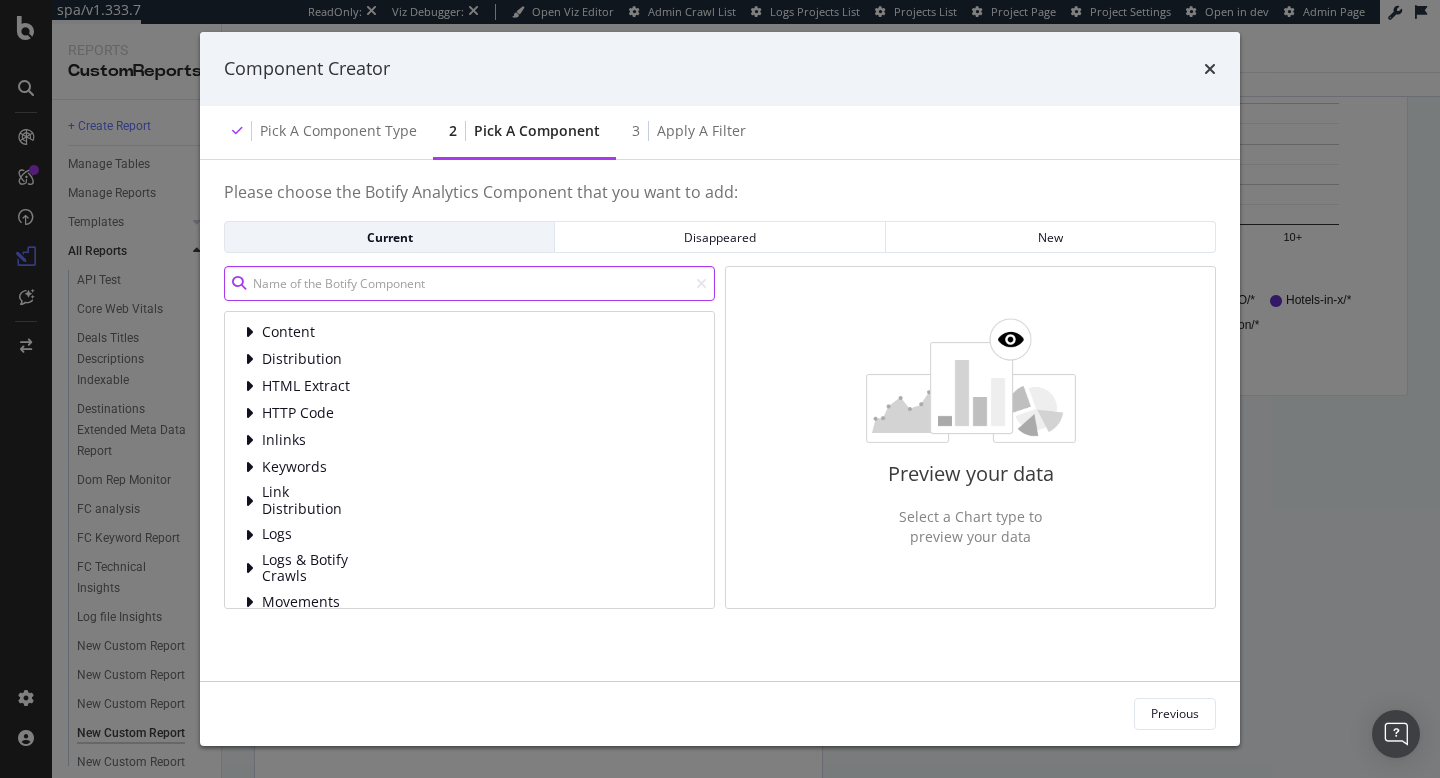 click at bounding box center [469, 283] 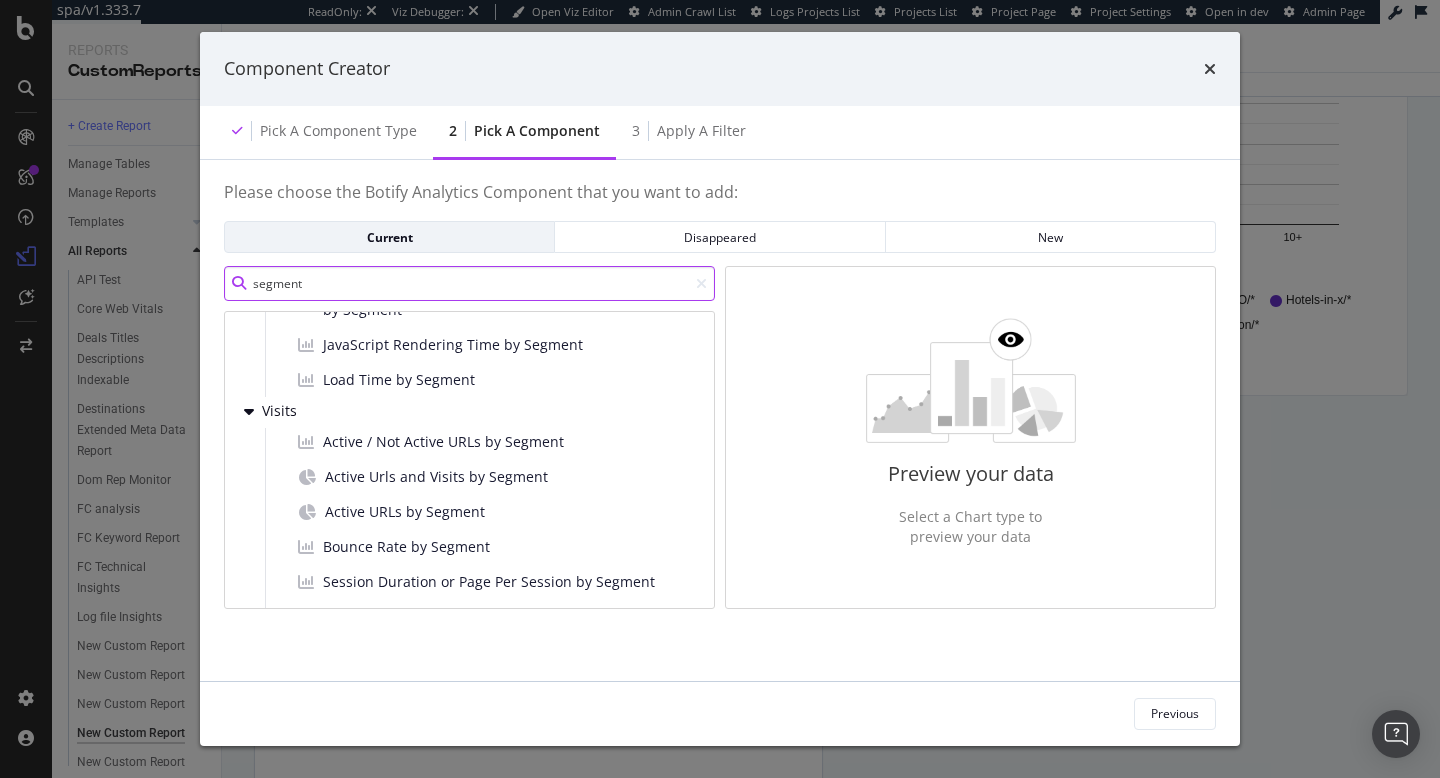 scroll, scrollTop: 2669, scrollLeft: 0, axis: vertical 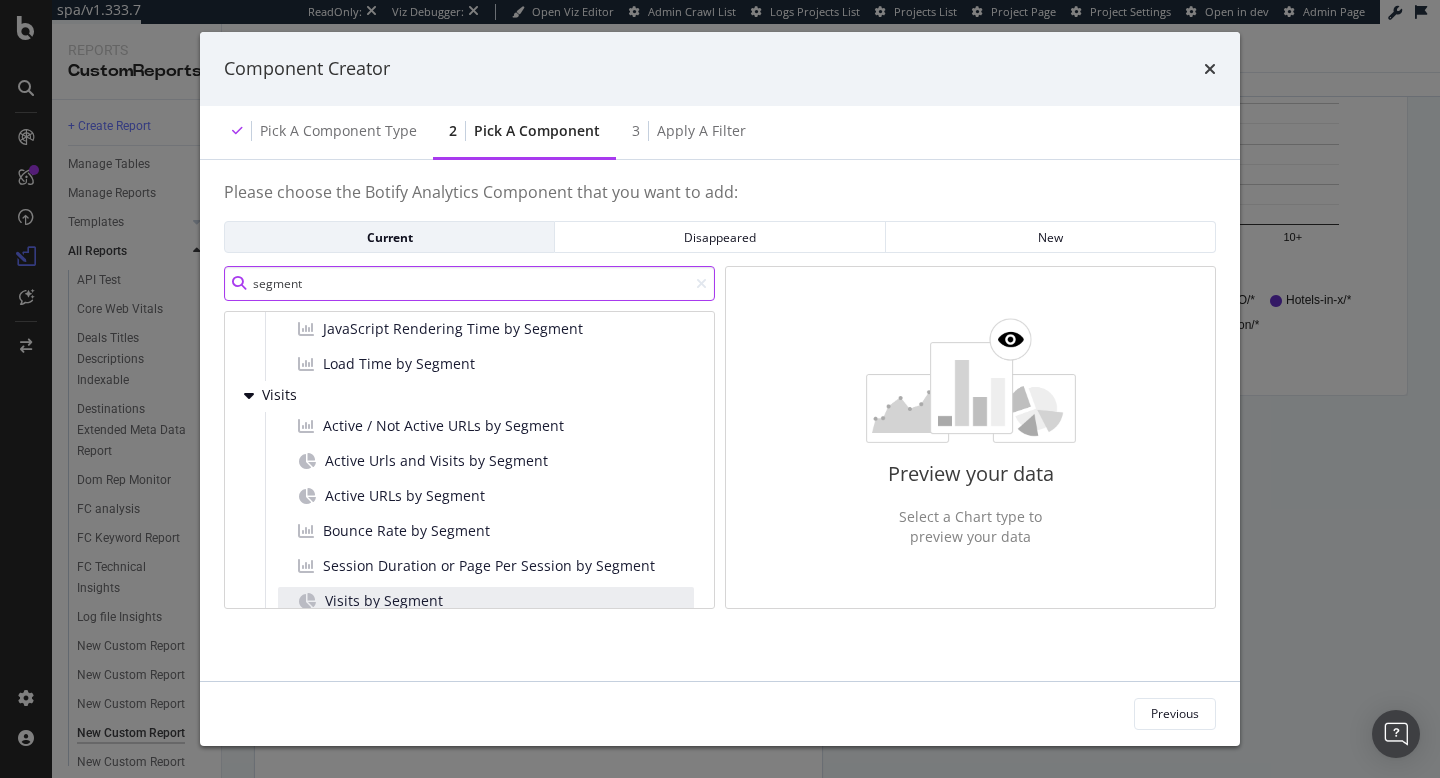 type on "segment" 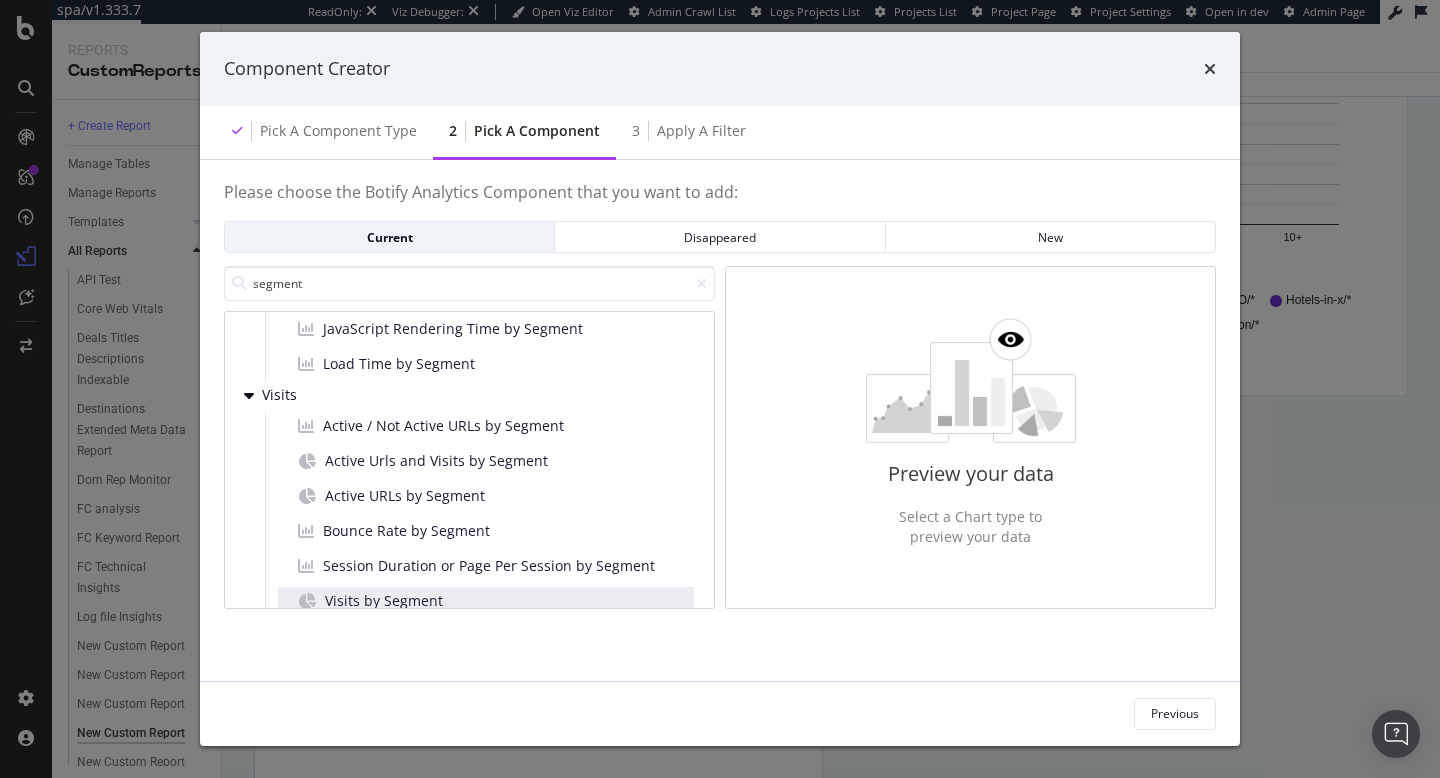 click on "Visits by Segment" at bounding box center [486, 602] 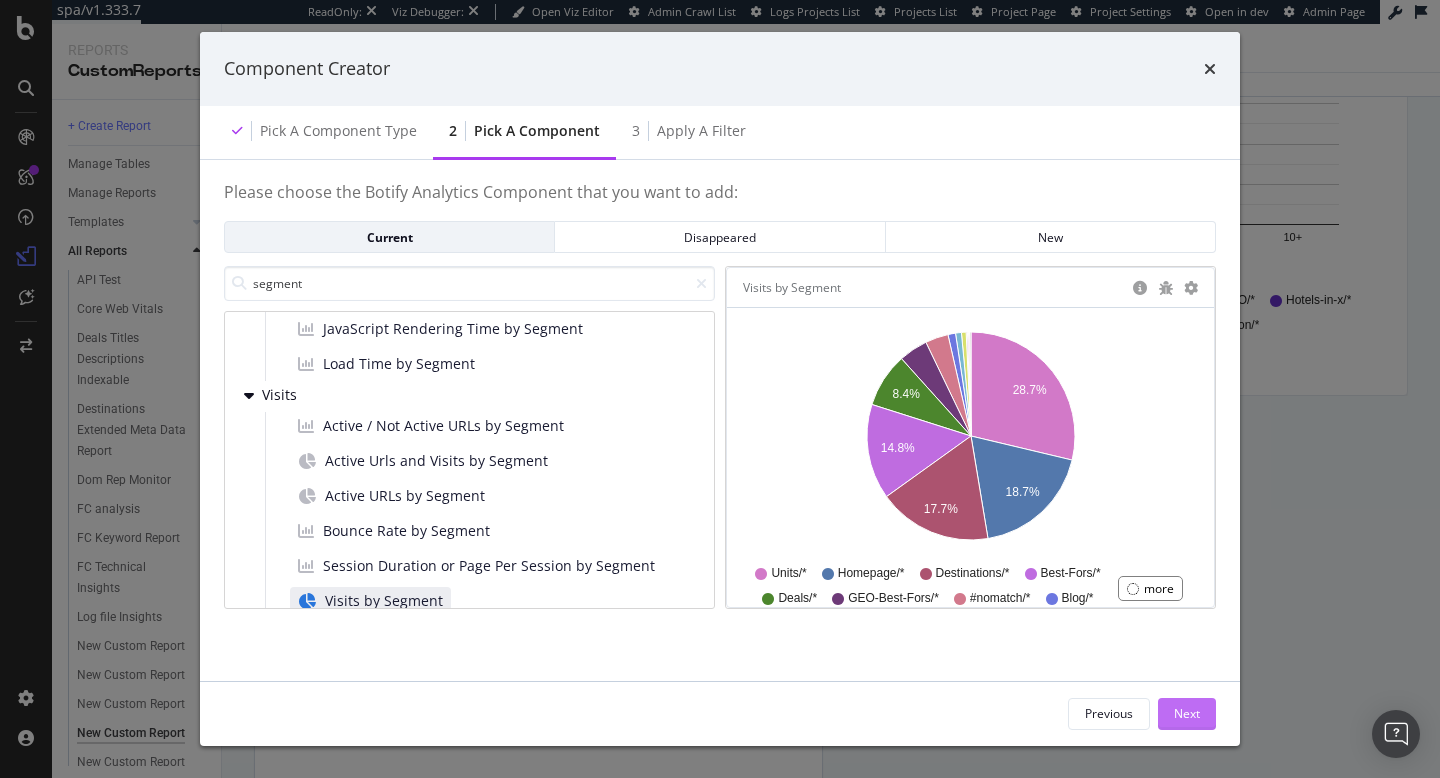 click on "Next" at bounding box center (1187, 713) 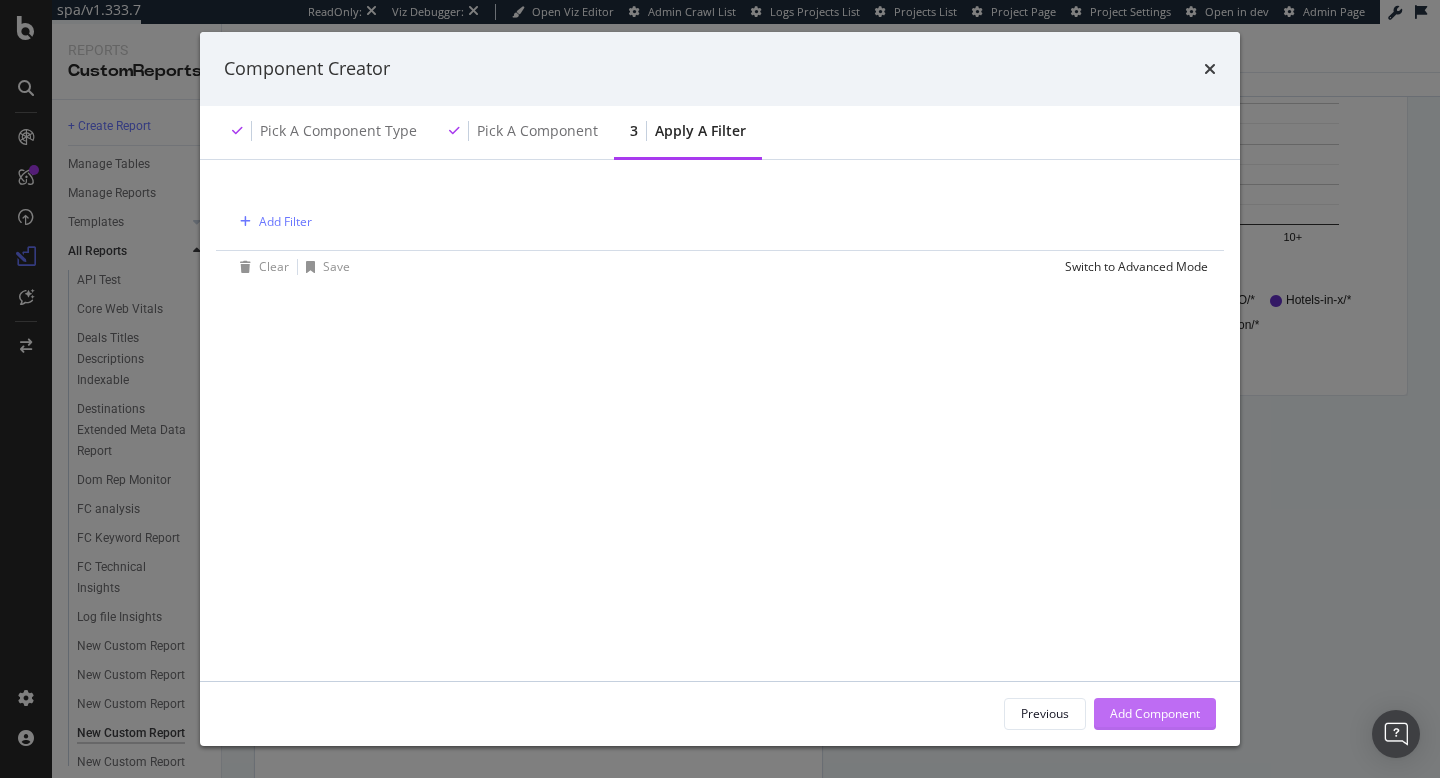 click on "Add Component" at bounding box center [1155, 713] 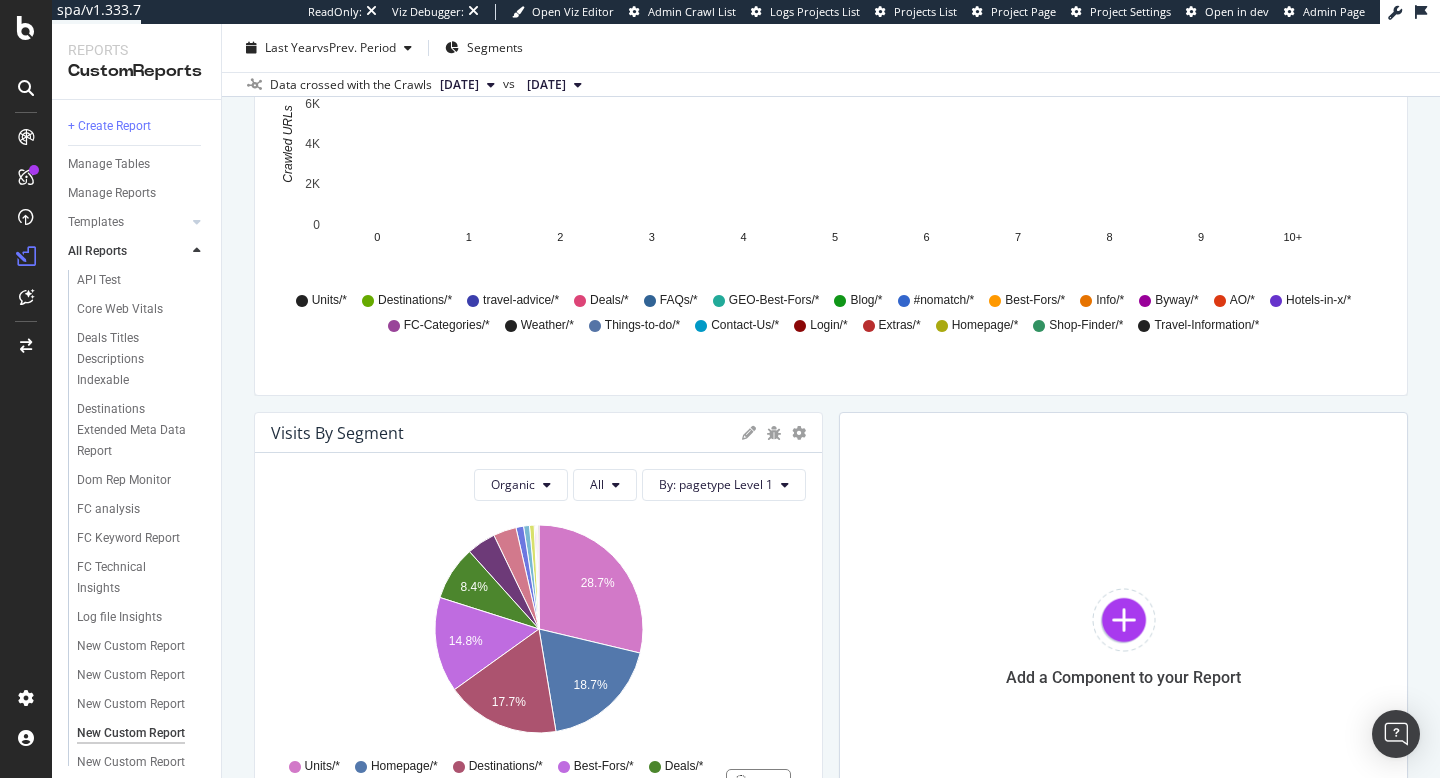 scroll, scrollTop: 1253, scrollLeft: 0, axis: vertical 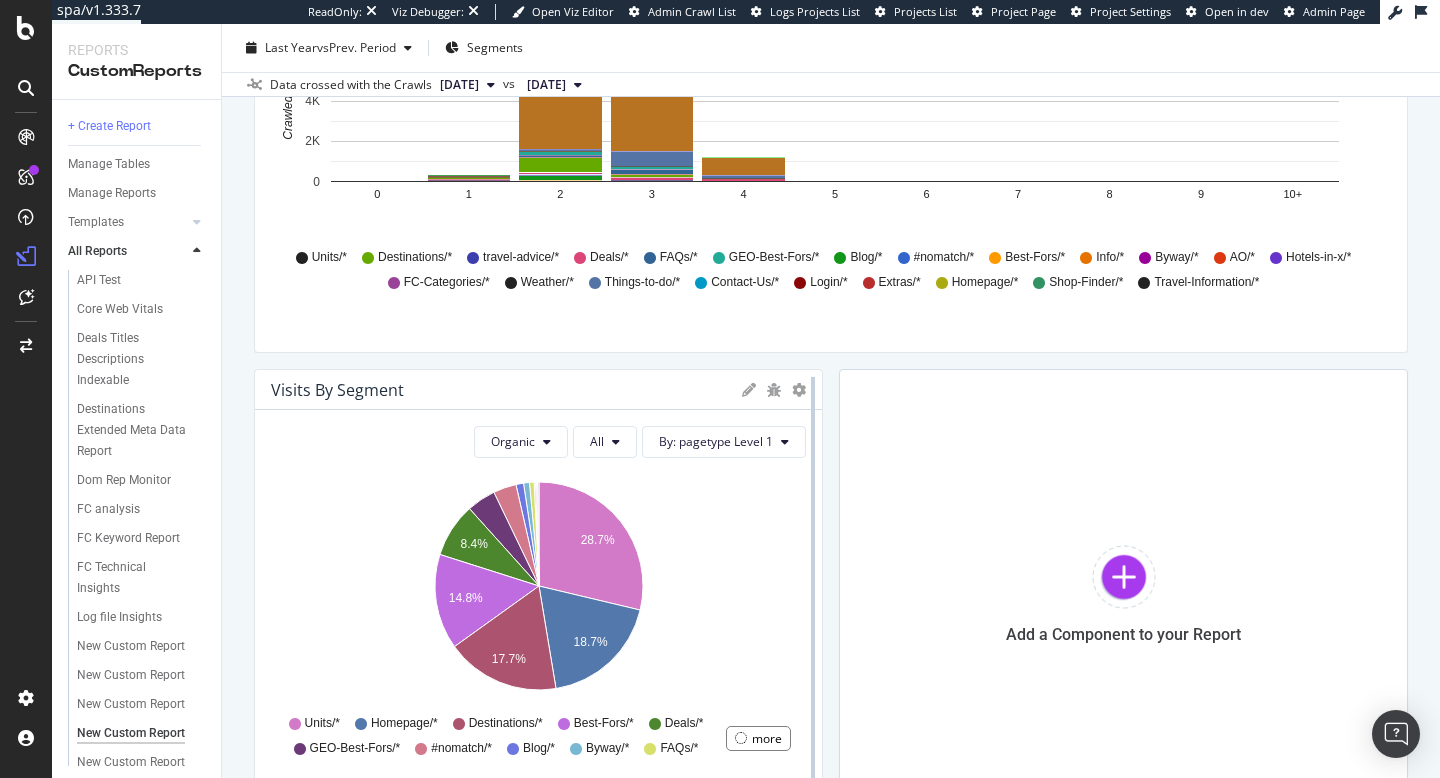 click at bounding box center (813, 594) 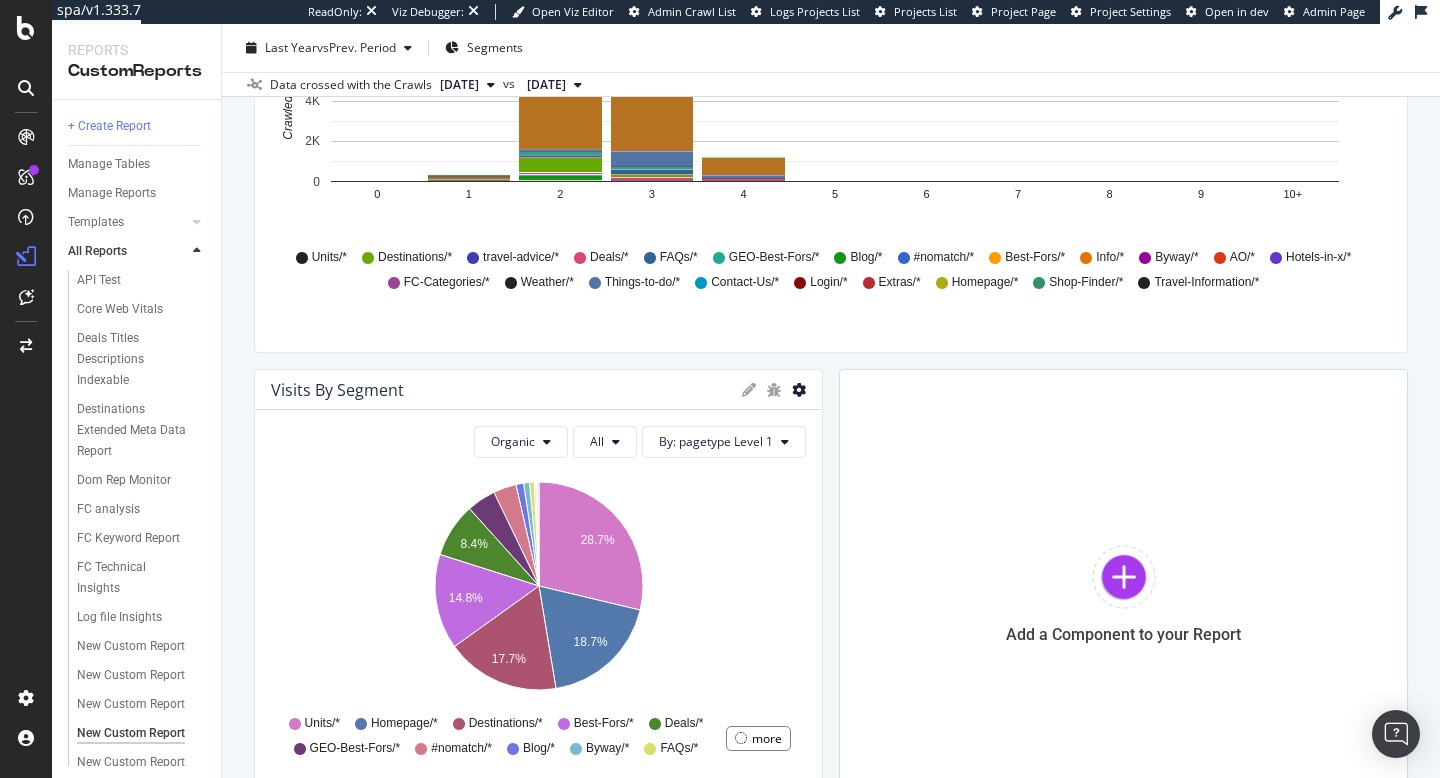click at bounding box center [799, 390] 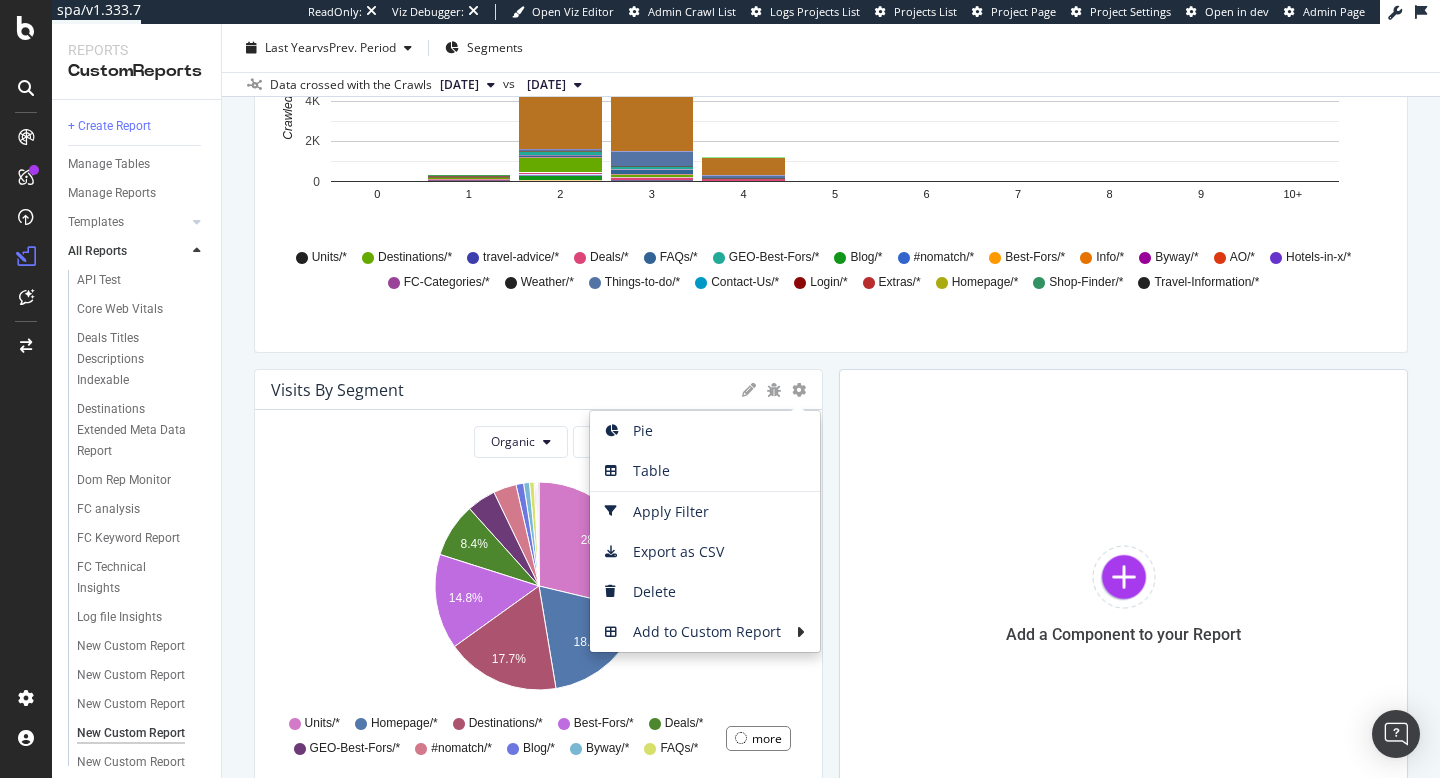 click on "28.7% 18.7% 8.4% 14.8% 17.7%" 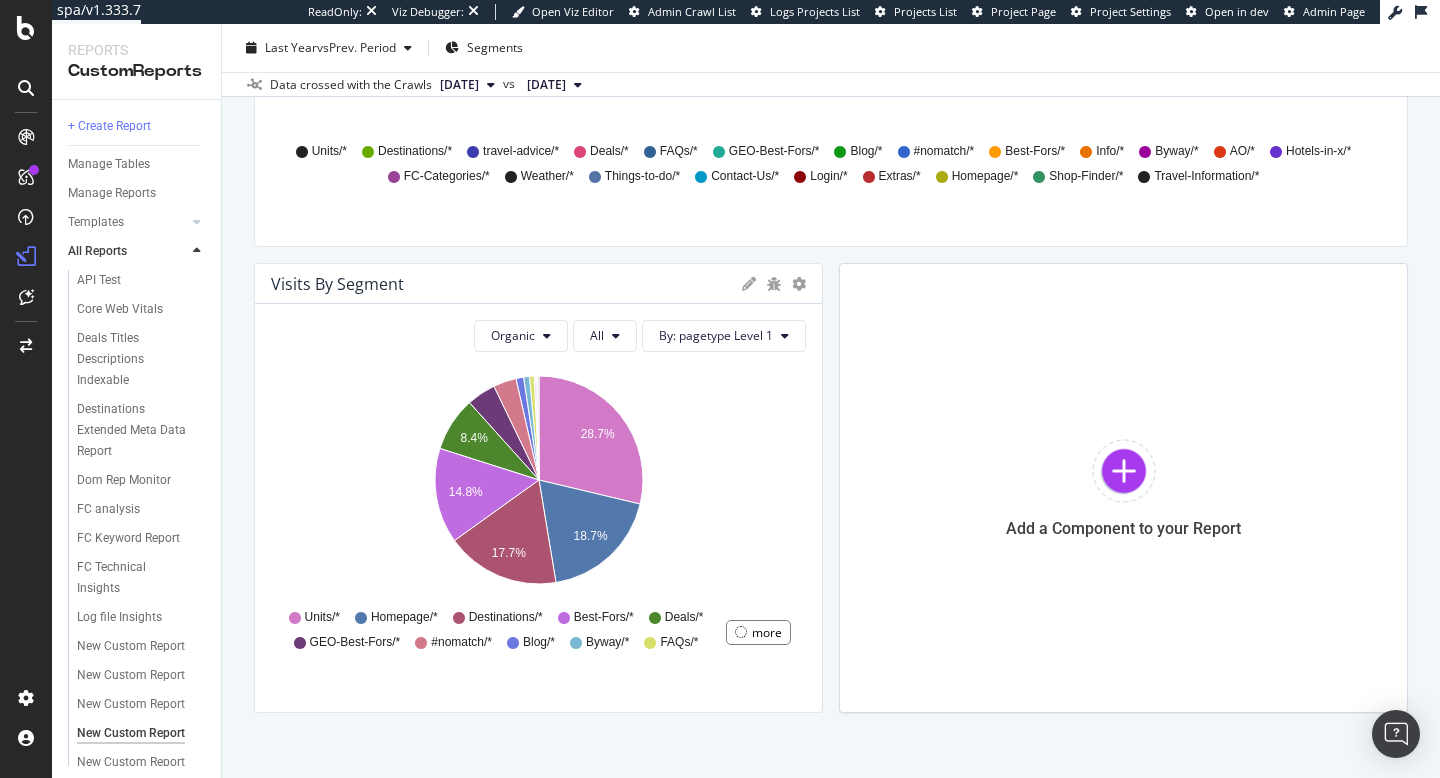 scroll, scrollTop: 1364, scrollLeft: 0, axis: vertical 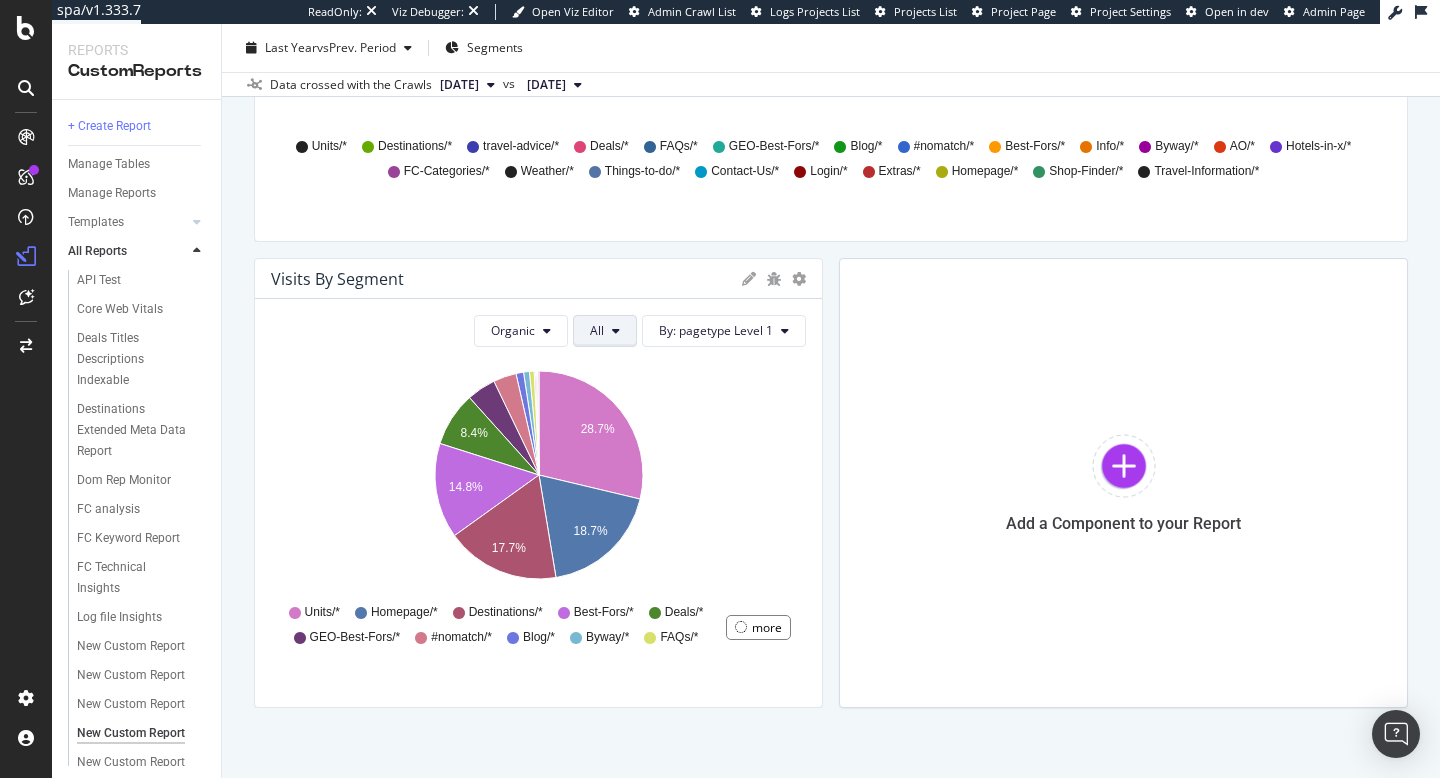click on "All" at bounding box center [605, 331] 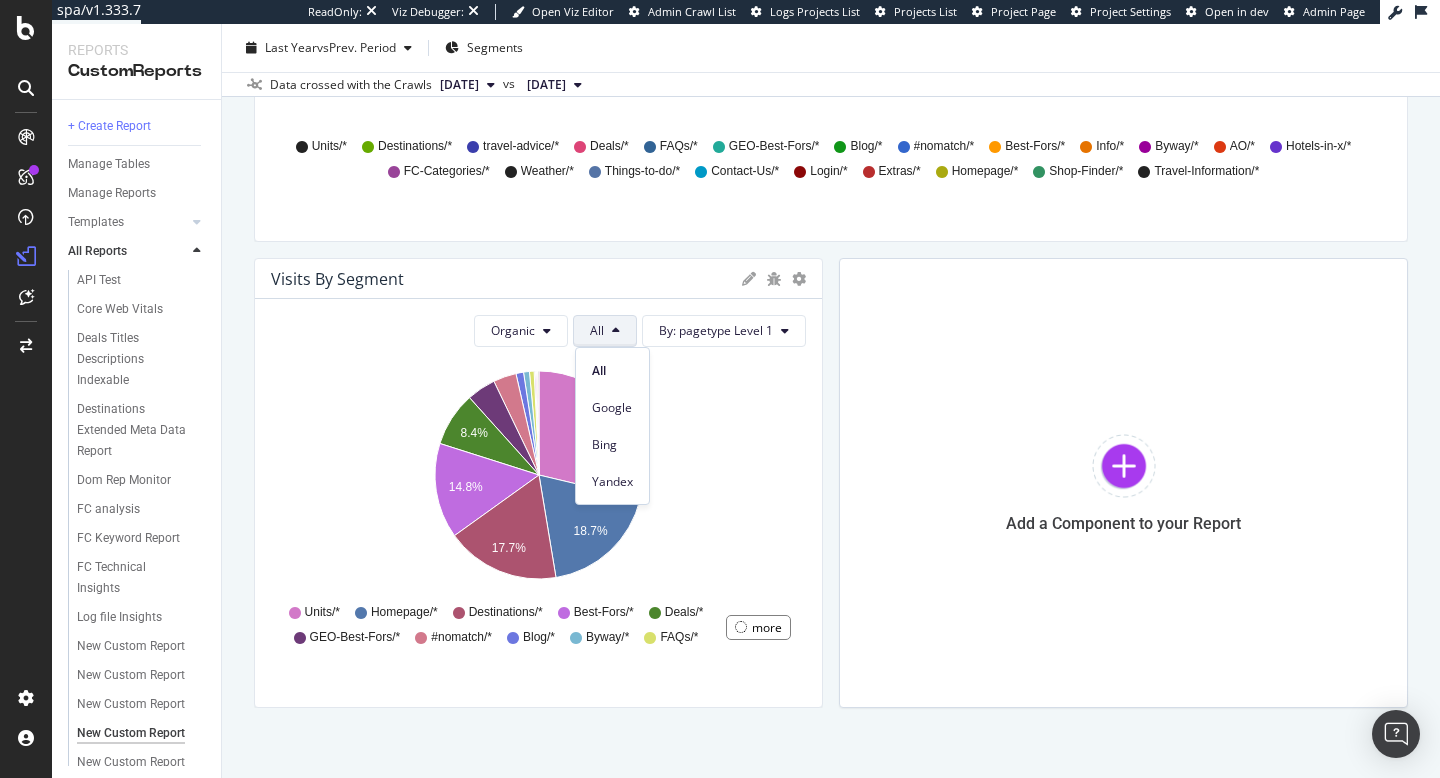 click on "All" at bounding box center [605, 331] 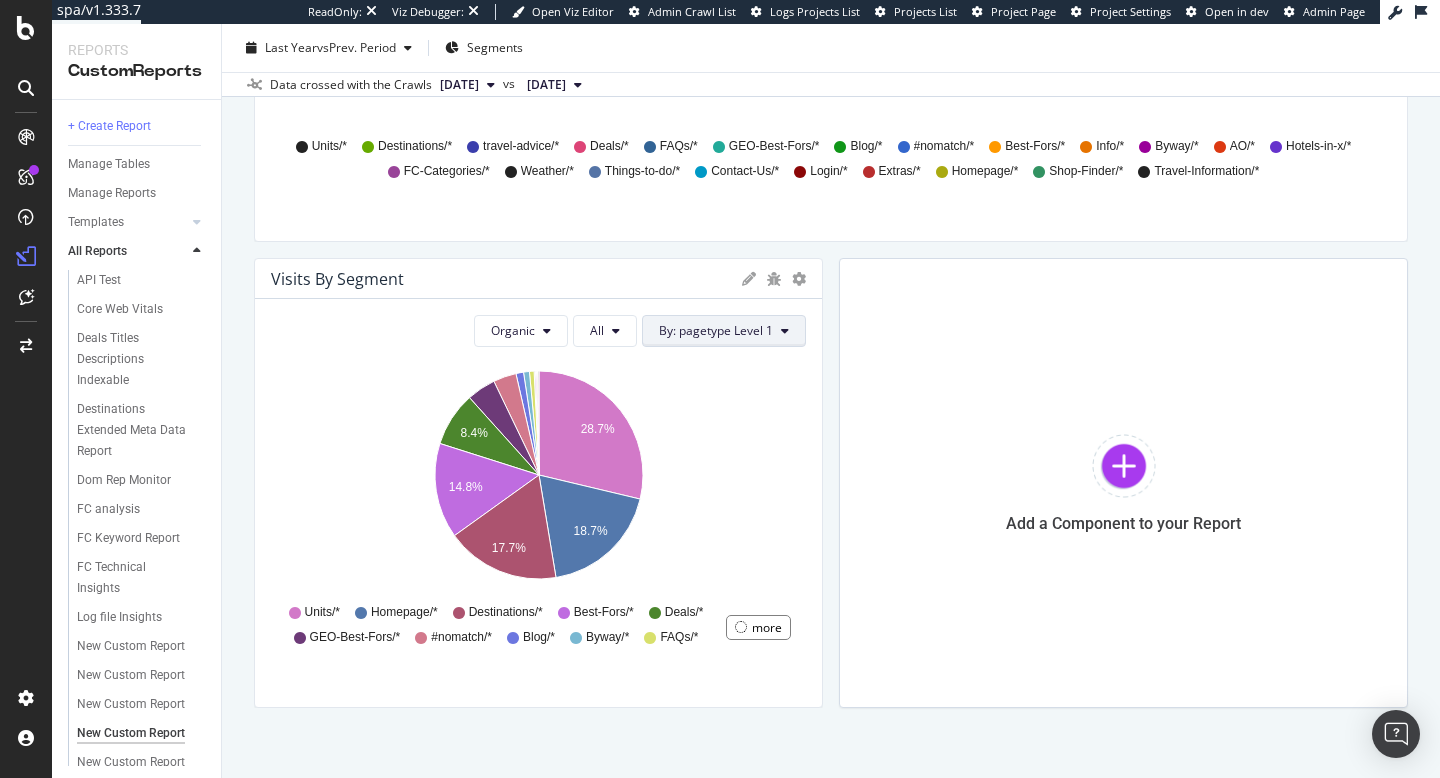 click on "By: pagetype Level 1" at bounding box center [716, 330] 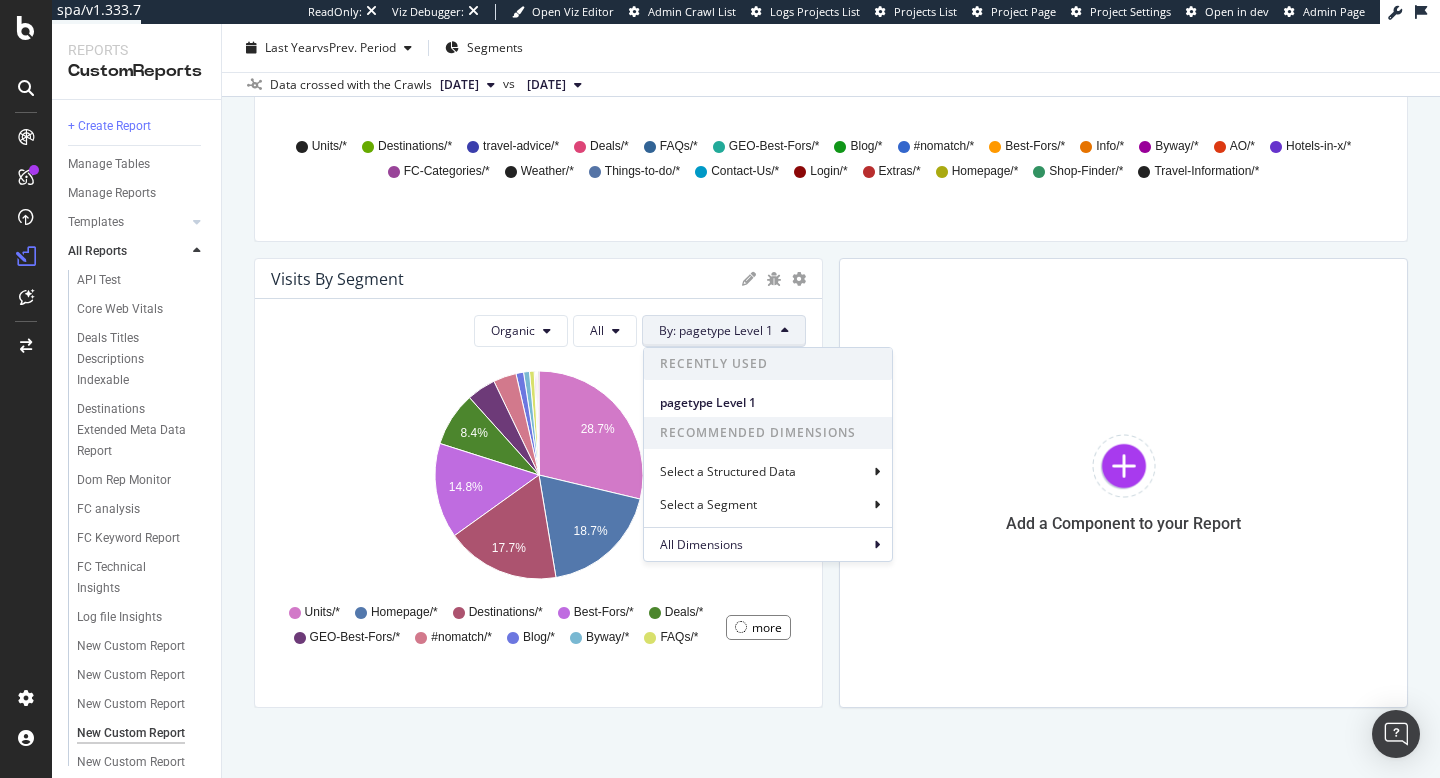 click on "By: pagetype Level 1" at bounding box center (716, 330) 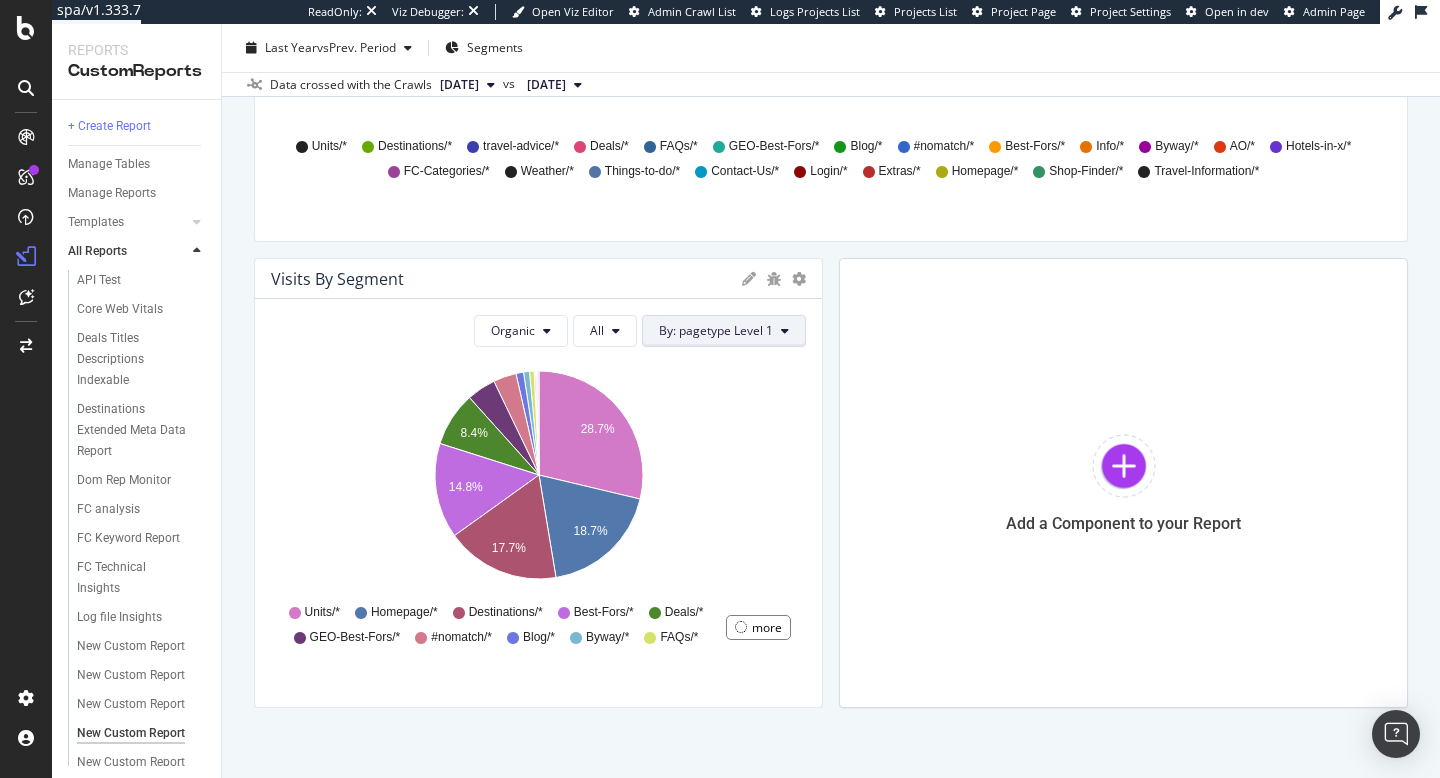 click at bounding box center [785, 331] 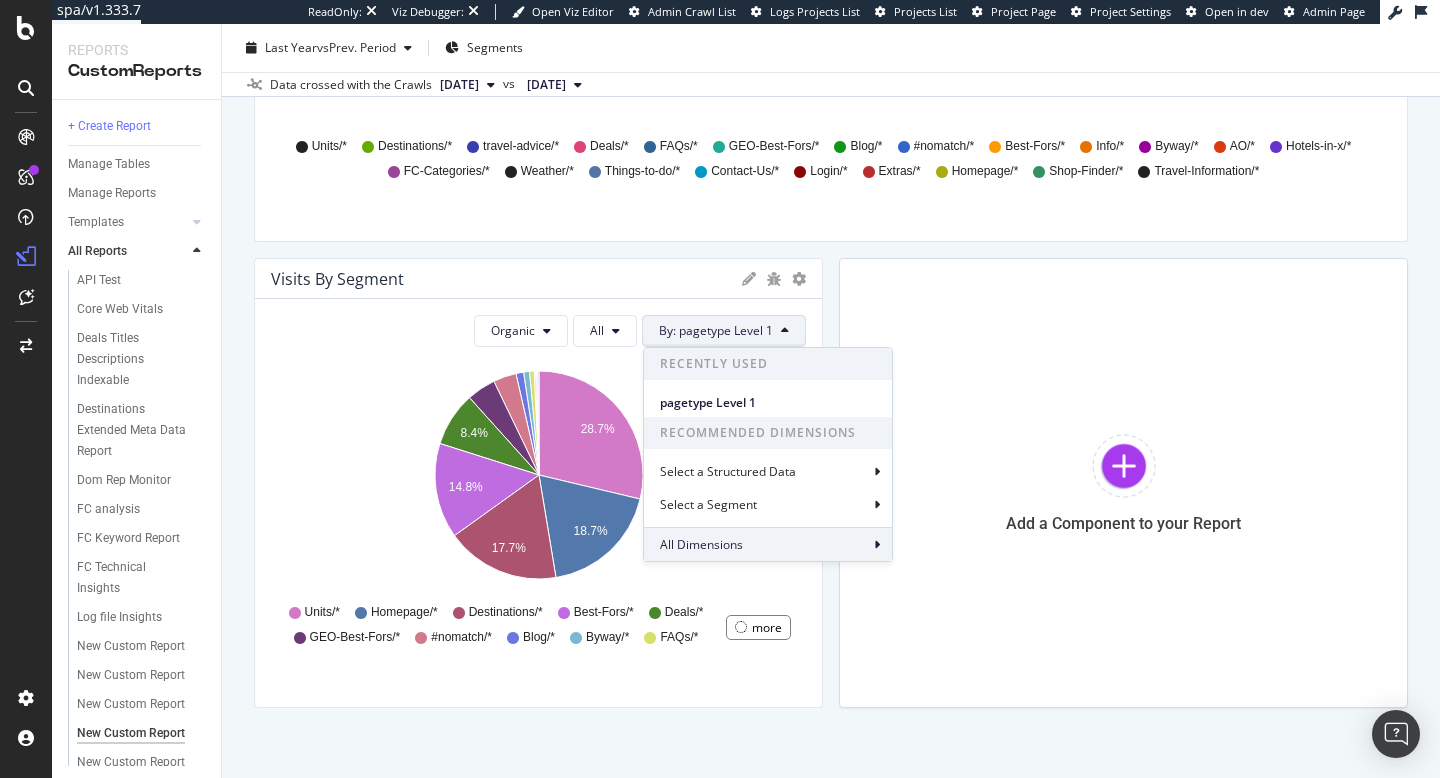 click on "All Dimensions" at bounding box center [768, 544] 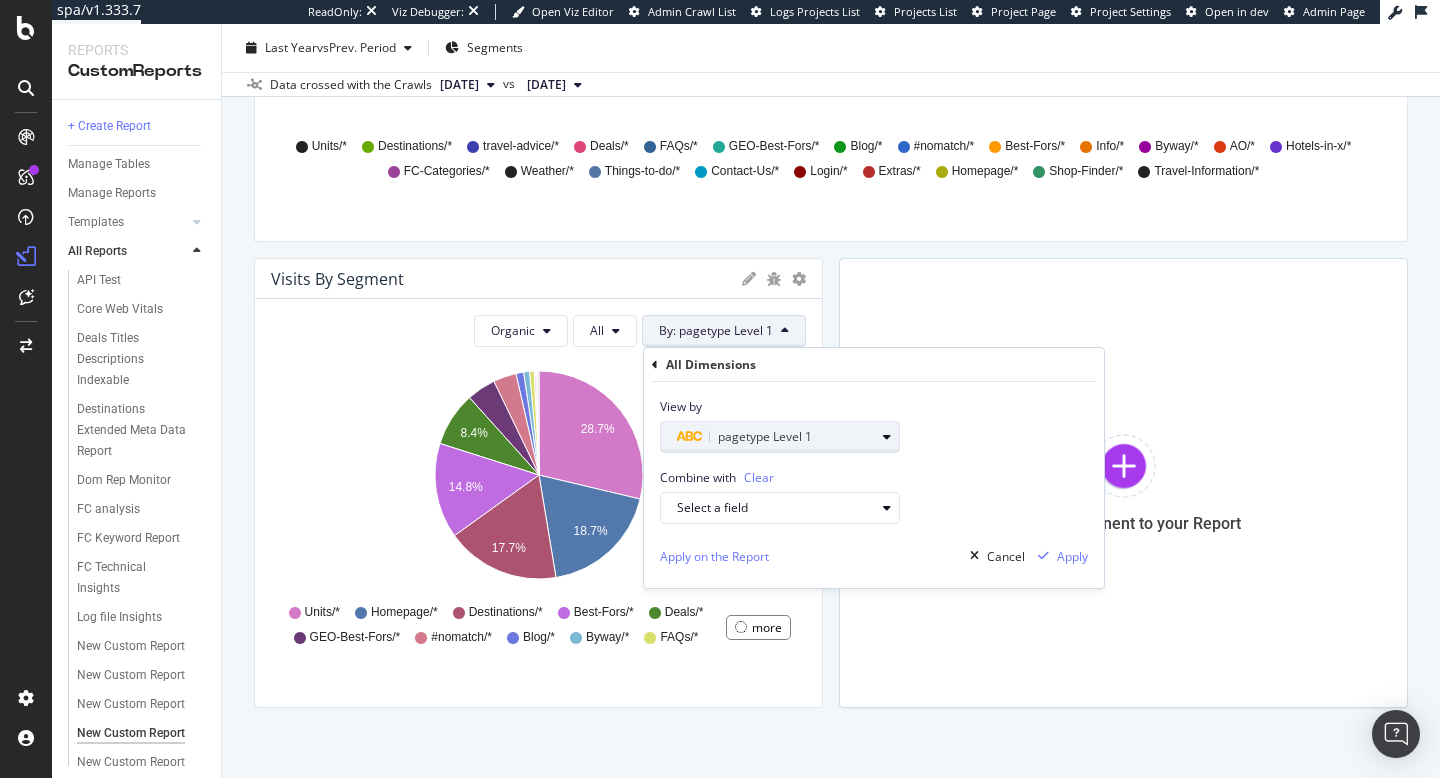 click on "pagetype Level 1" at bounding box center (776, 437) 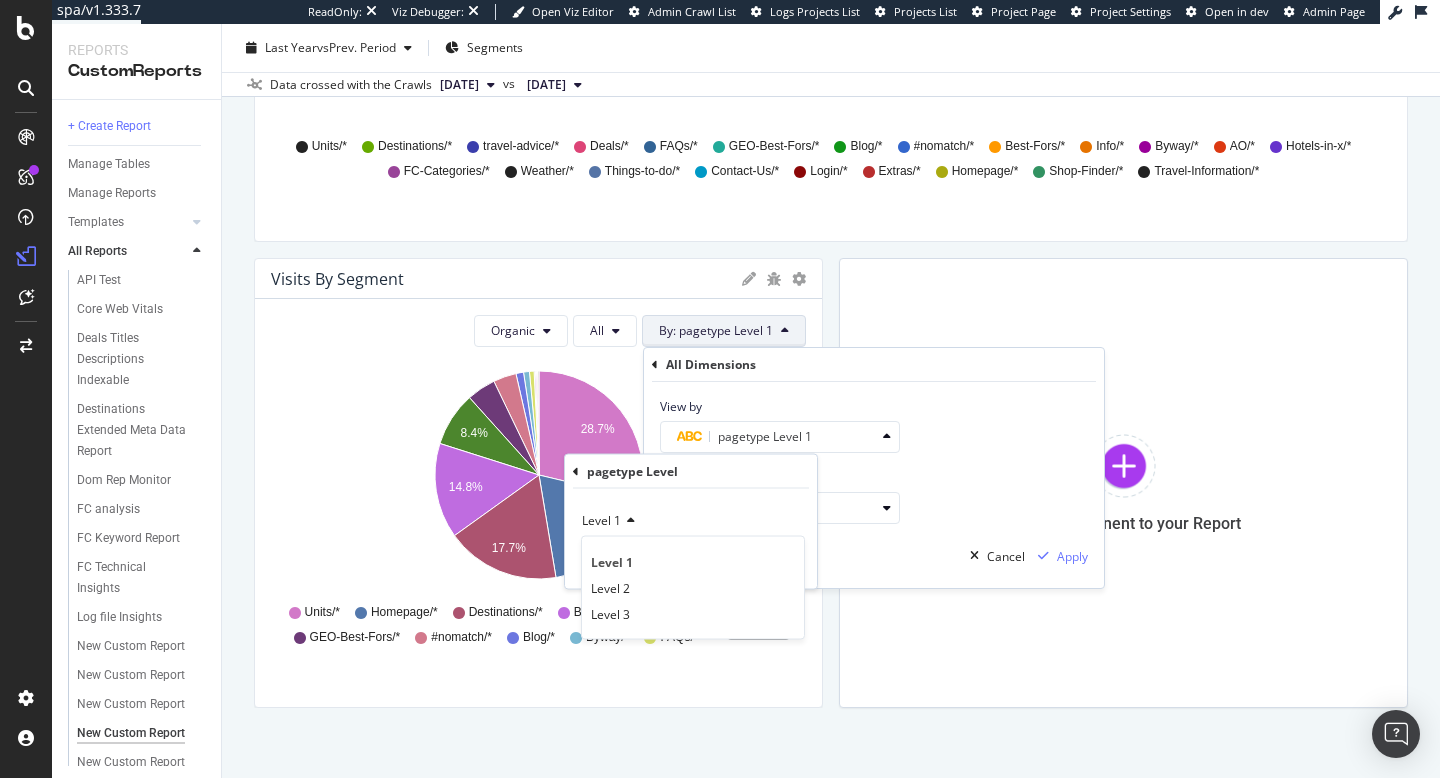 click on "Combine with Clear Select a field" at bounding box center [874, 488] 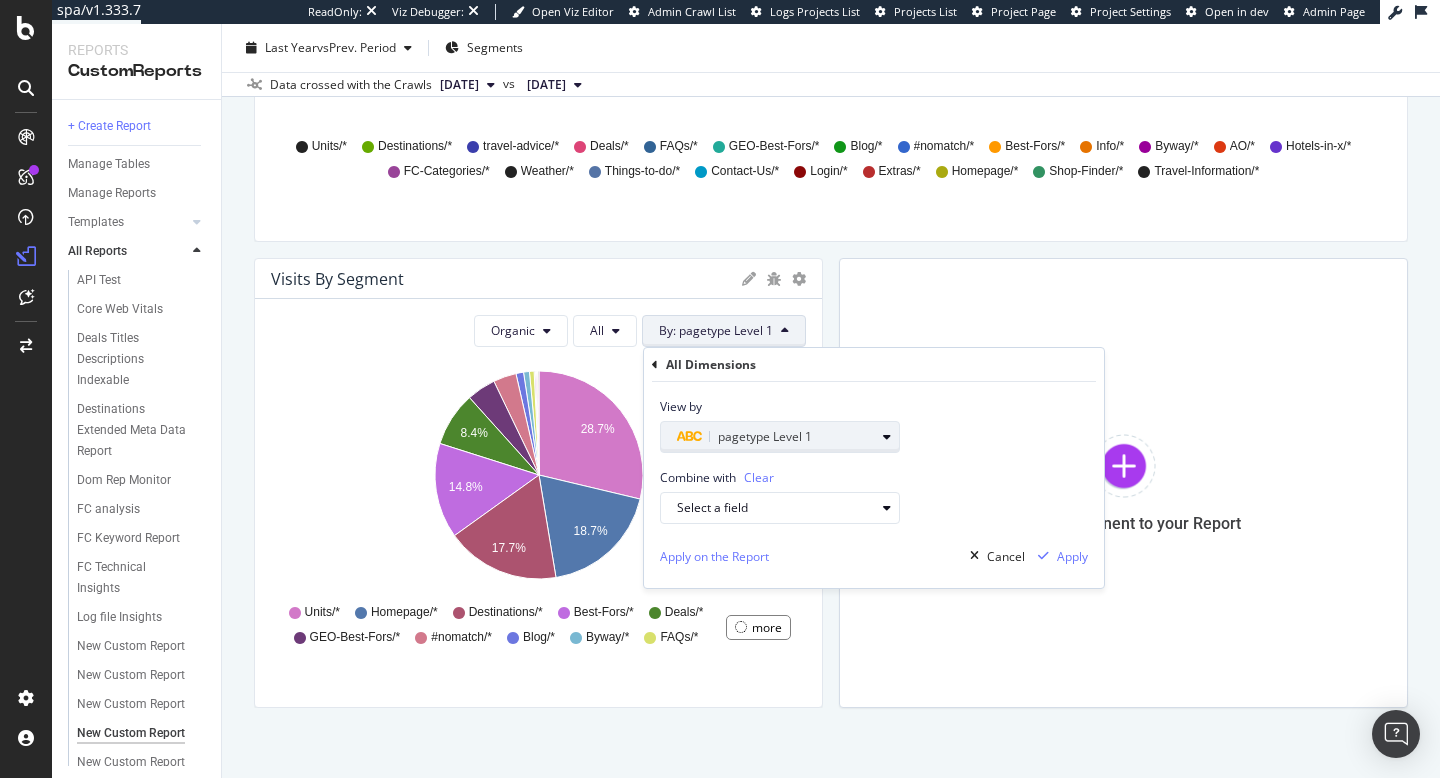 click at bounding box center (887, 437) 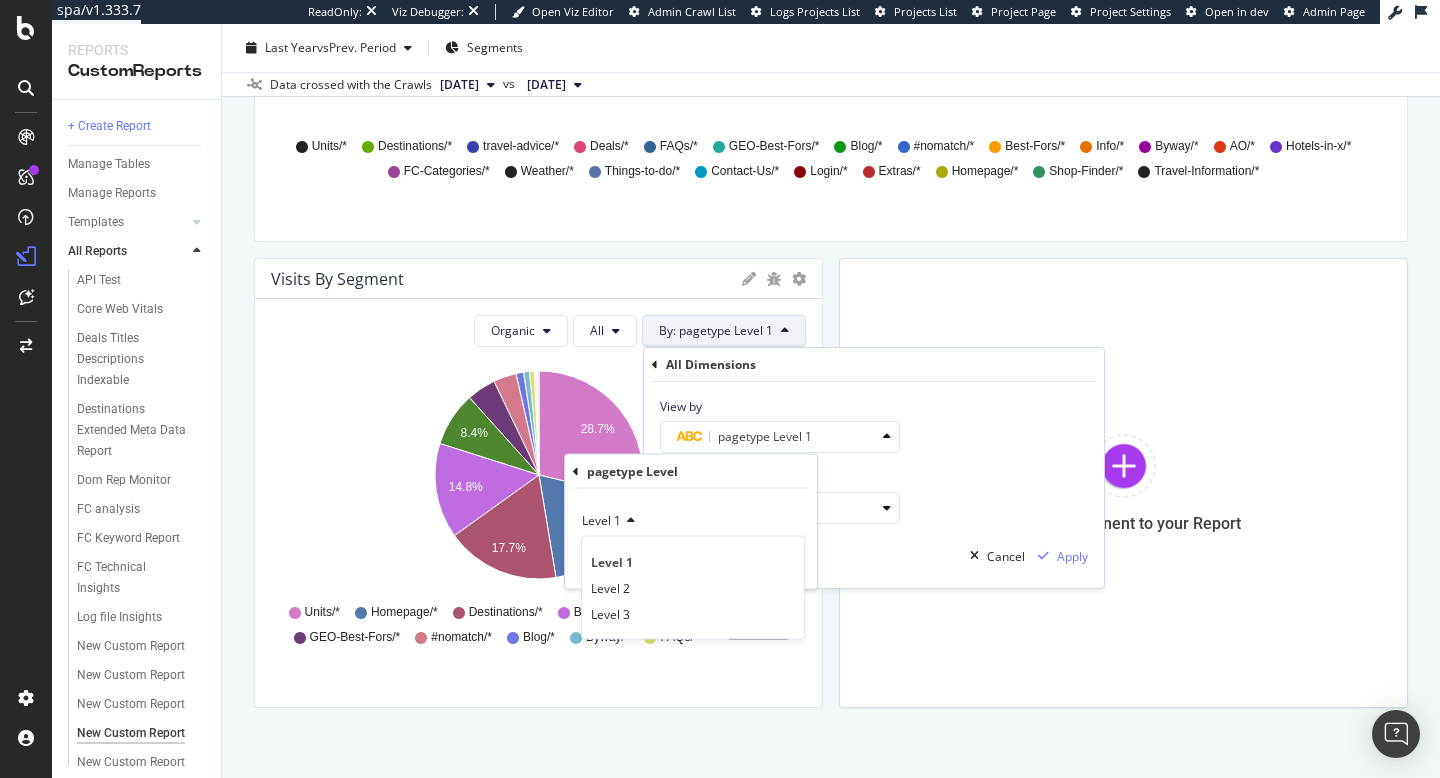 click at bounding box center (576, 471) 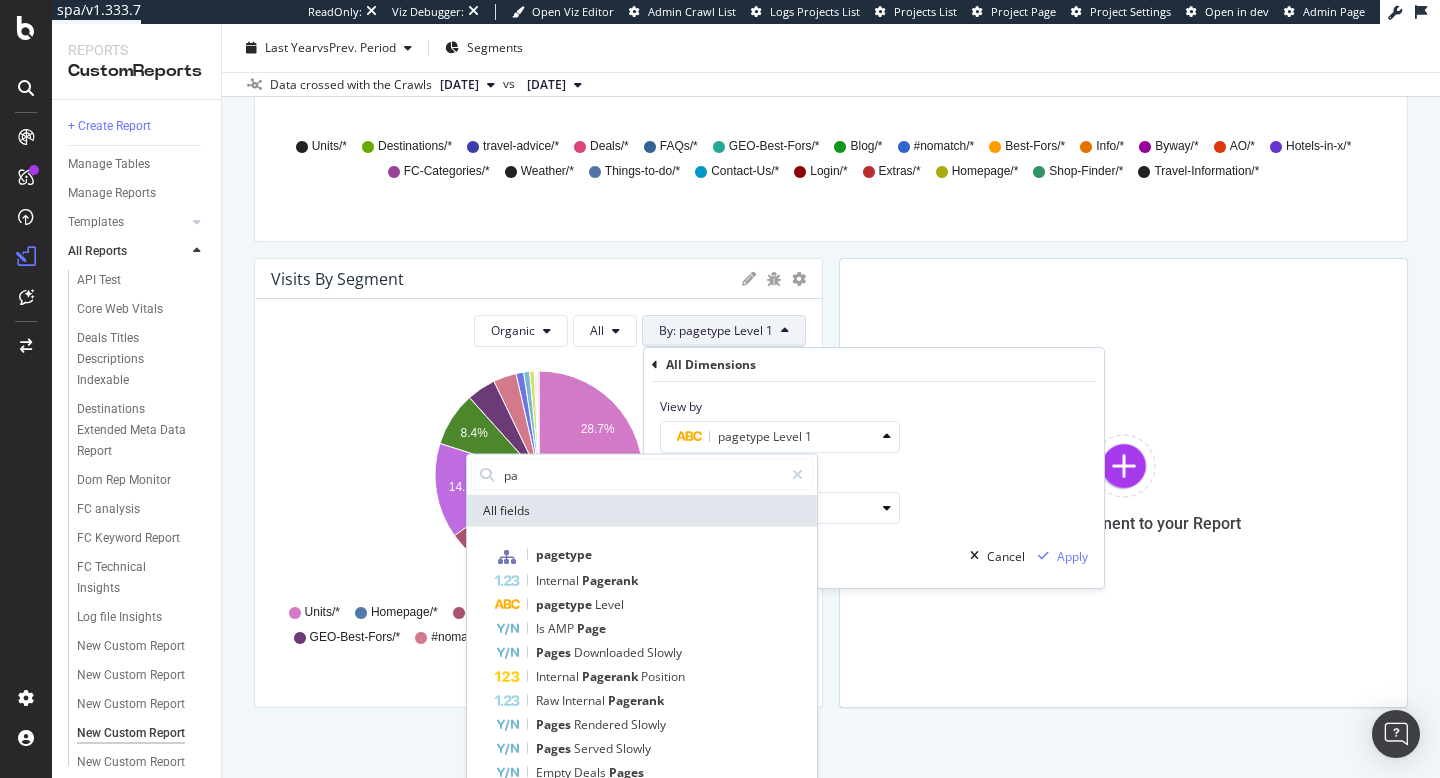 type on "p" 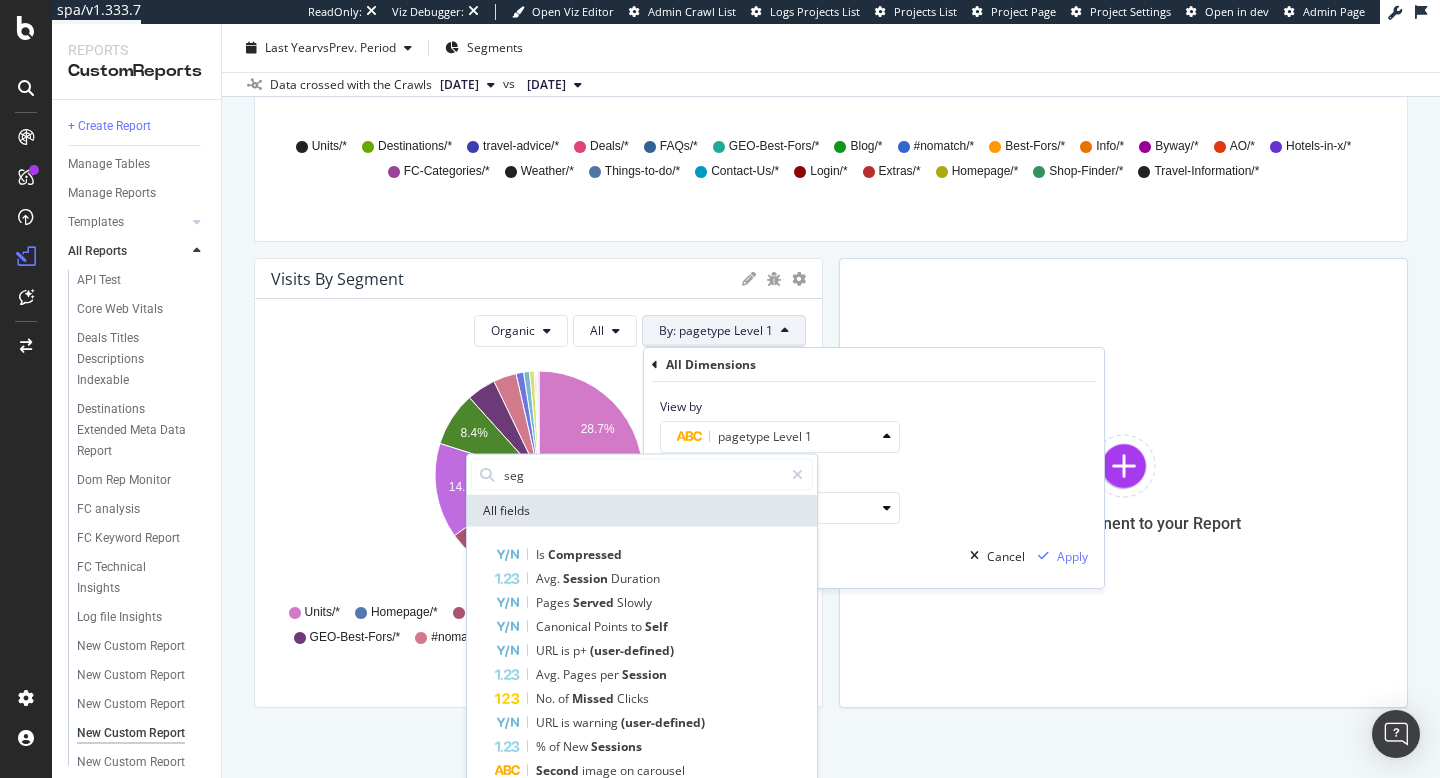 type on "segm" 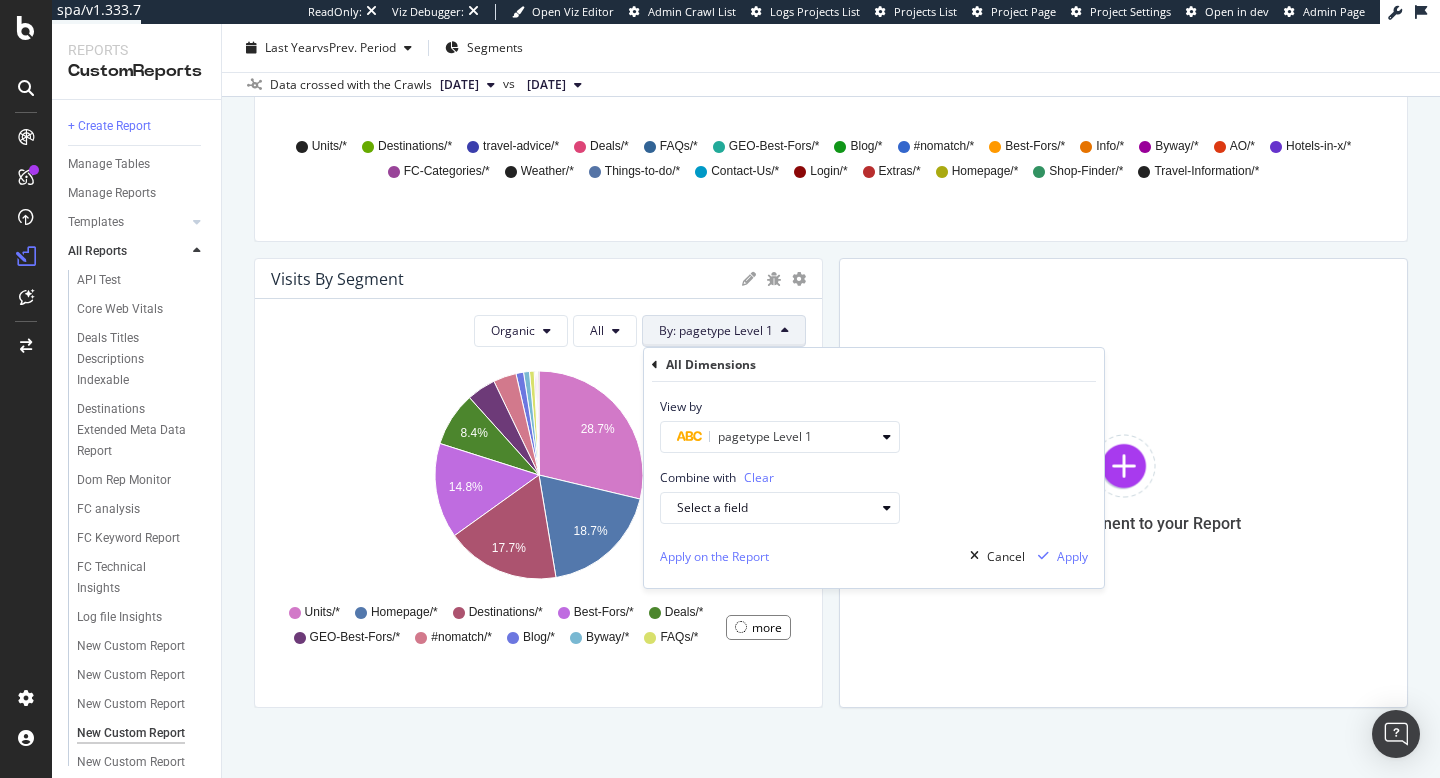 click on "Combine with Clear Select a field" at bounding box center [874, 488] 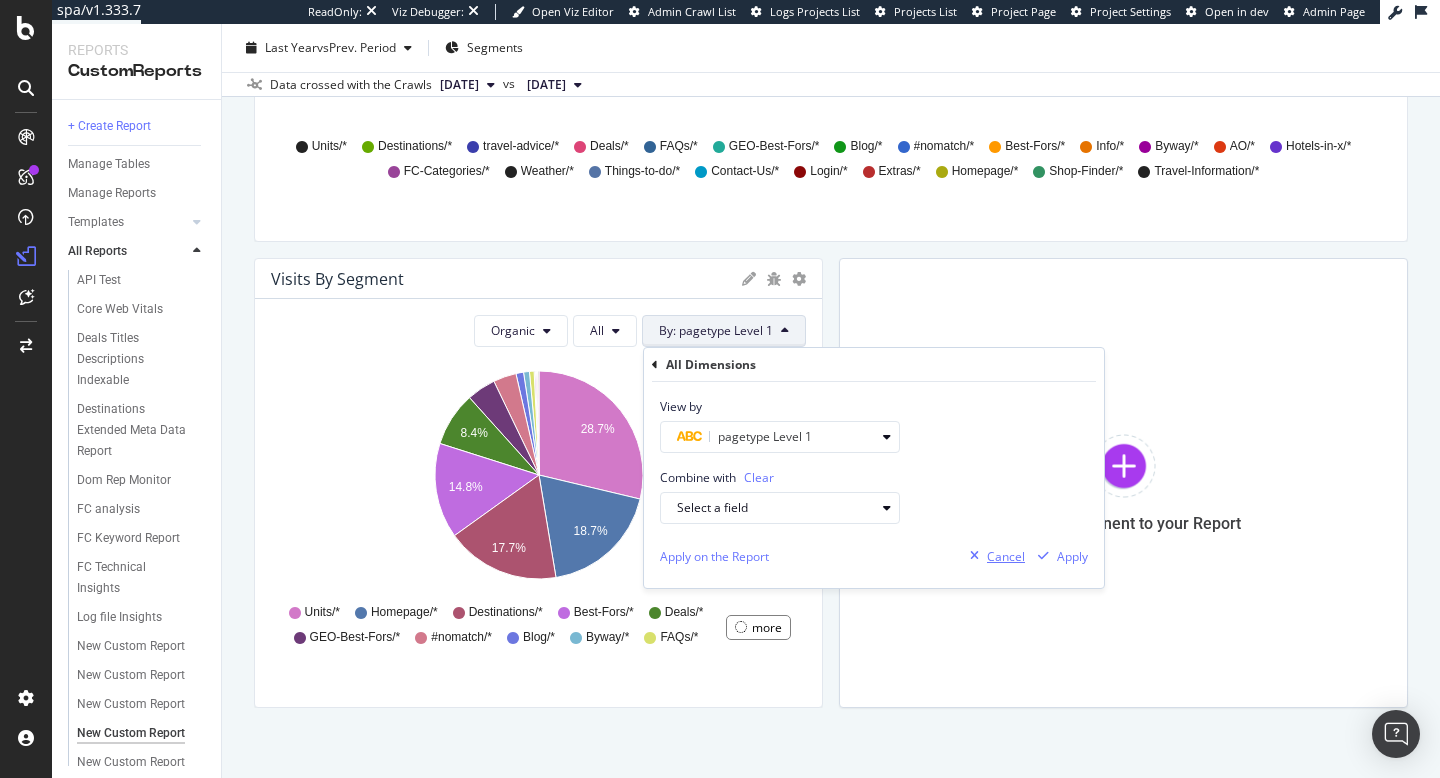 click on "Cancel" at bounding box center (1006, 556) 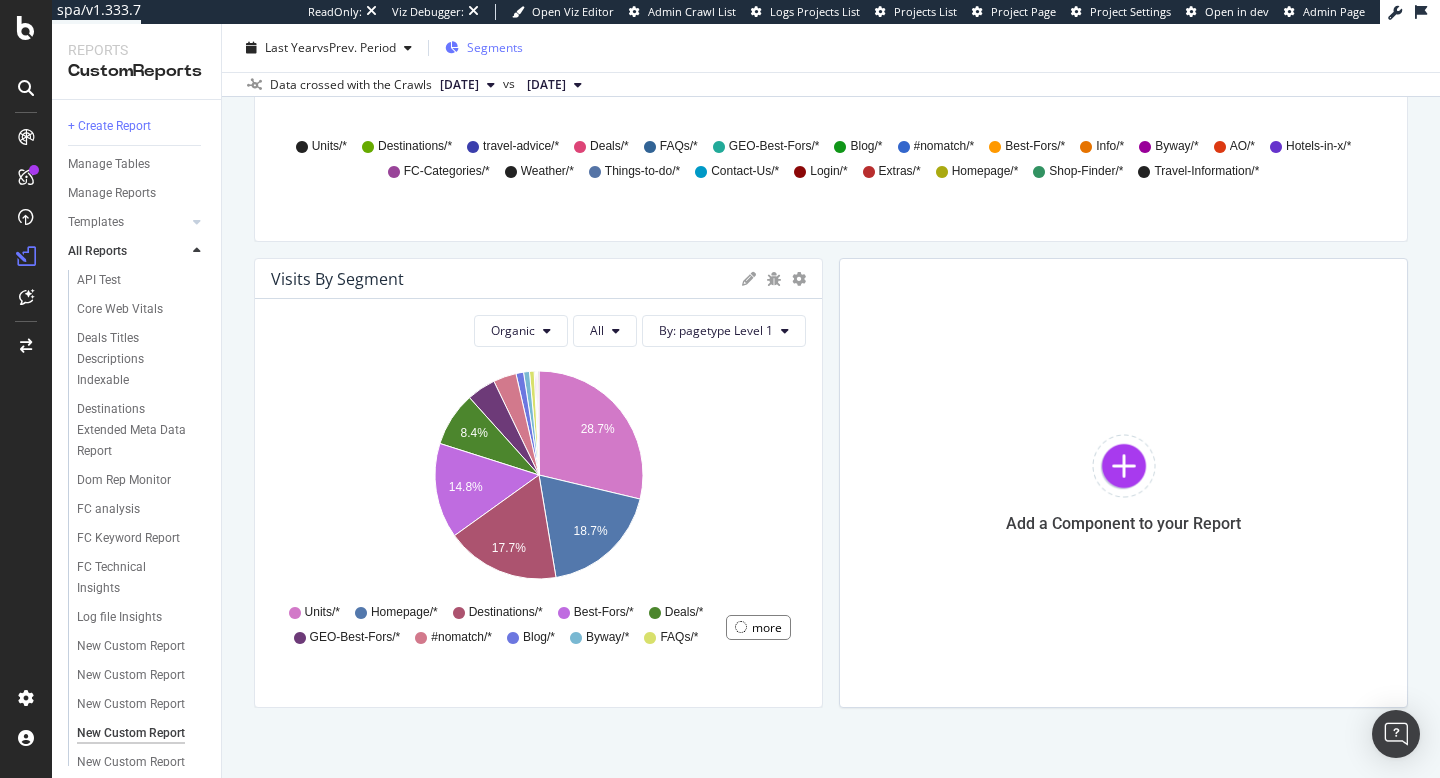 click on "Segments" at bounding box center (484, 48) 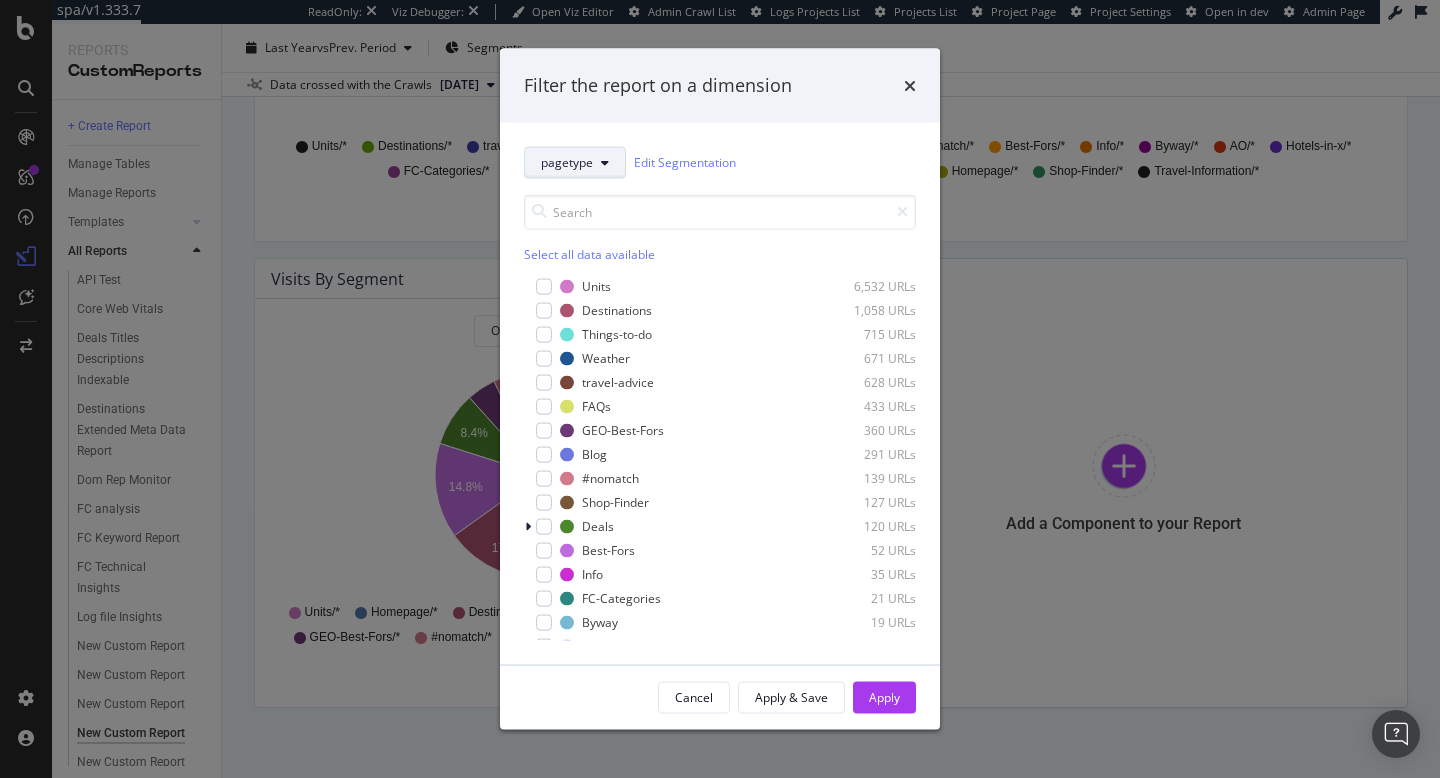 click on "pagetype" at bounding box center (575, 162) 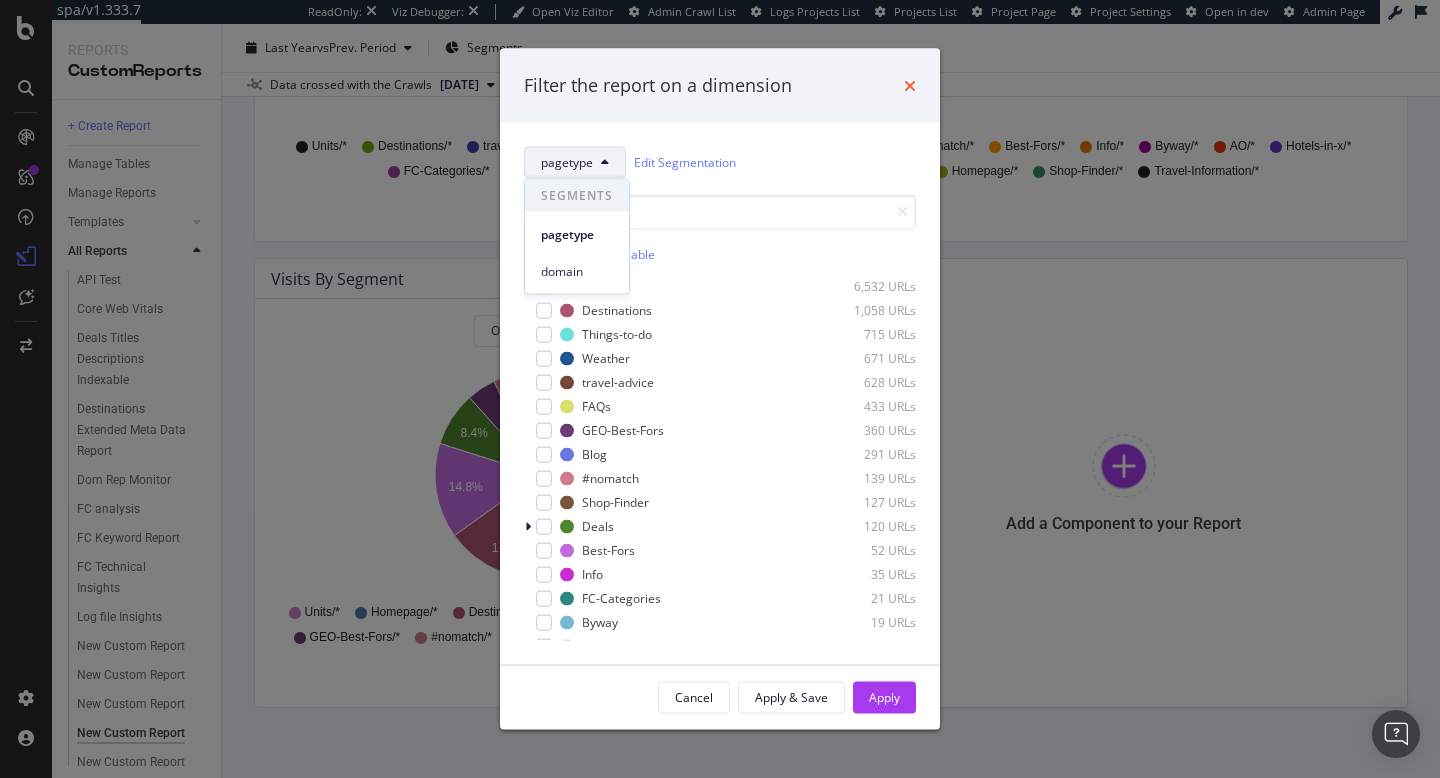 click at bounding box center (910, 85) 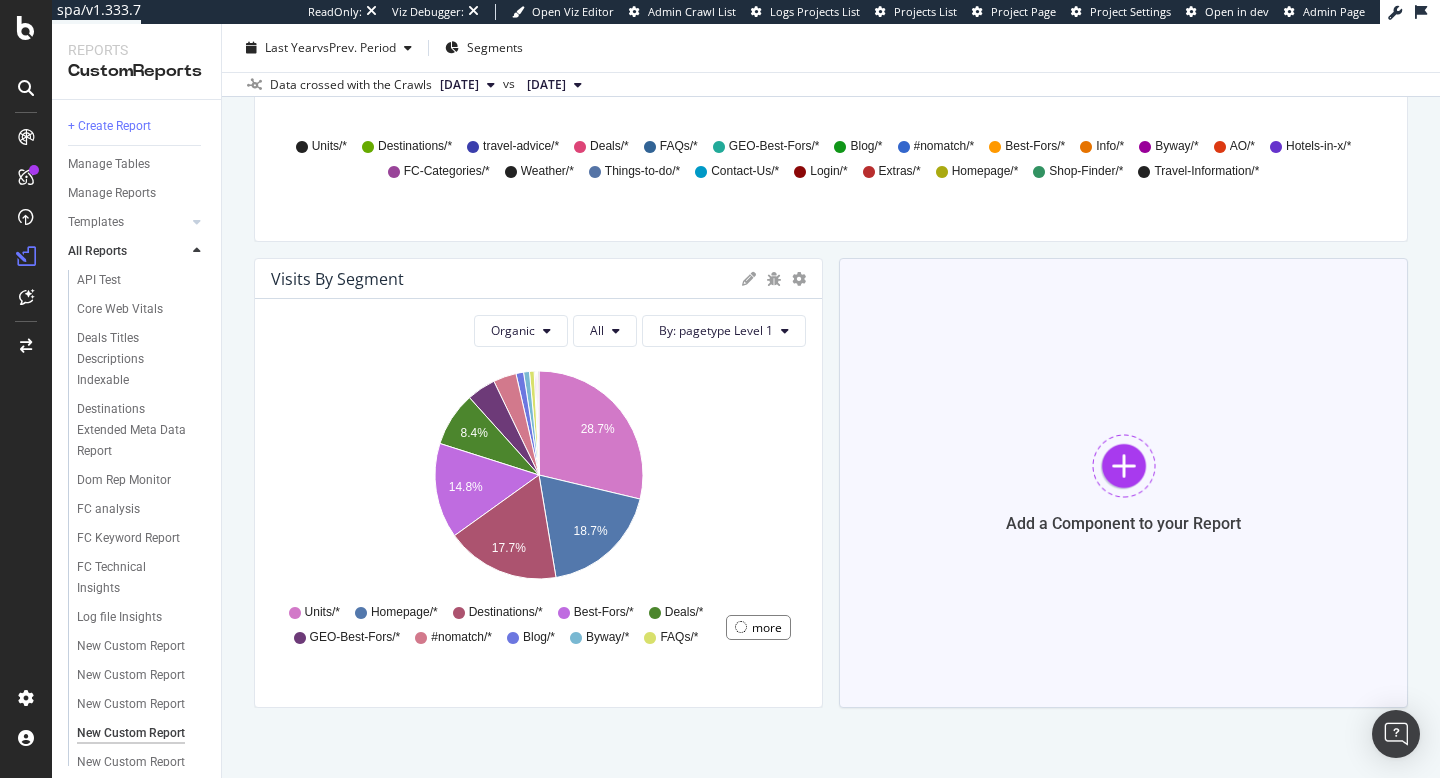 type 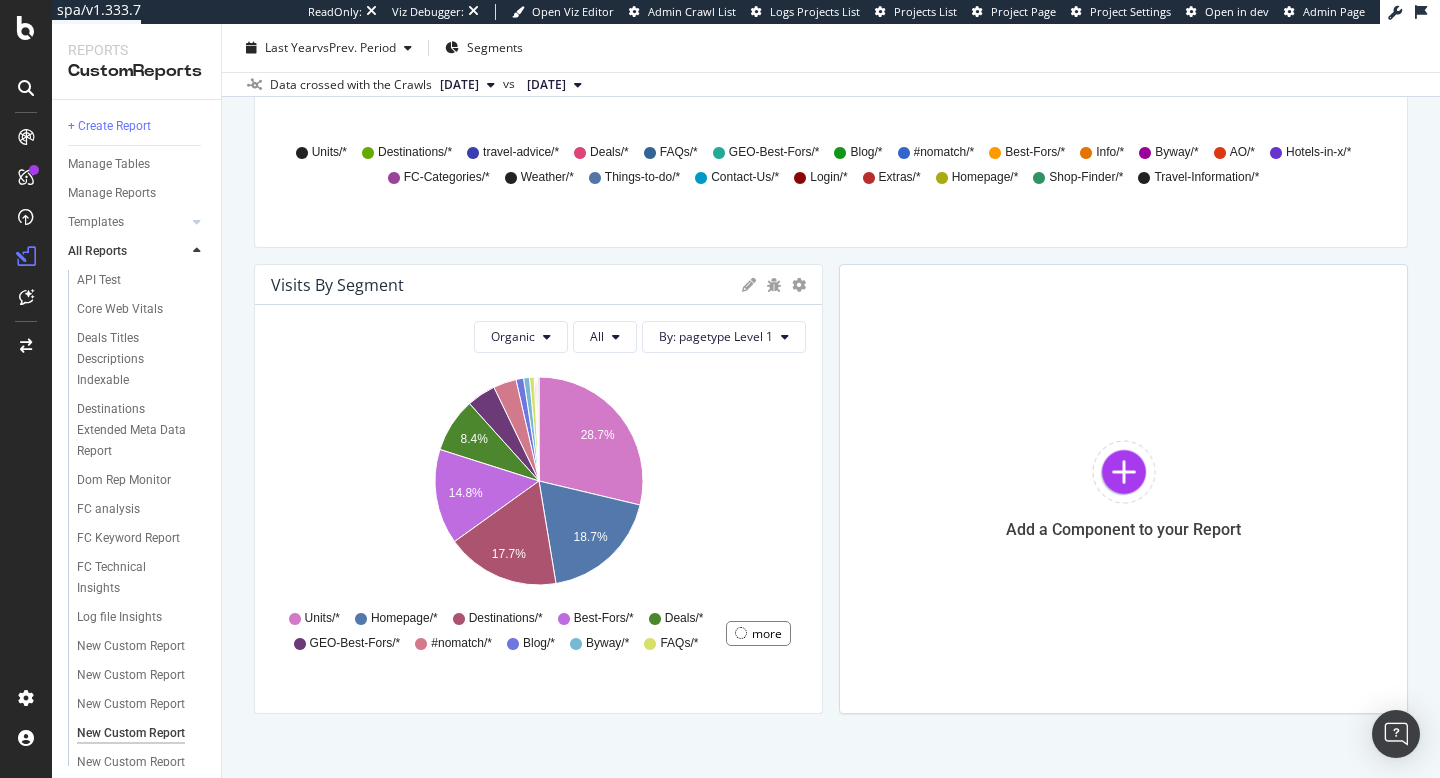 scroll, scrollTop: 1396, scrollLeft: 0, axis: vertical 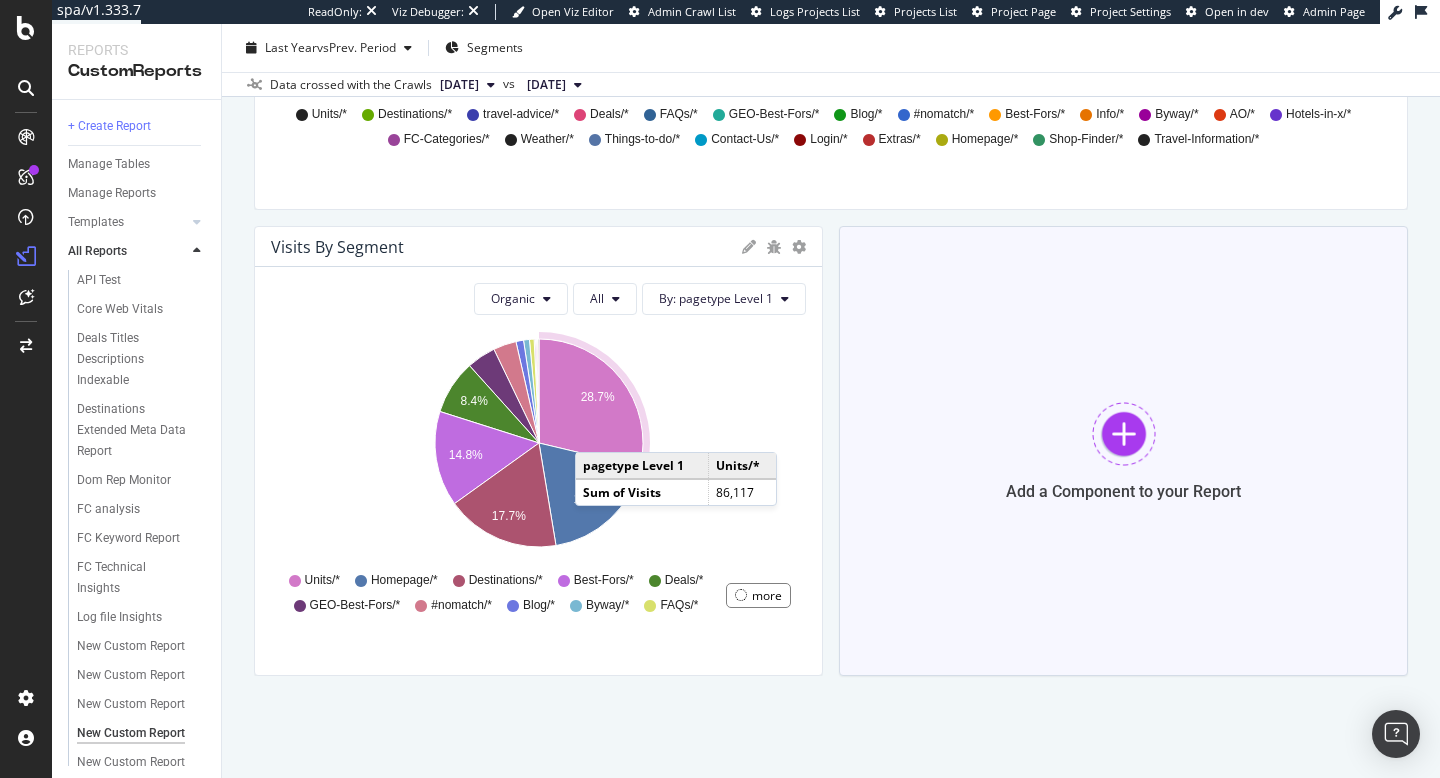 click on "Add a Component to your Report" at bounding box center [1123, 451] 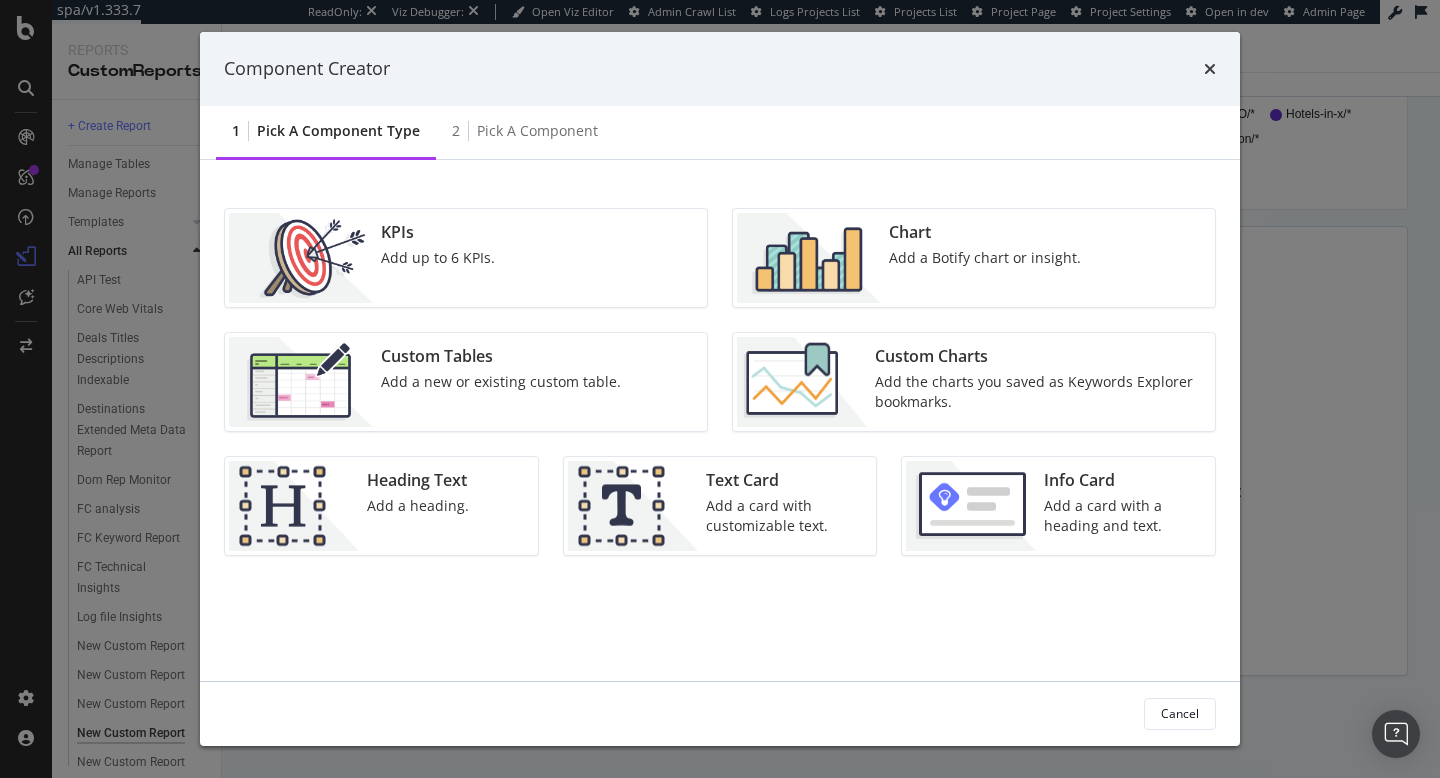click on "Chart Add a Botify chart or insight." at bounding box center [985, 258] 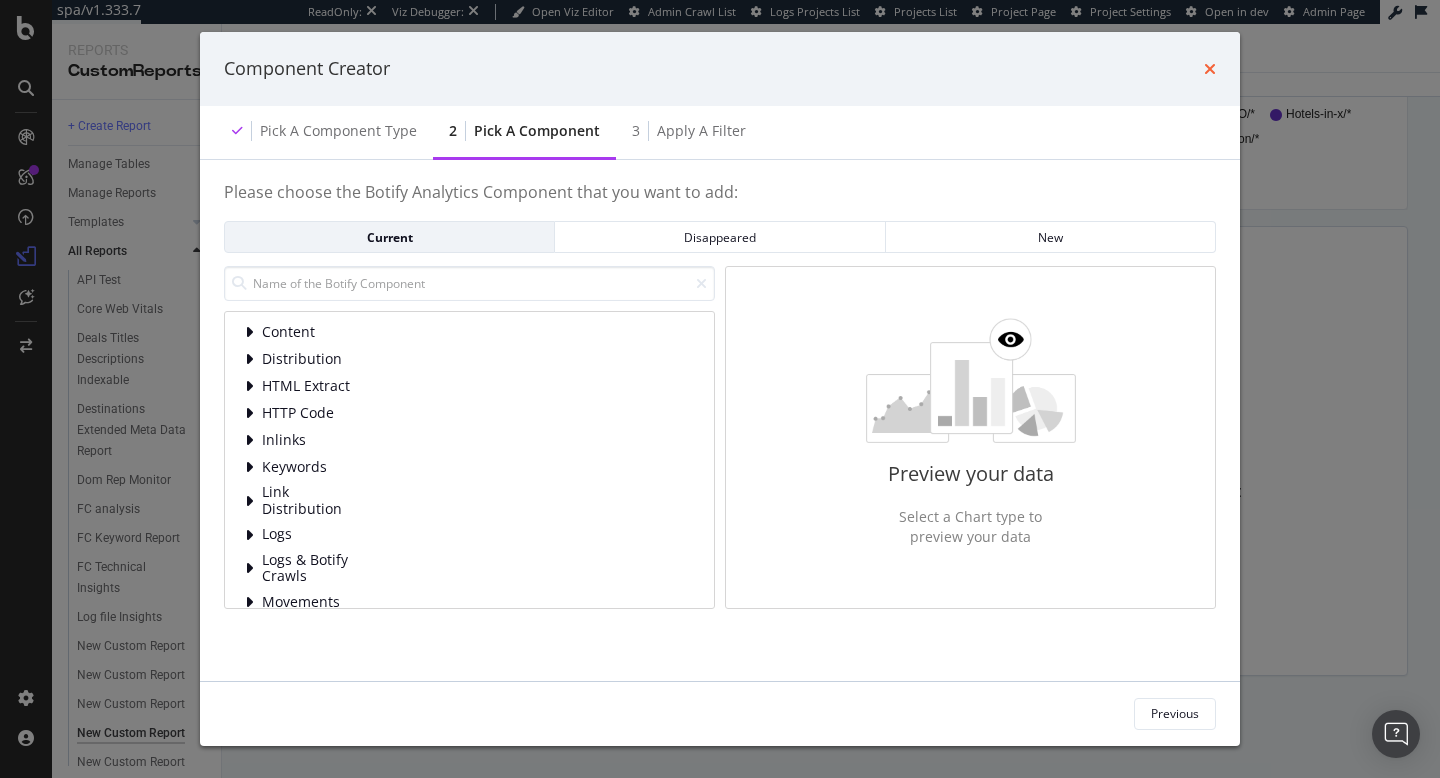 click at bounding box center [1210, 69] 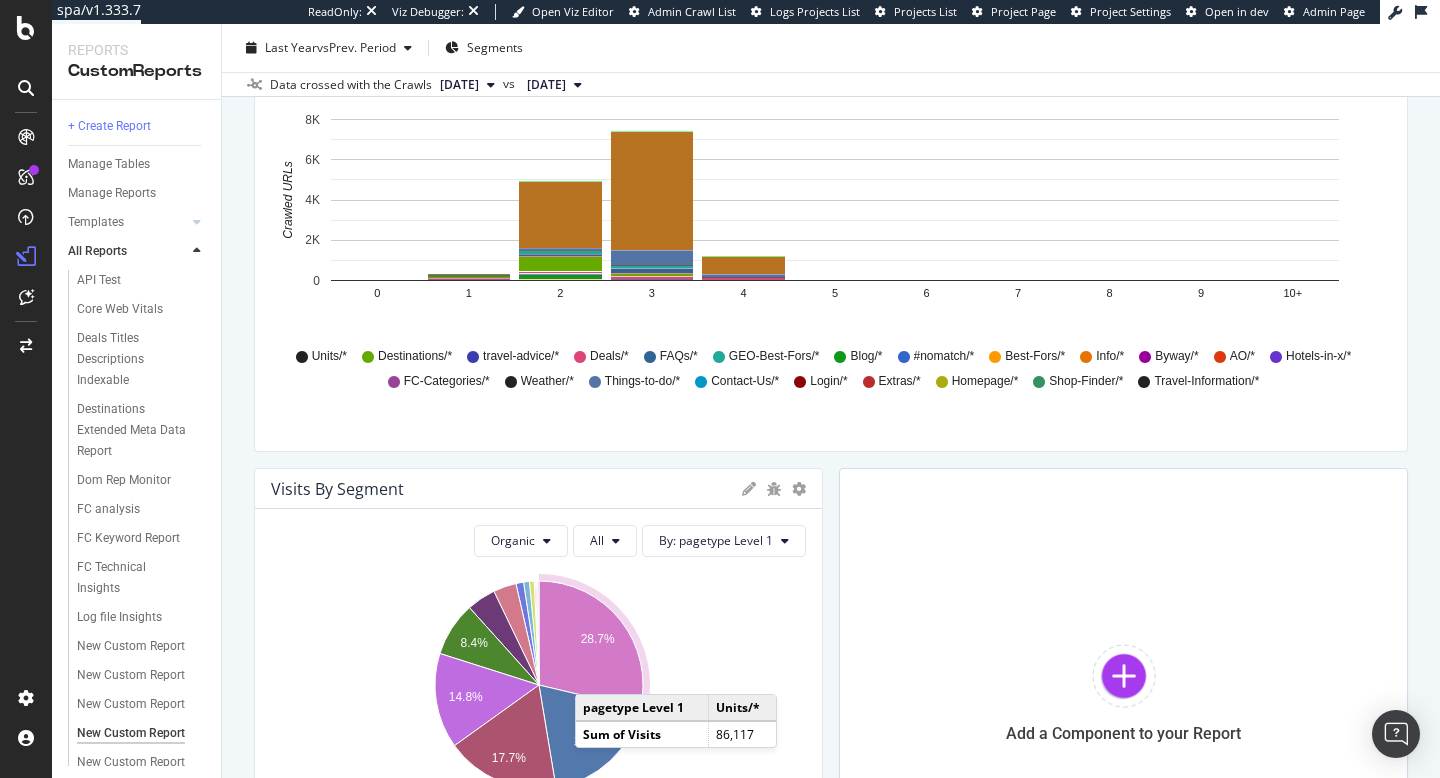 scroll, scrollTop: 1396, scrollLeft: 0, axis: vertical 